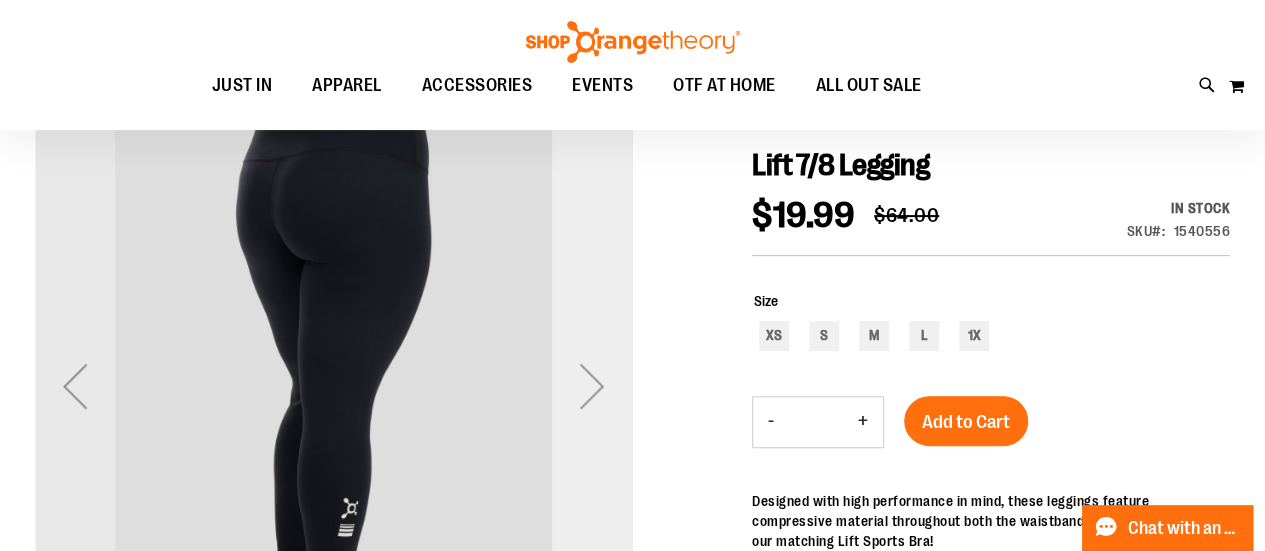 scroll, scrollTop: 198, scrollLeft: 0, axis: vertical 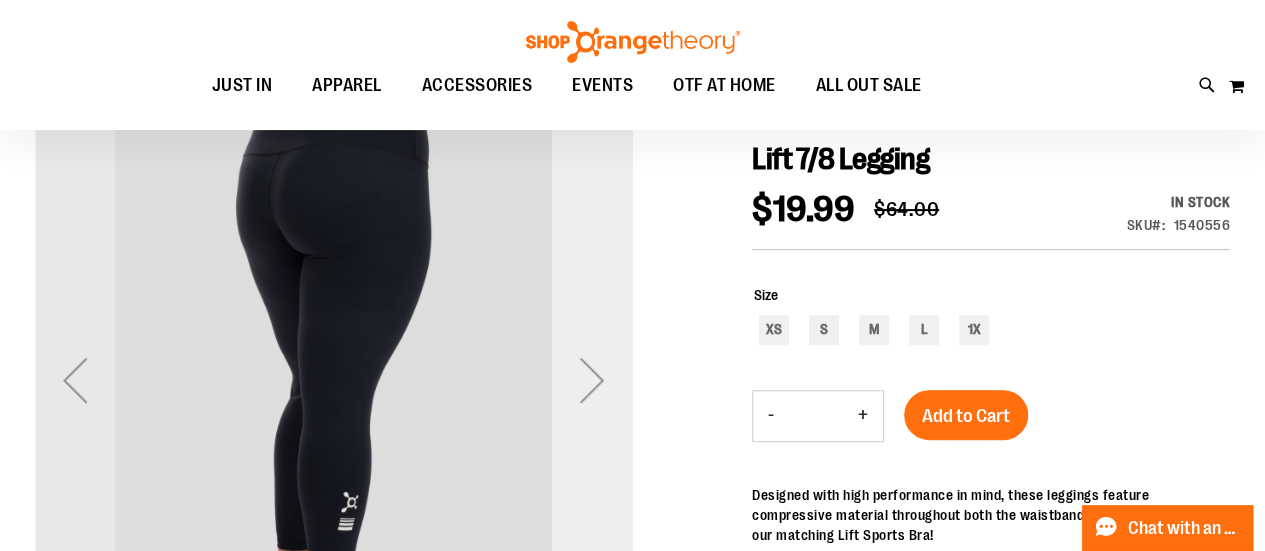 click at bounding box center (592, 380) 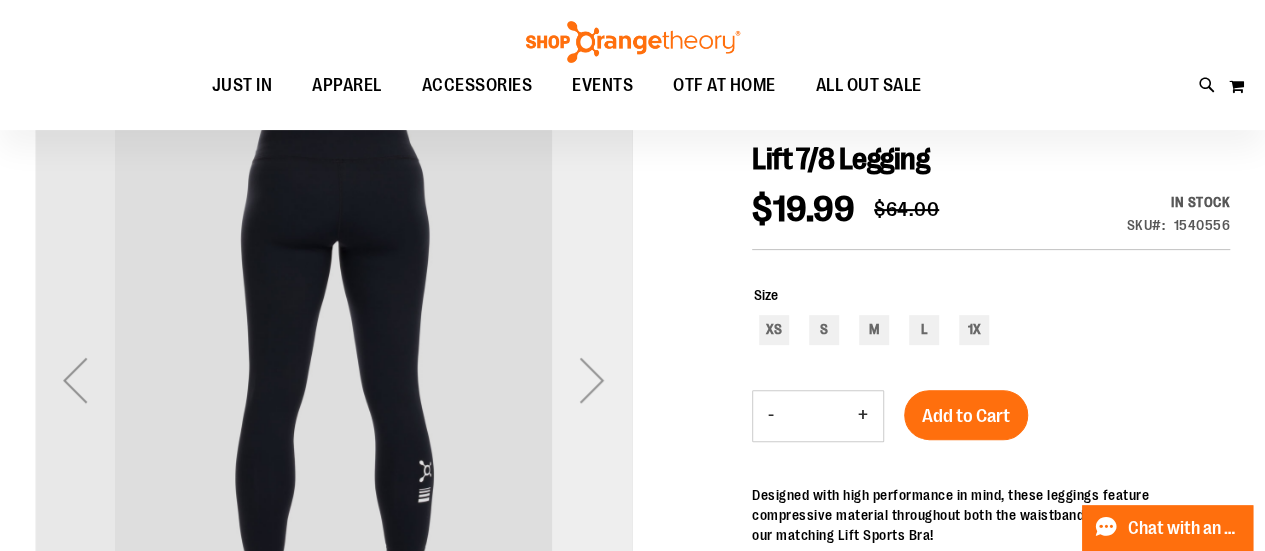click at bounding box center [592, 380] 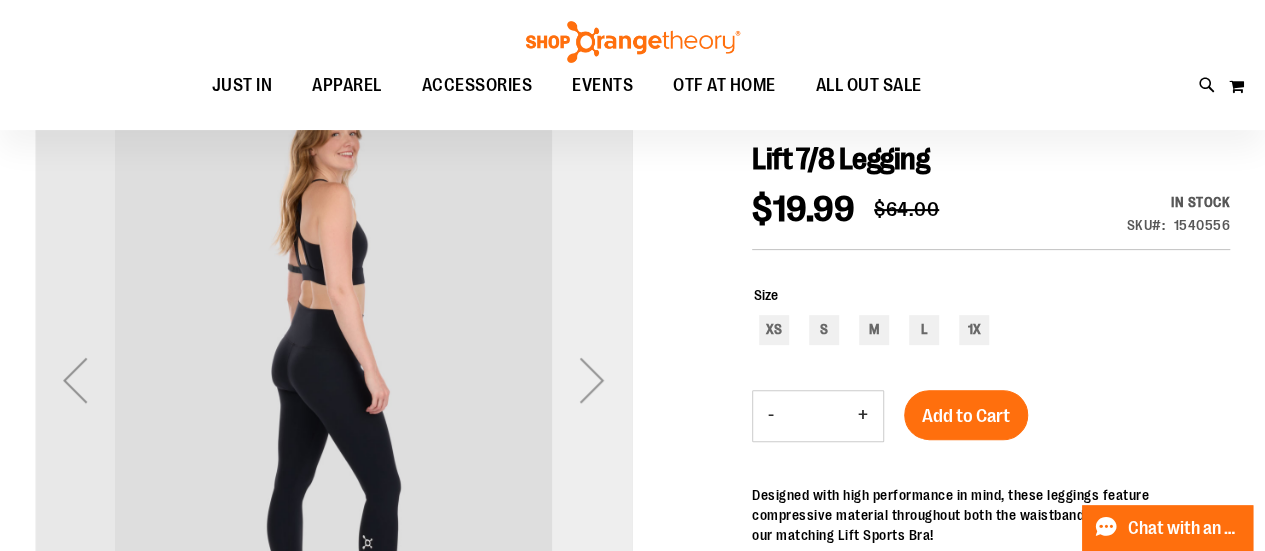click at bounding box center (592, 380) 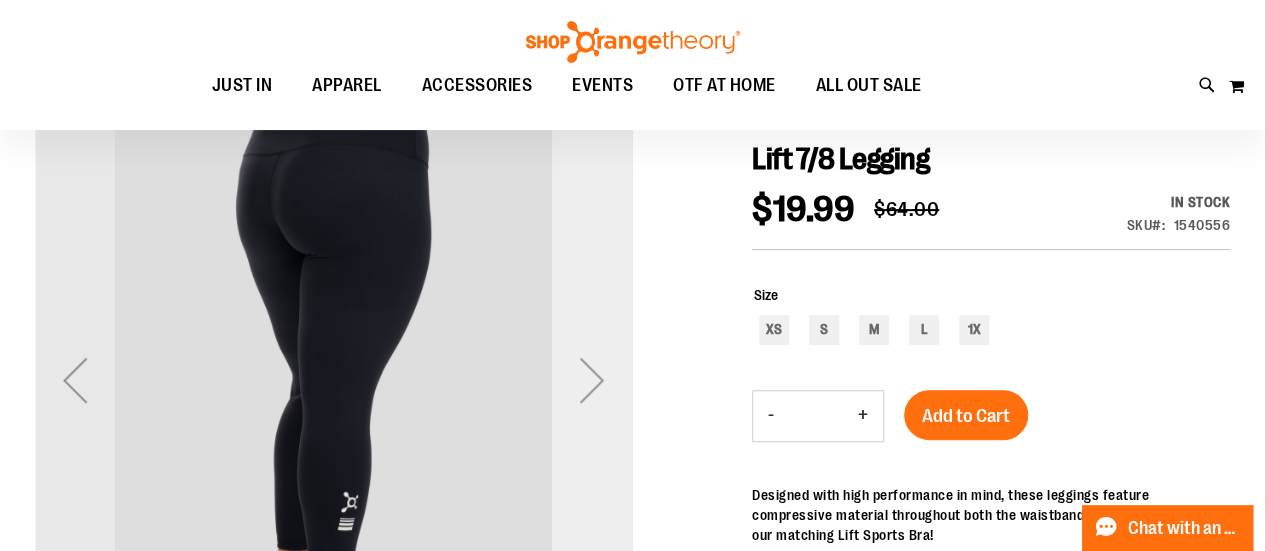 click at bounding box center [592, 380] 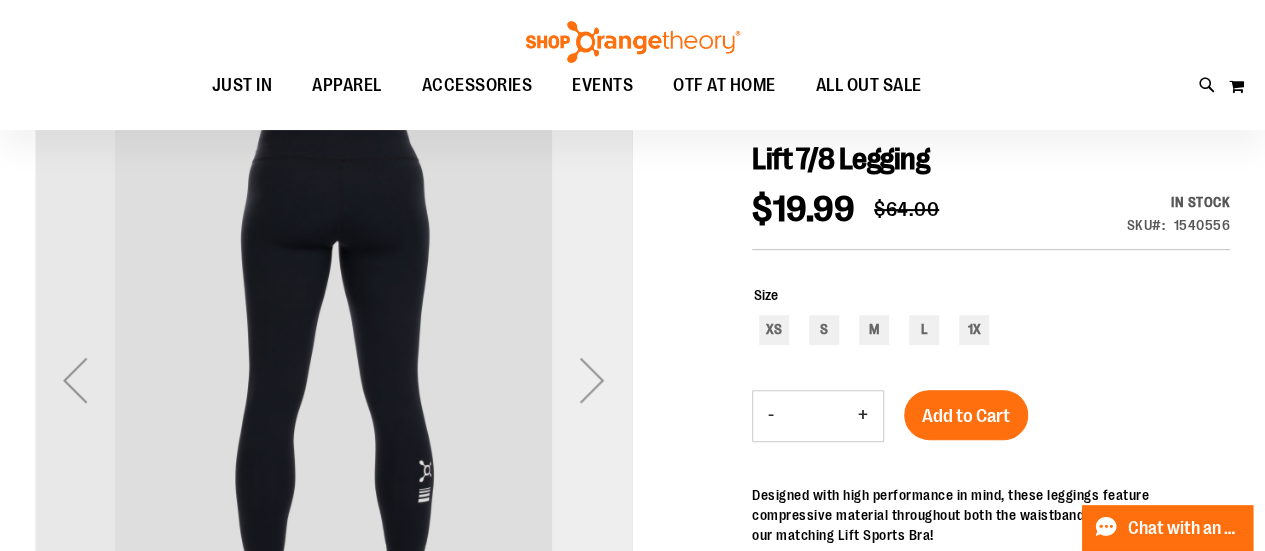 click at bounding box center (592, 380) 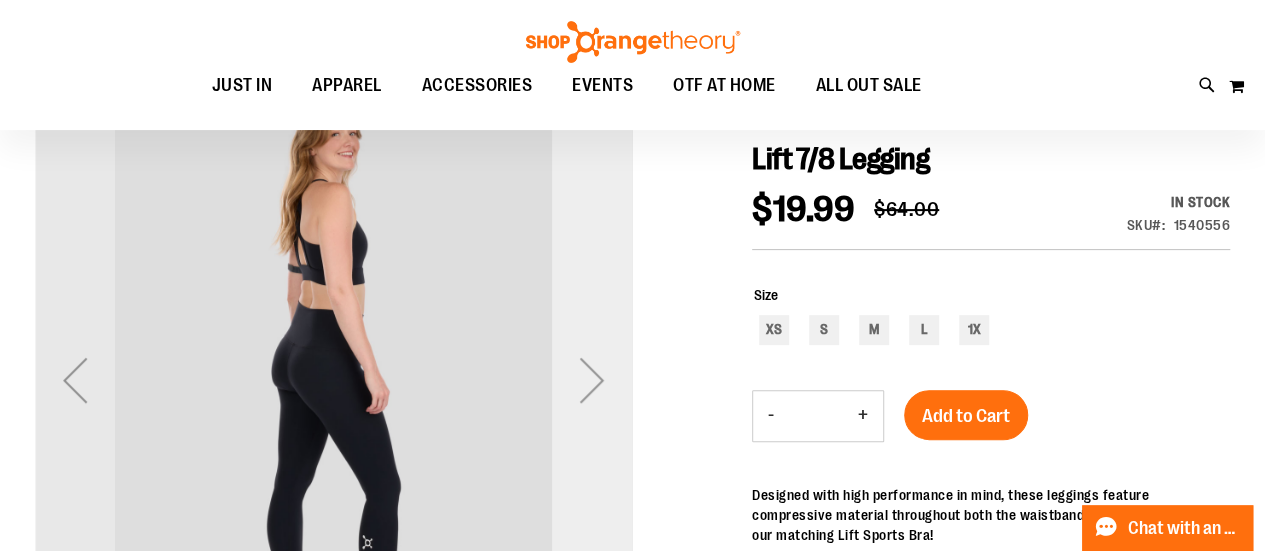 click at bounding box center (592, 380) 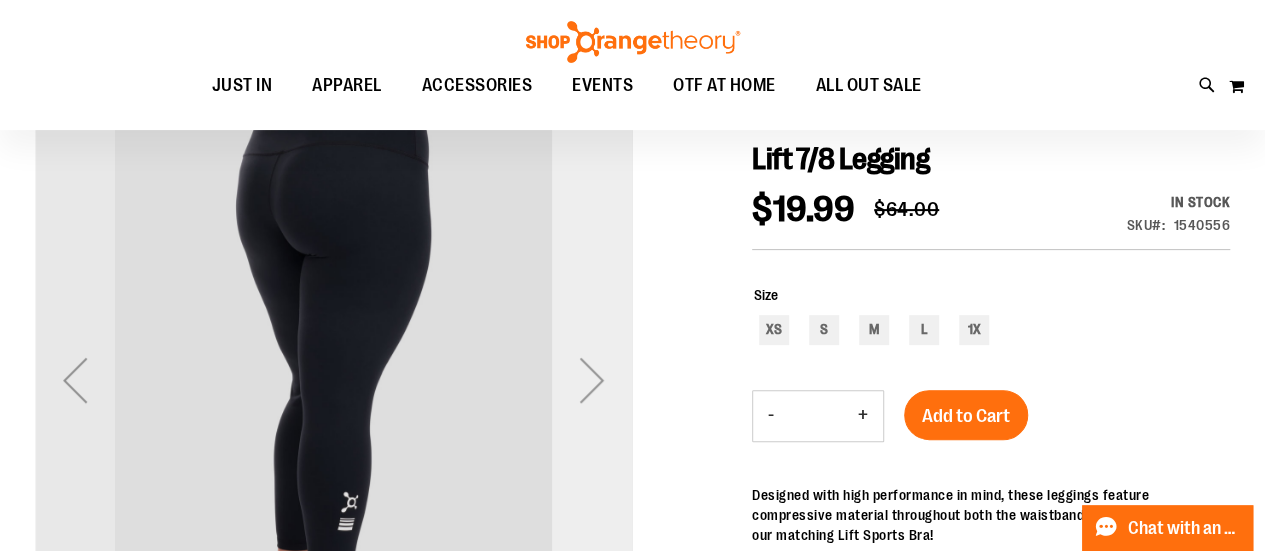 click at bounding box center [592, 380] 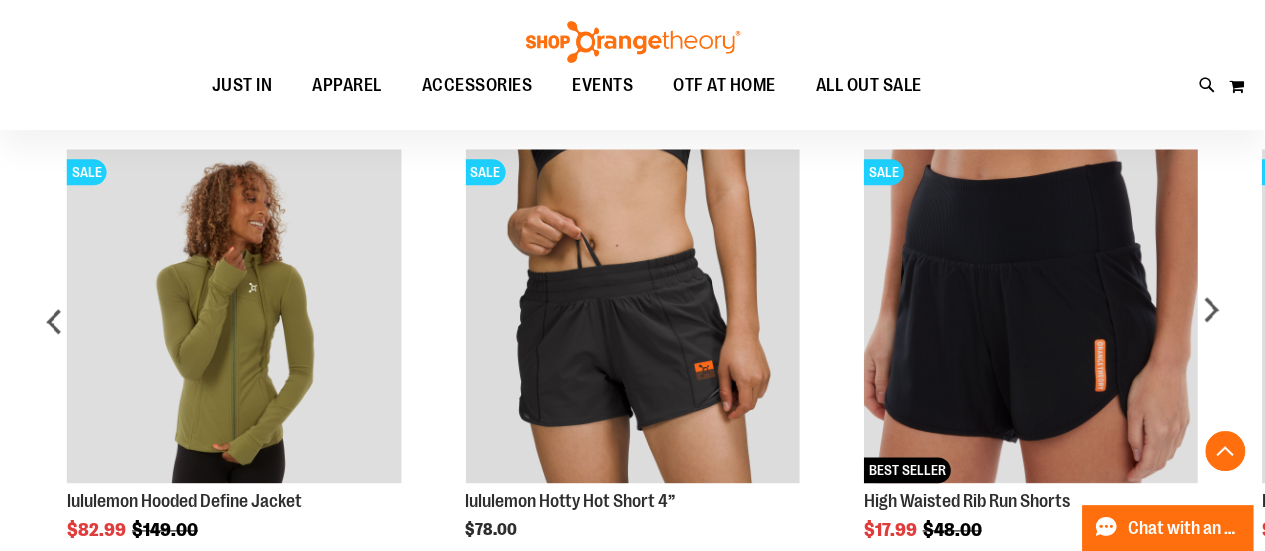 scroll, scrollTop: 1098, scrollLeft: 0, axis: vertical 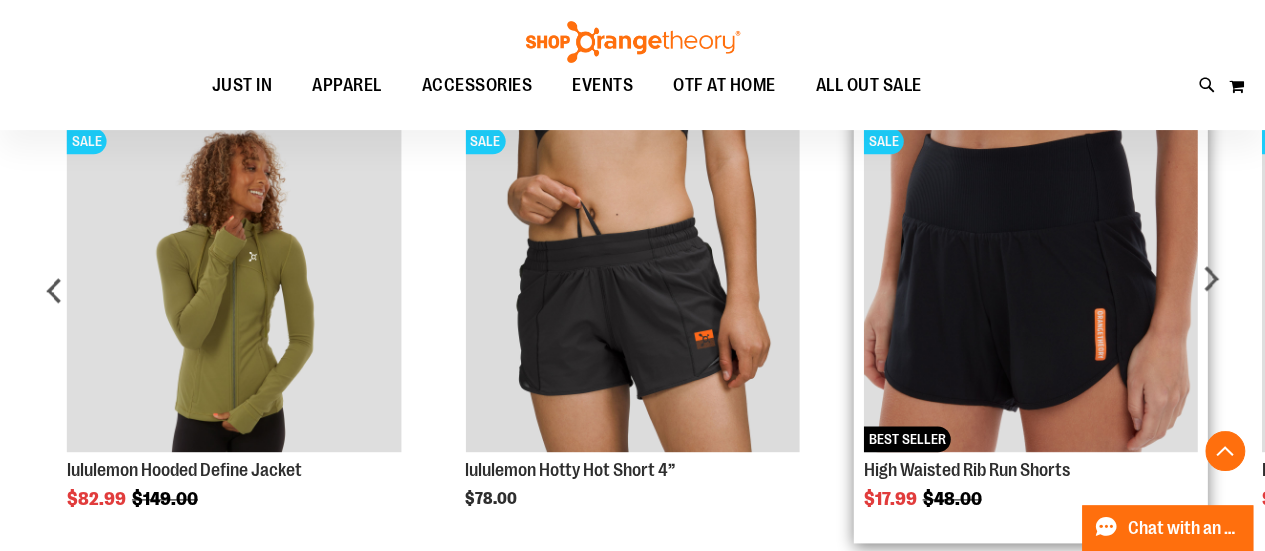 click at bounding box center (1030, 285) 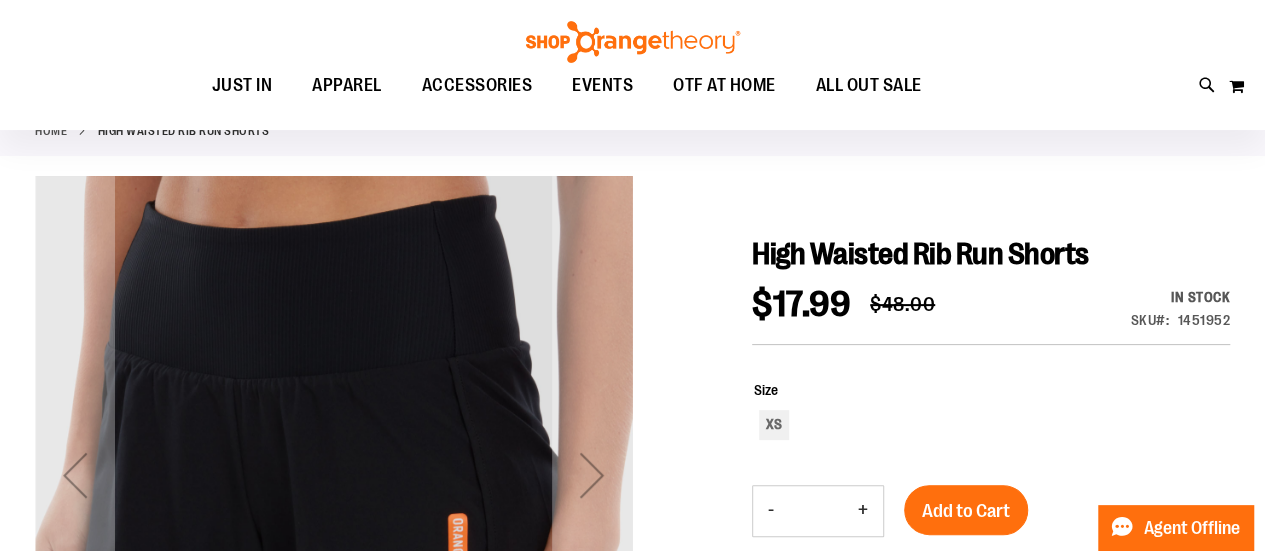 scroll, scrollTop: 200, scrollLeft: 0, axis: vertical 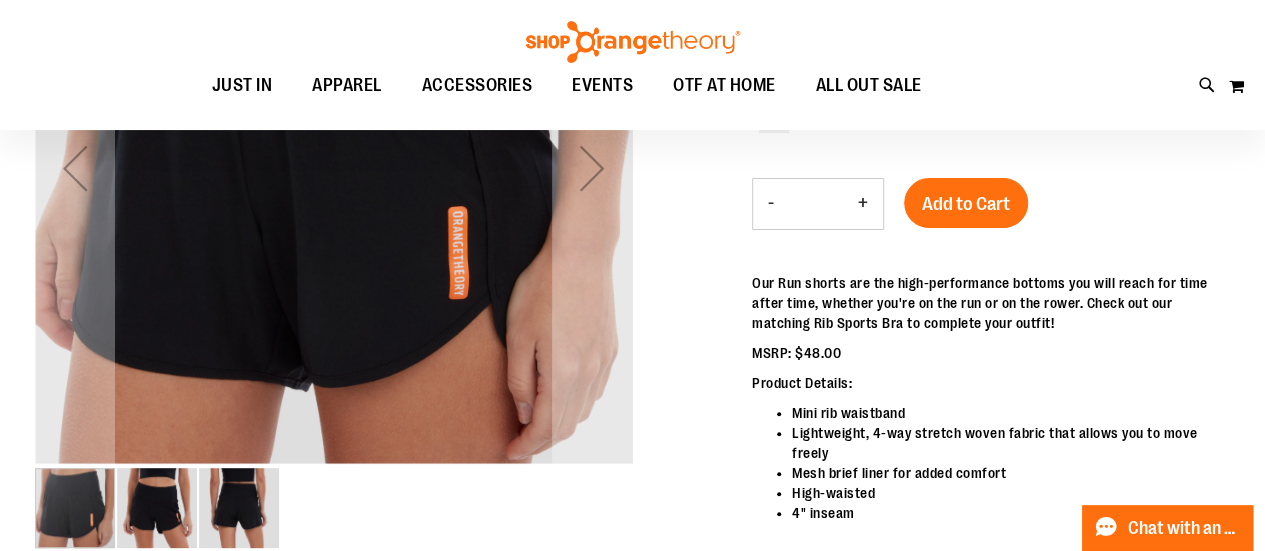 click at bounding box center [157, 508] 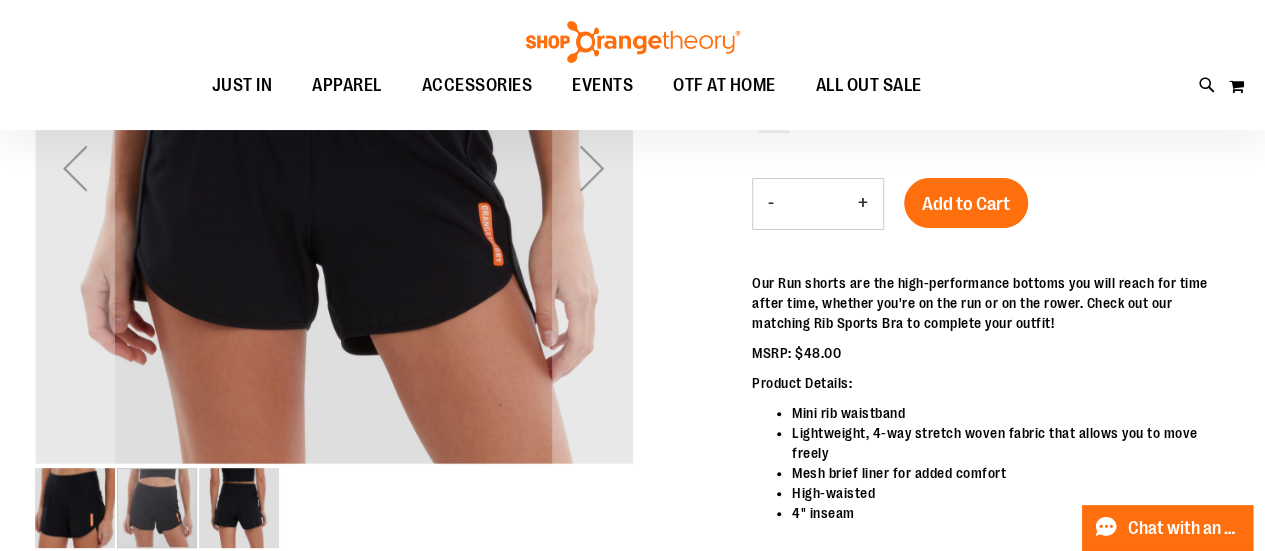 click at bounding box center (239, 508) 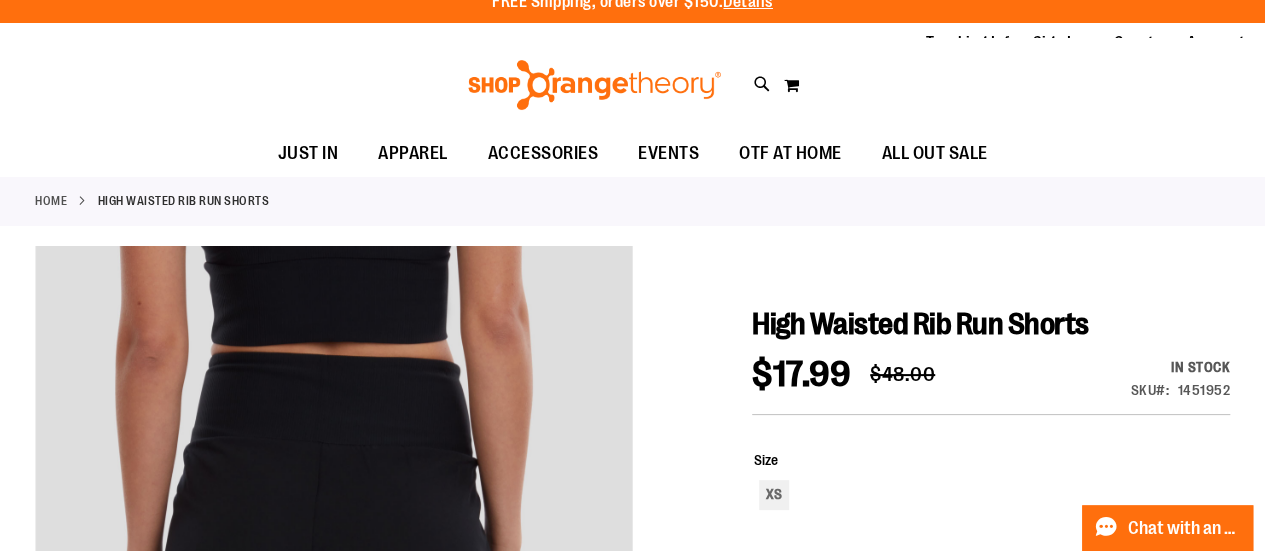 scroll, scrollTop: 0, scrollLeft: 0, axis: both 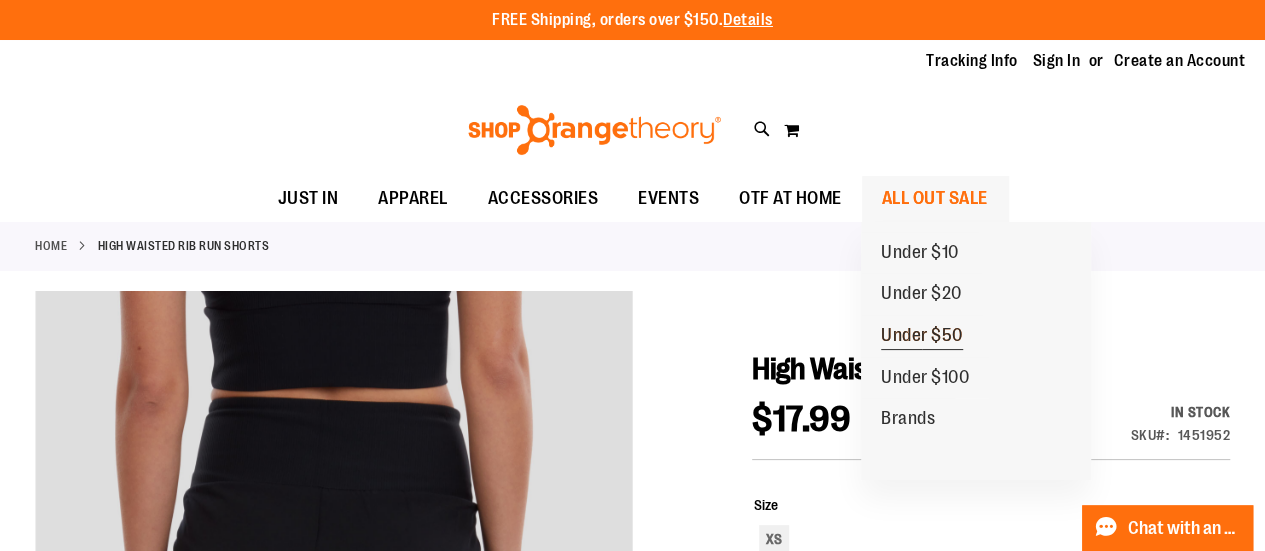 click on "Under $50" at bounding box center [922, 337] 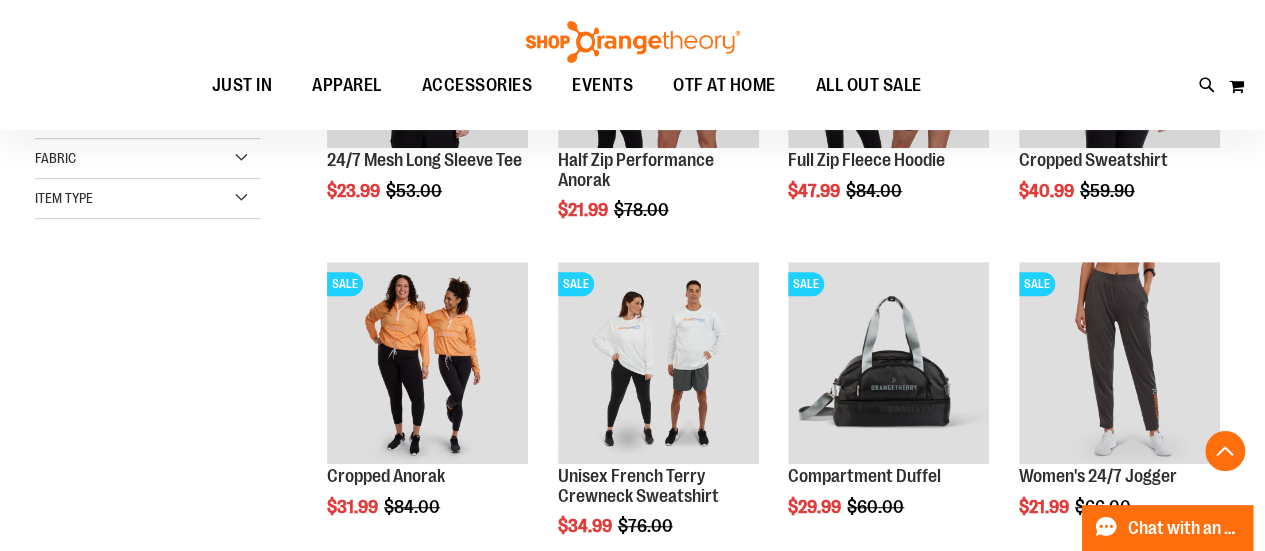 scroll, scrollTop: 500, scrollLeft: 0, axis: vertical 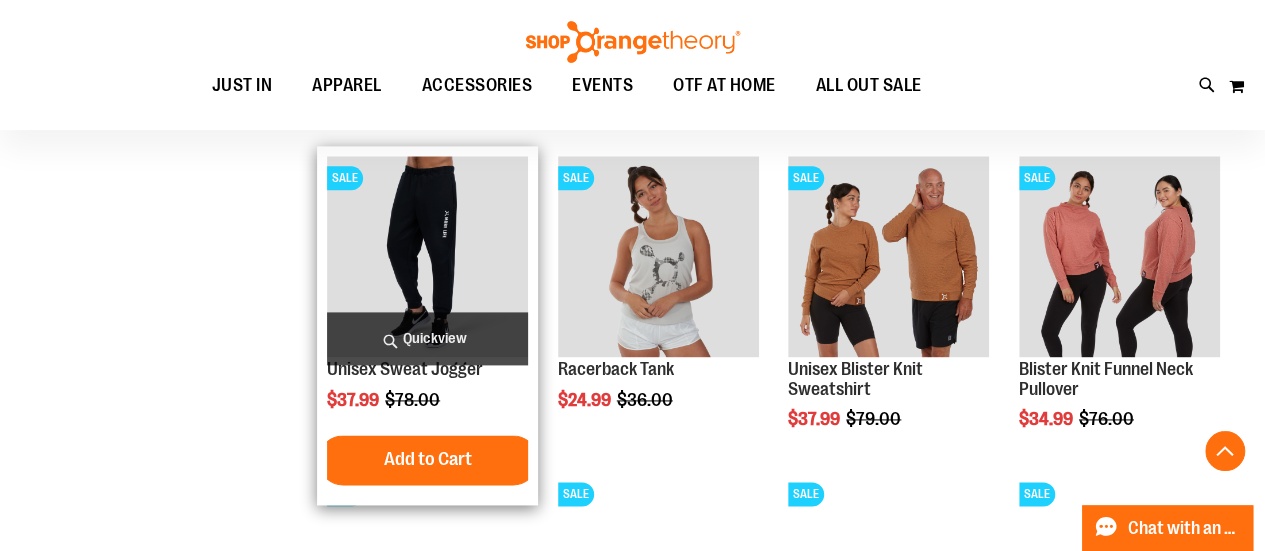 click at bounding box center [427, 256] 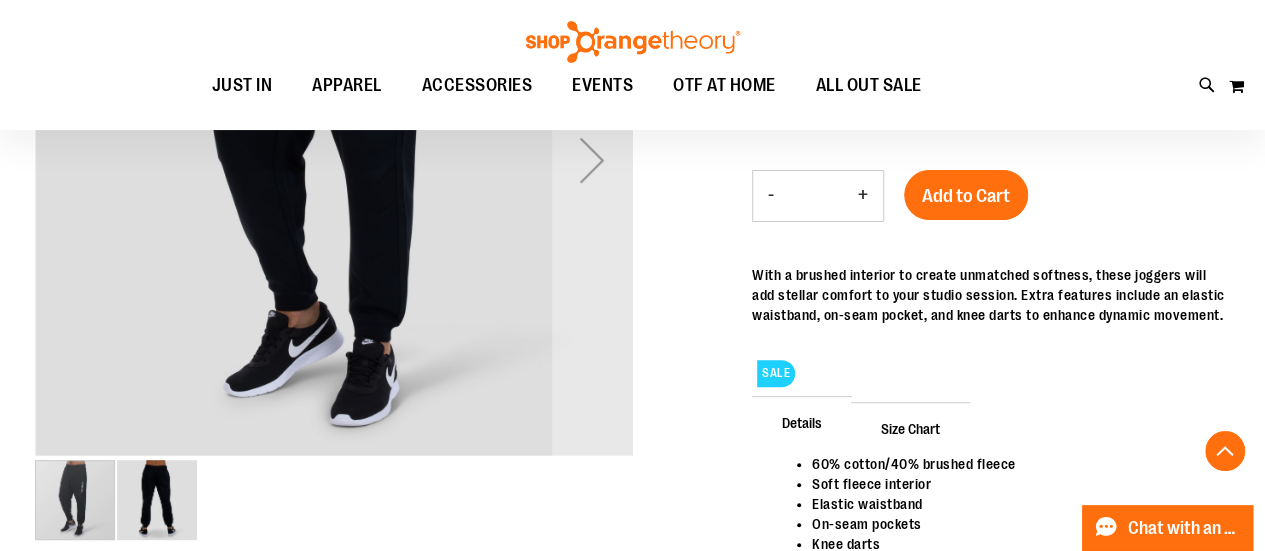scroll, scrollTop: 398, scrollLeft: 0, axis: vertical 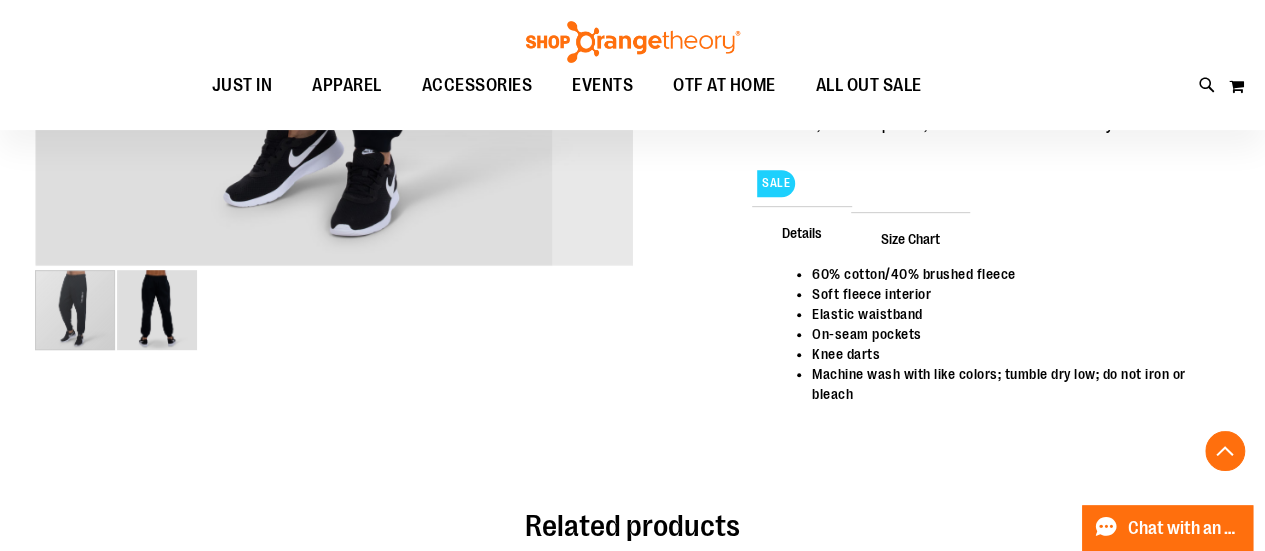 click at bounding box center [157, 310] 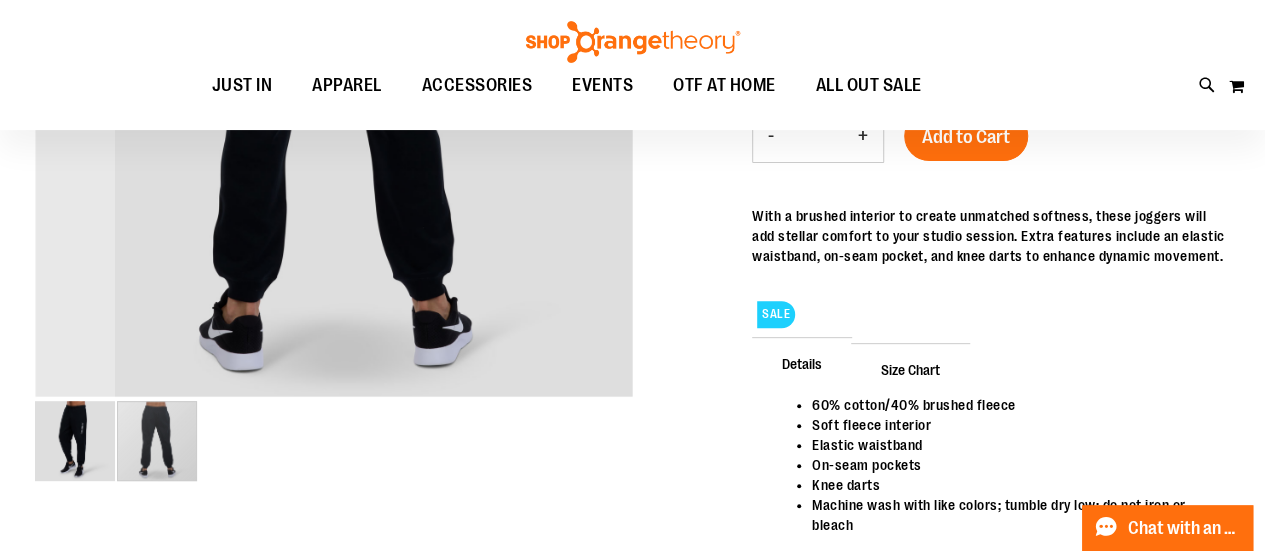 scroll, scrollTop: 298, scrollLeft: 0, axis: vertical 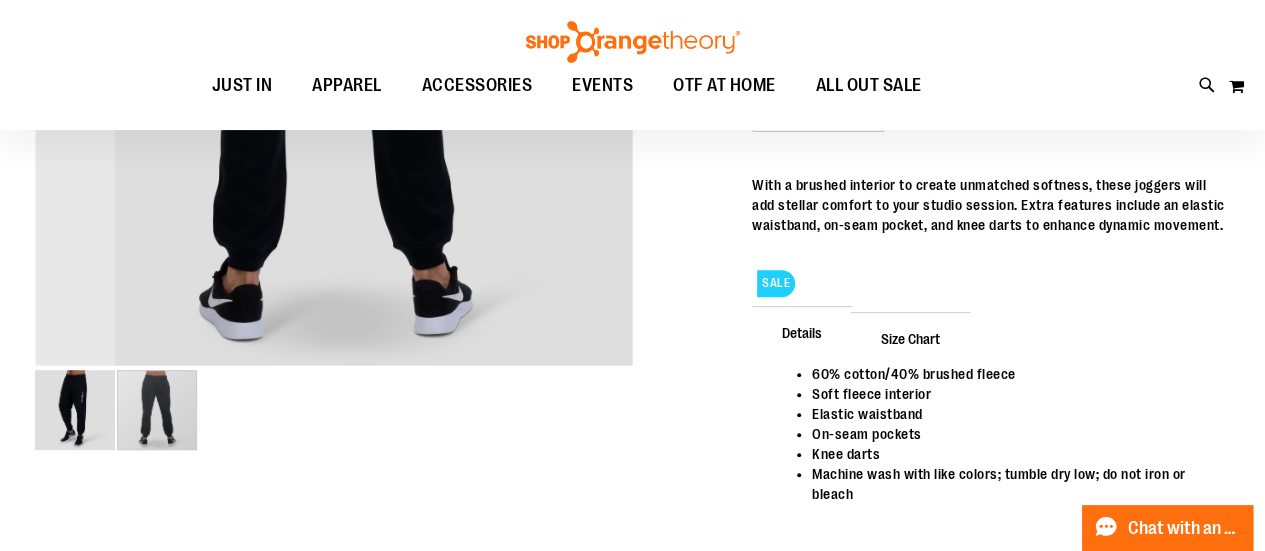 click at bounding box center (75, 410) 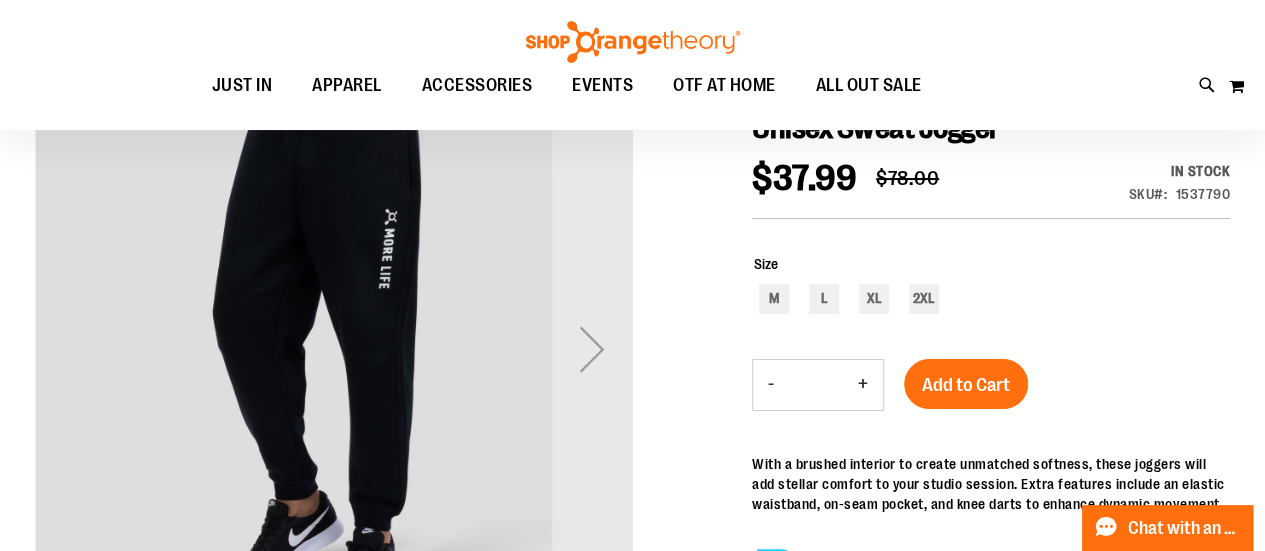 scroll, scrollTop: 0, scrollLeft: 0, axis: both 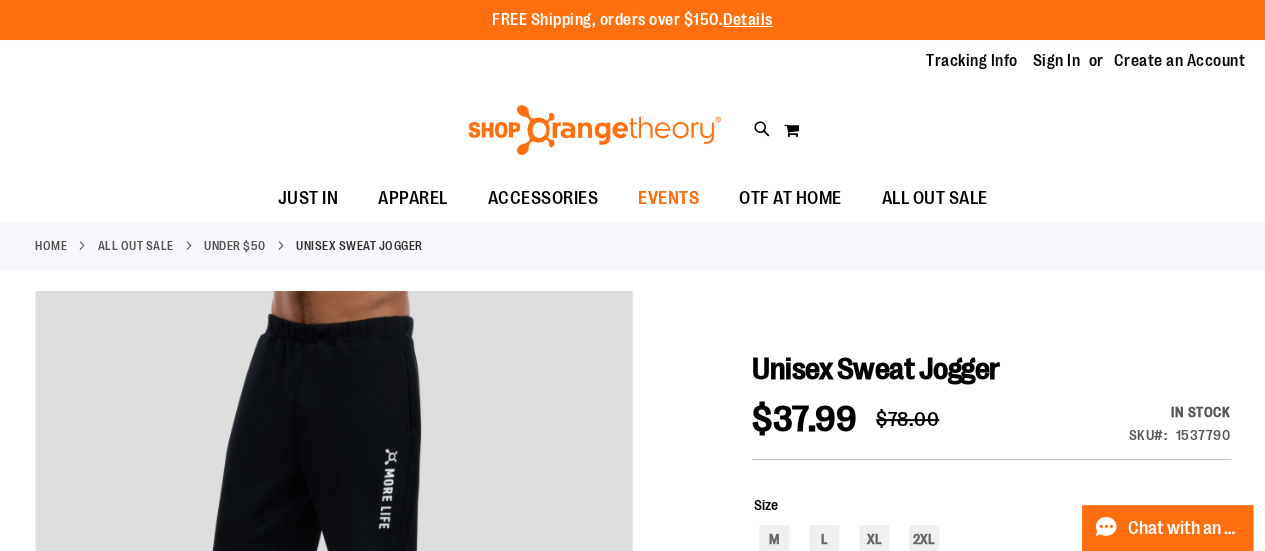 click on "EVENTS" at bounding box center (668, 198) 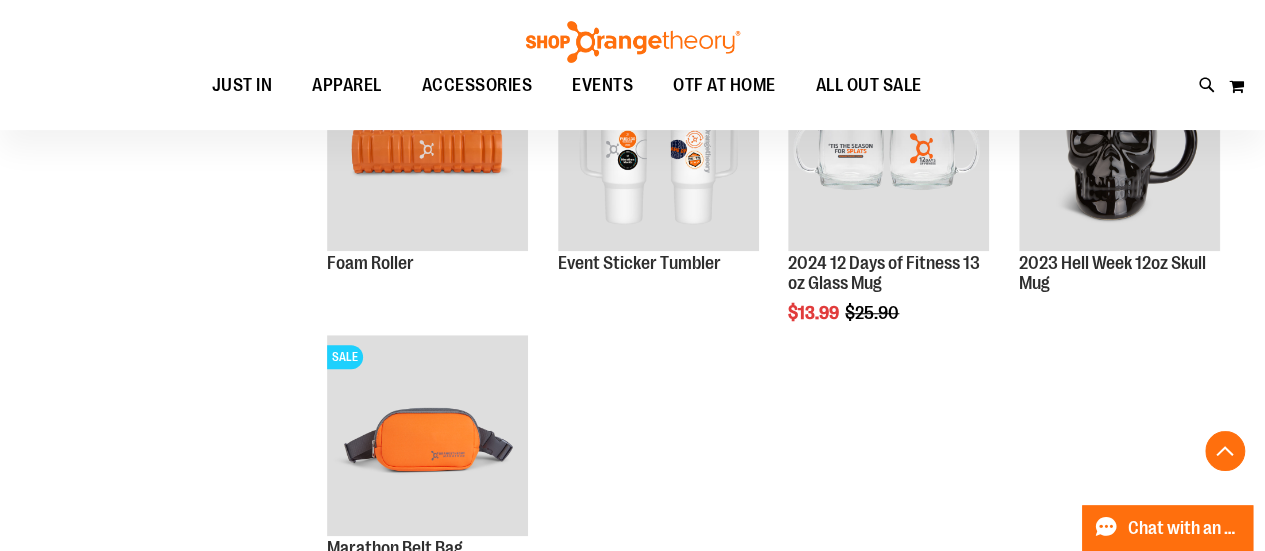 scroll, scrollTop: 500, scrollLeft: 0, axis: vertical 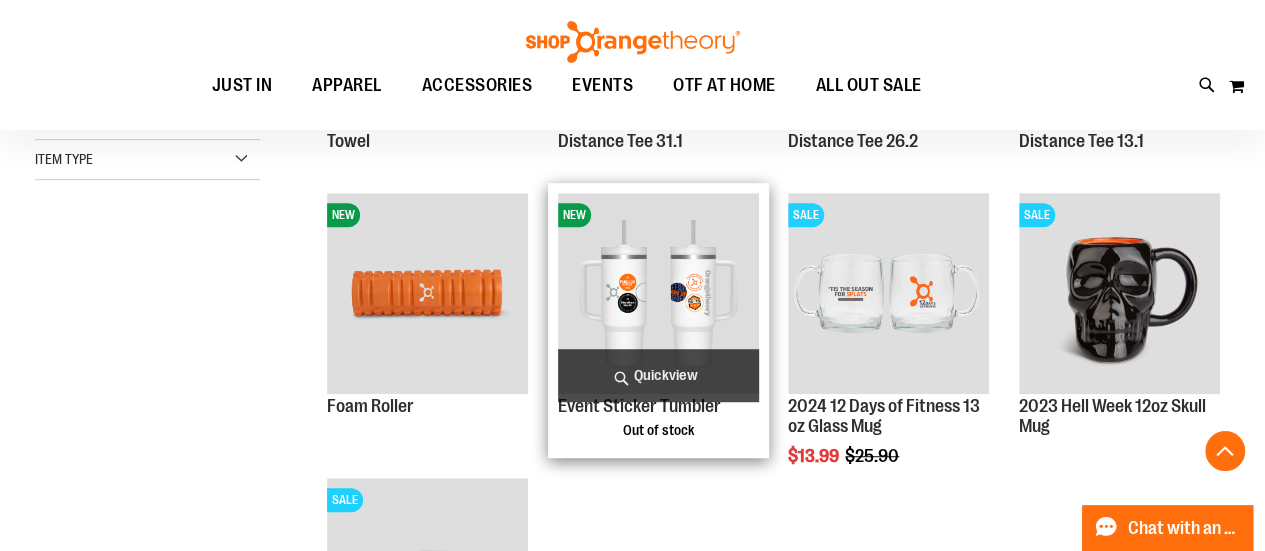 click at bounding box center [658, 293] 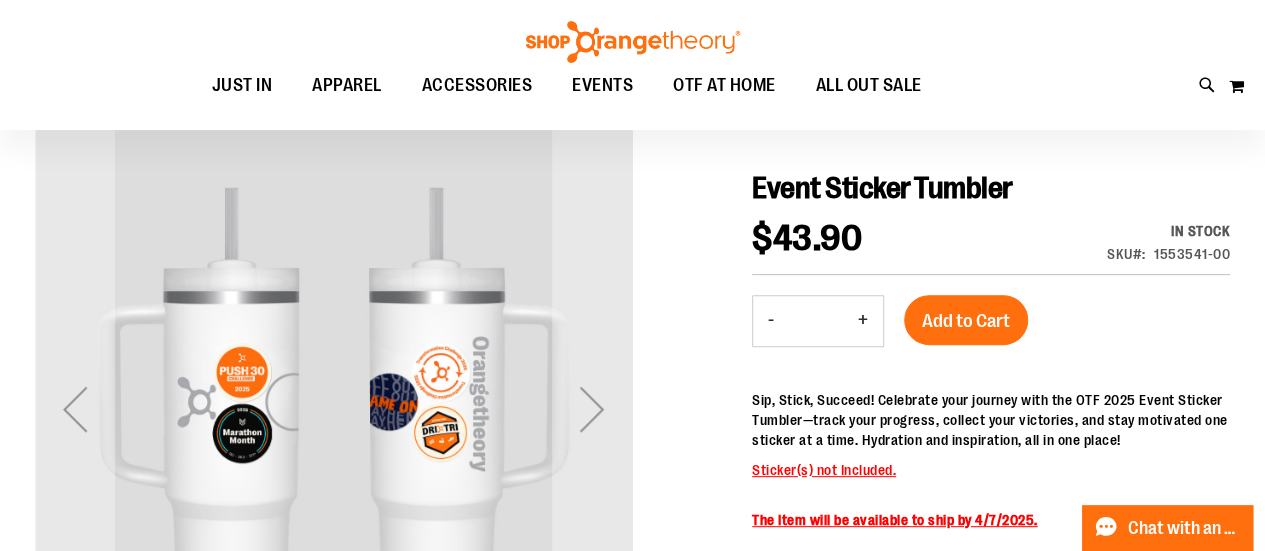 scroll, scrollTop: 200, scrollLeft: 0, axis: vertical 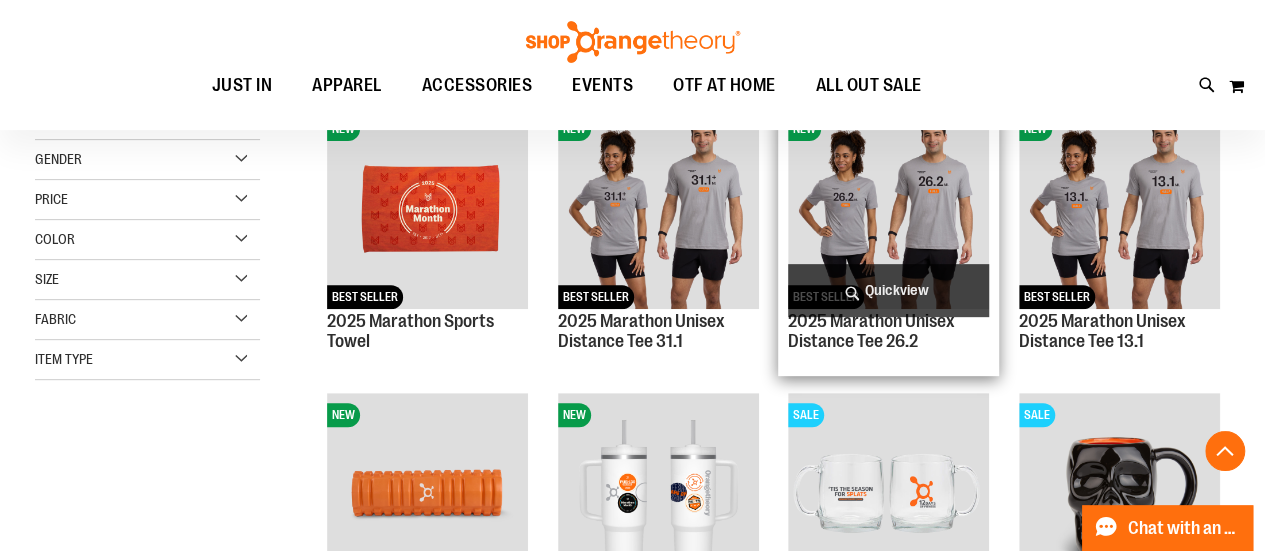 click at bounding box center [888, 207] 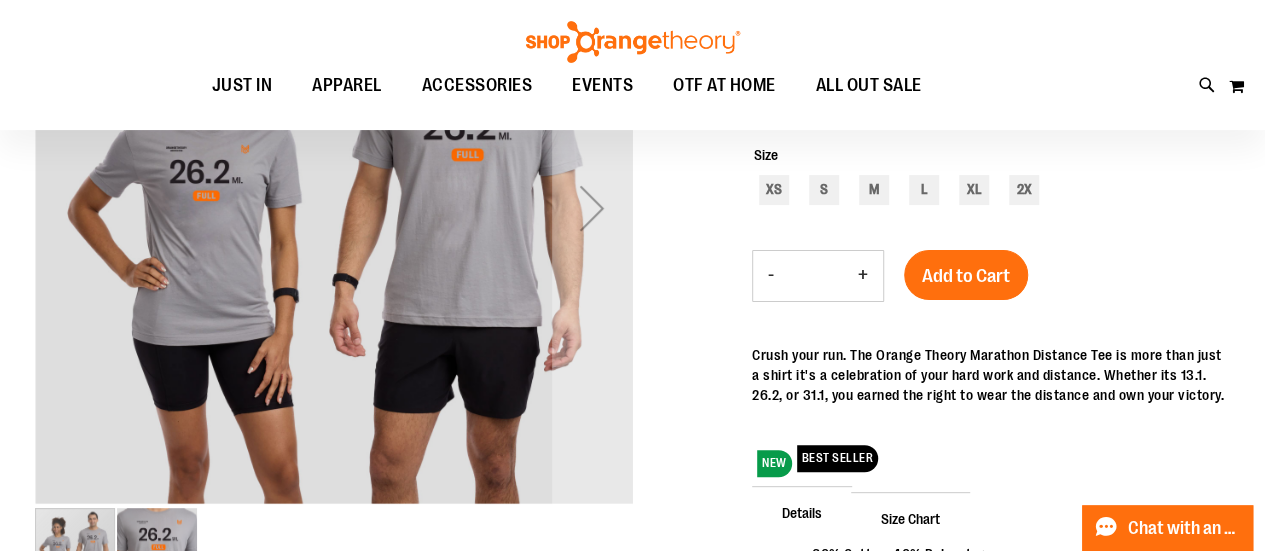 scroll, scrollTop: 479, scrollLeft: 0, axis: vertical 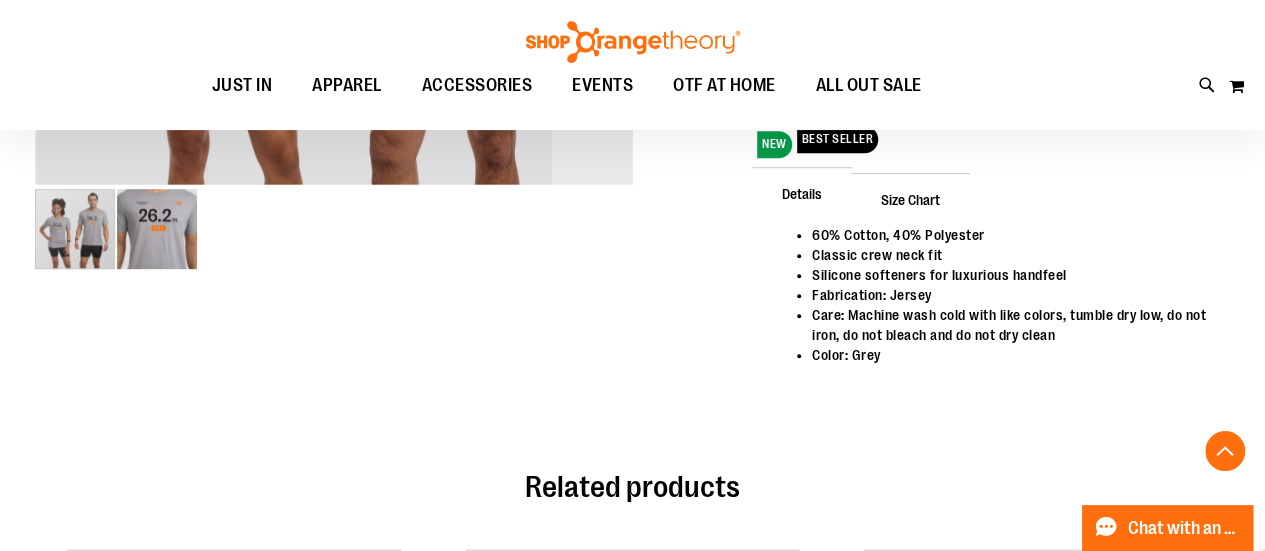 click at bounding box center (157, 229) 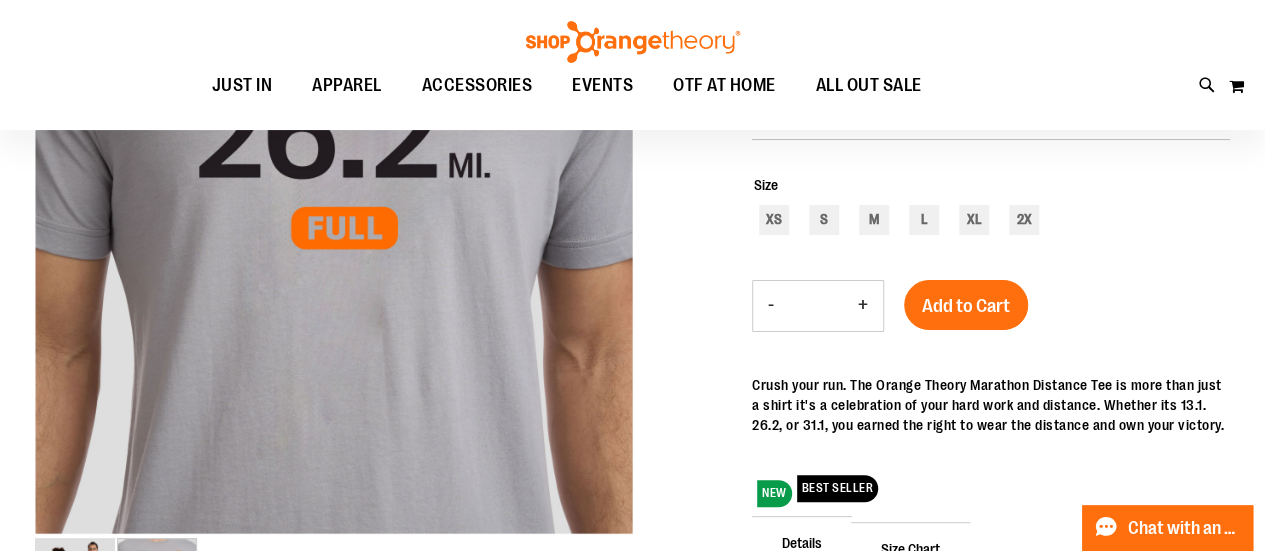 scroll, scrollTop: 98, scrollLeft: 0, axis: vertical 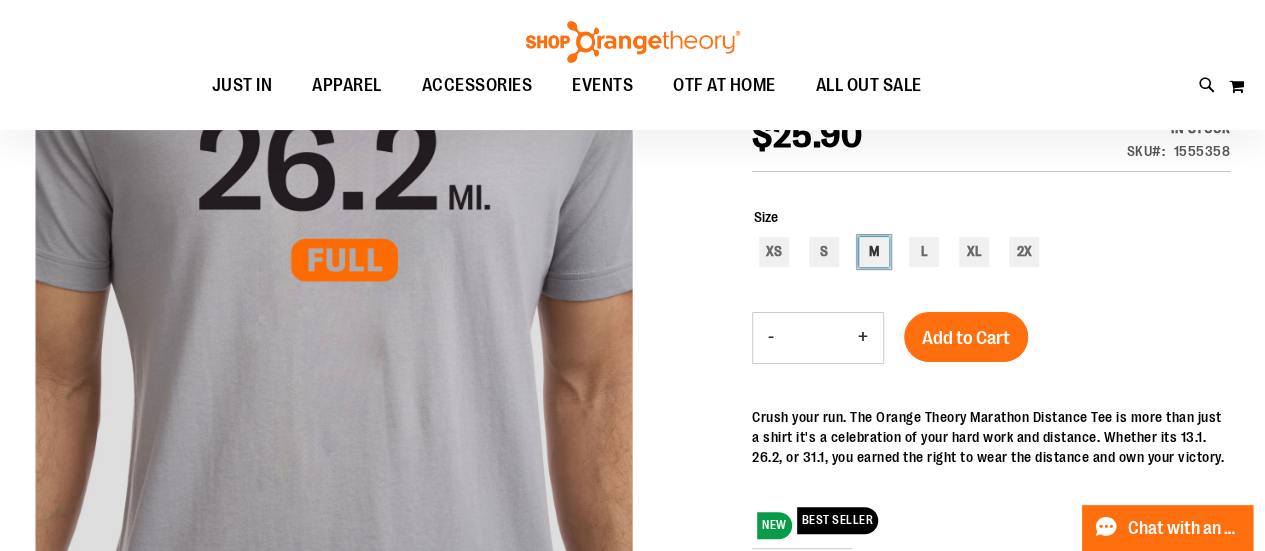 click on "M" at bounding box center [874, 252] 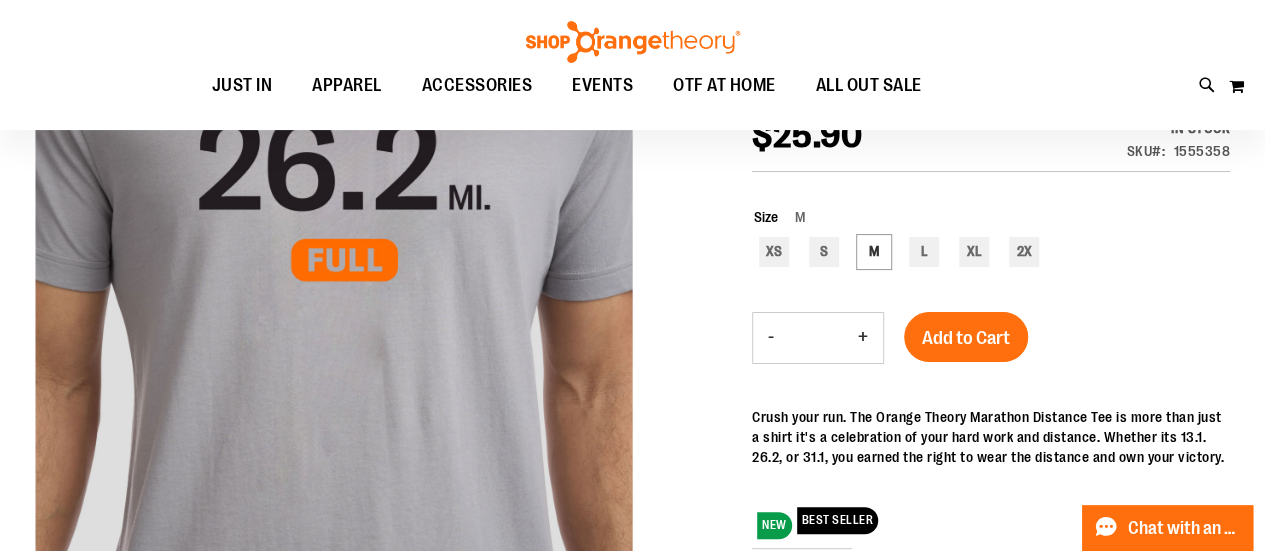 click on "Add to Cart" at bounding box center (966, 338) 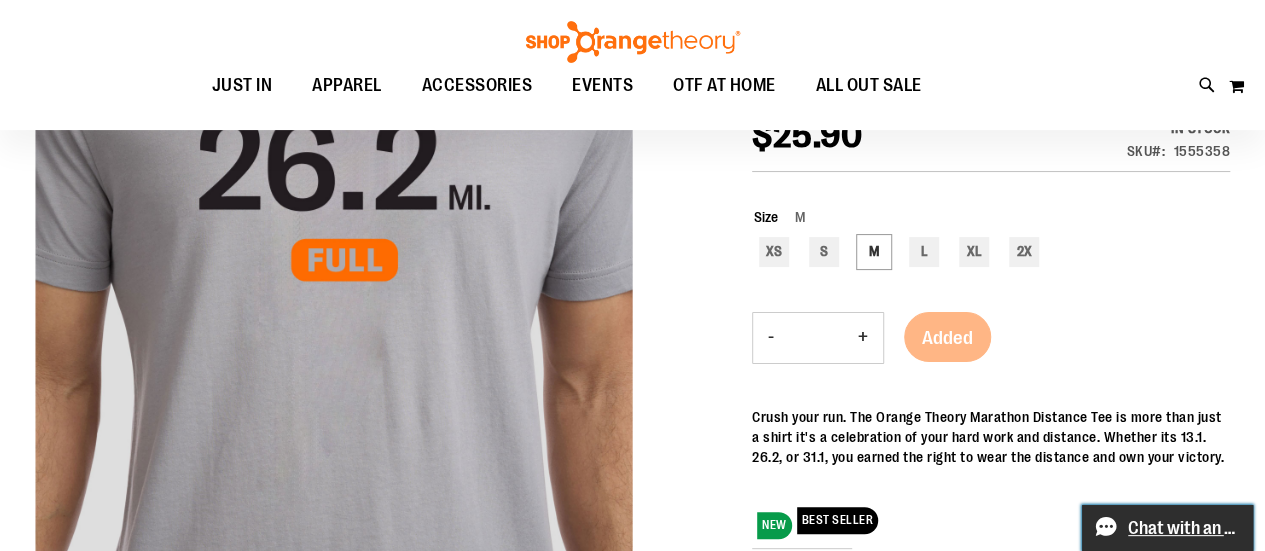 click on "Chat with an Expert" at bounding box center (1184, 528) 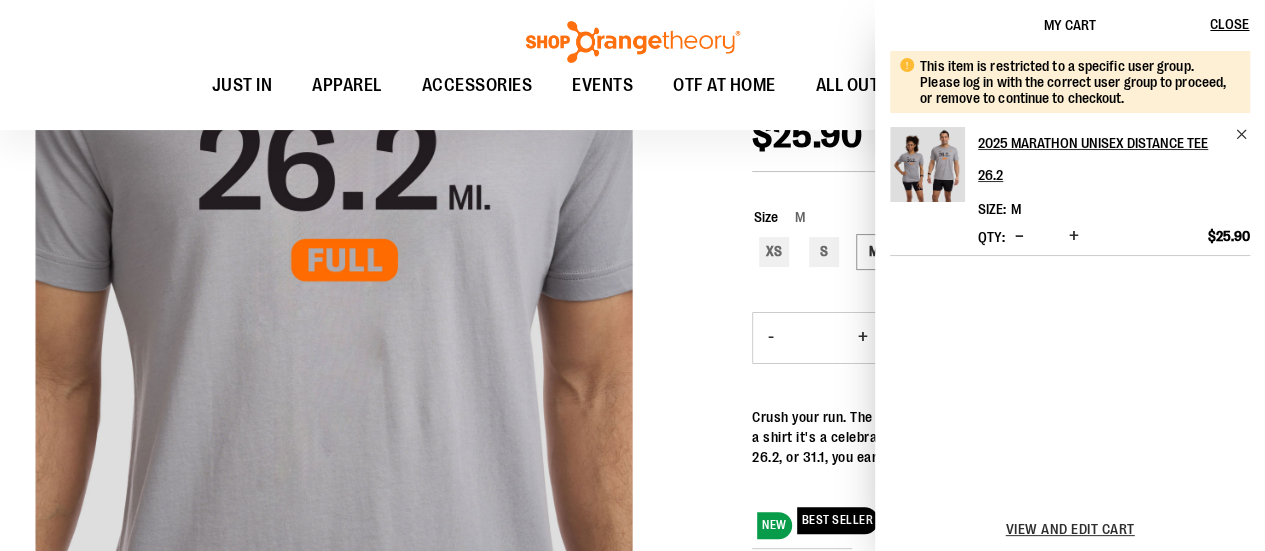 click 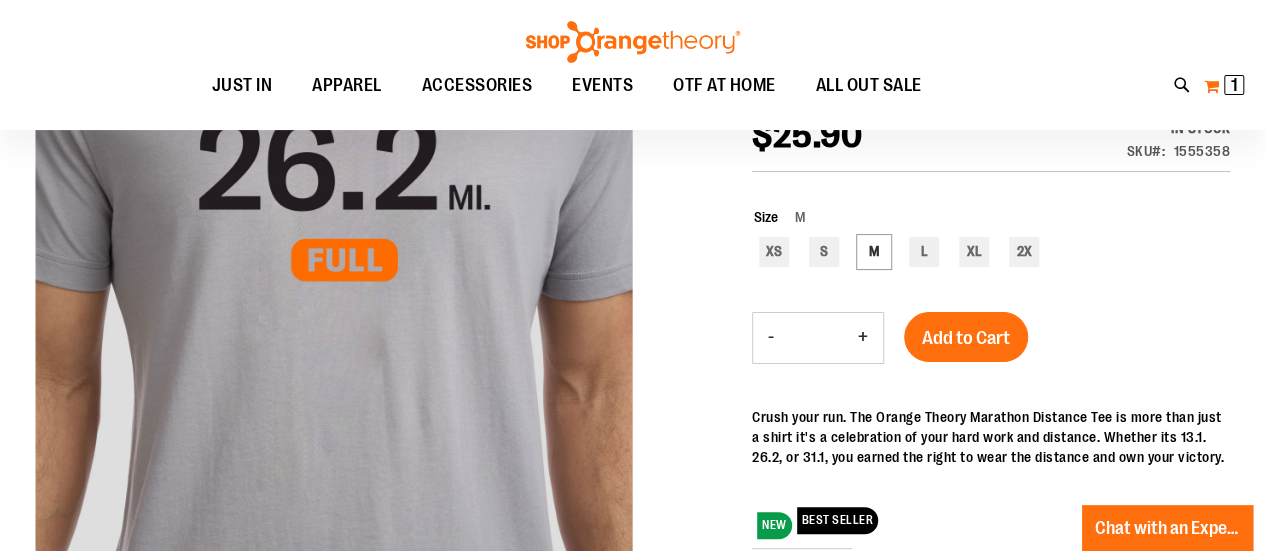 click on "1" at bounding box center (1234, 85) 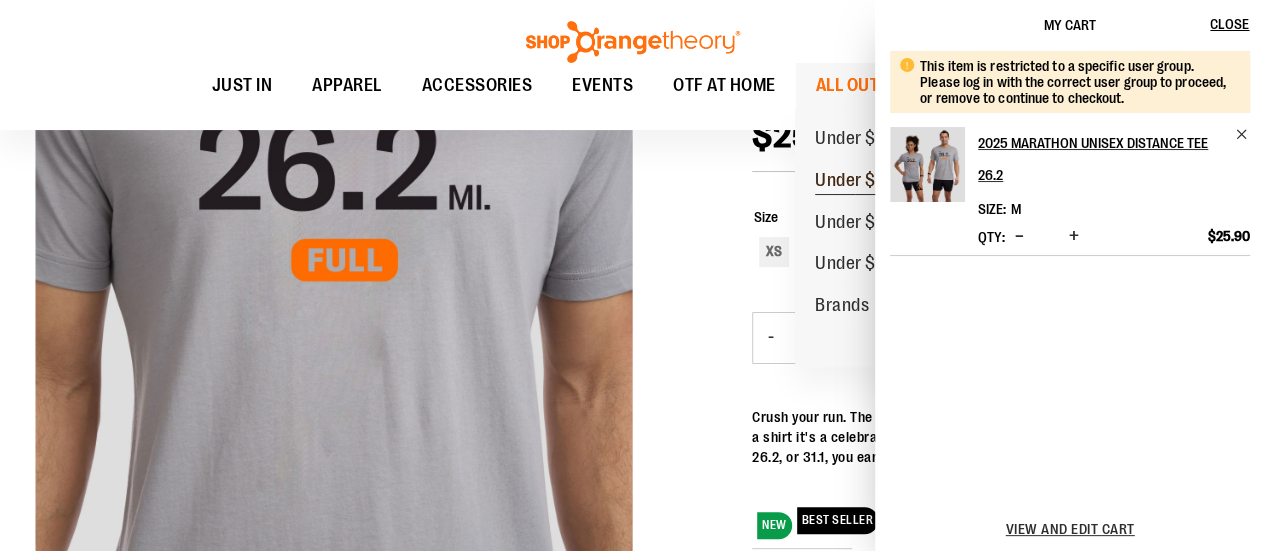 click on "Under $20" at bounding box center (855, 182) 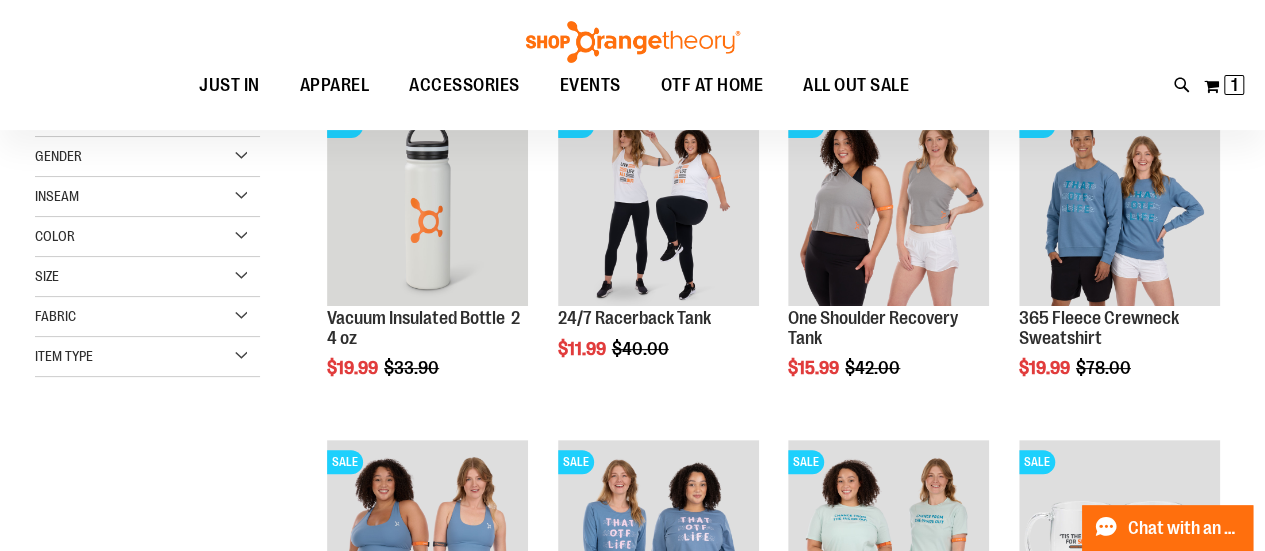 scroll, scrollTop: 300, scrollLeft: 0, axis: vertical 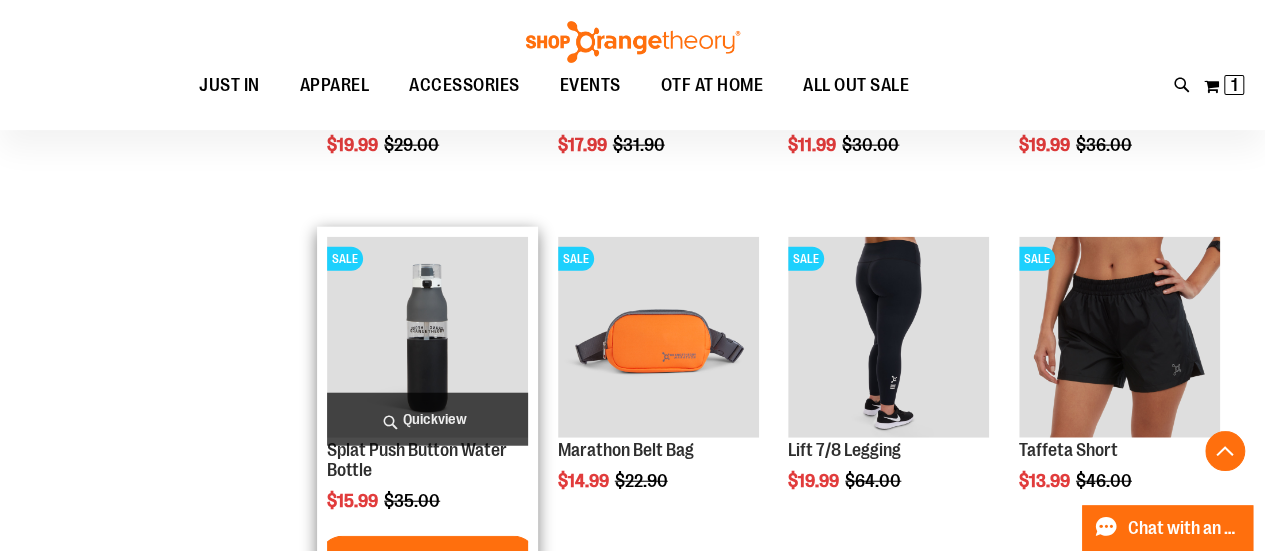 drag, startPoint x: 450, startPoint y: 350, endPoint x: 439, endPoint y: 350, distance: 11 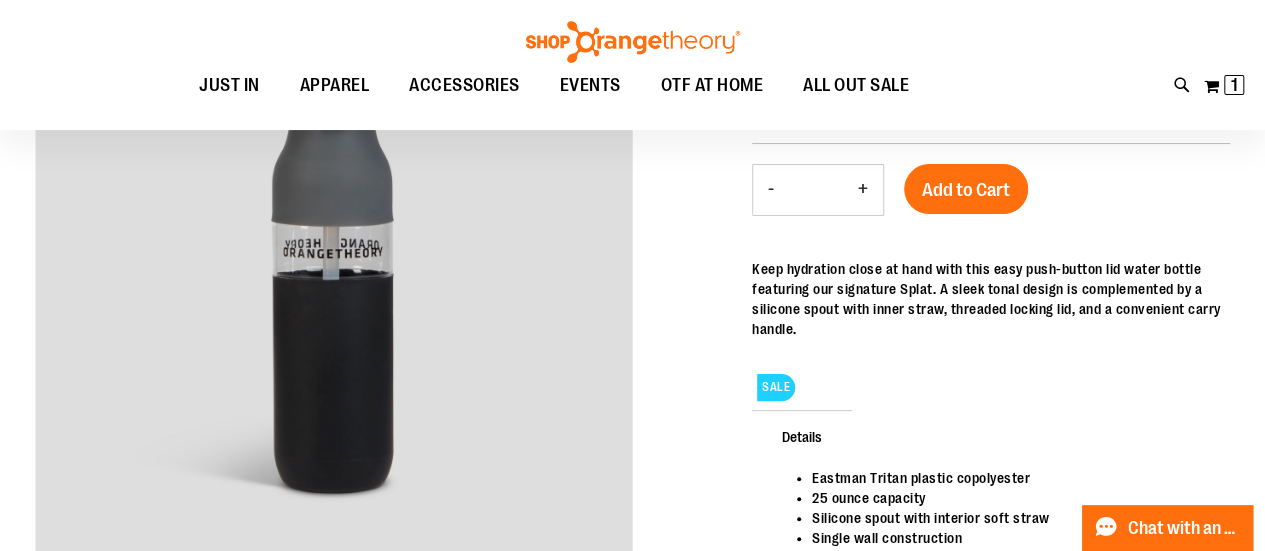 scroll, scrollTop: 0, scrollLeft: 0, axis: both 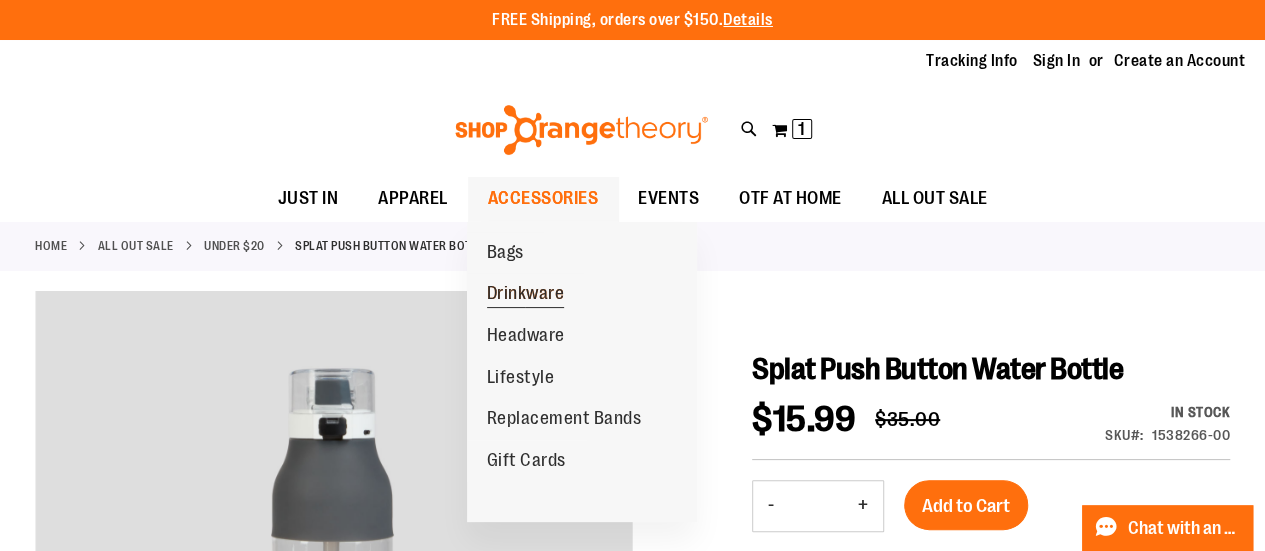 click on "Drinkware" at bounding box center [526, 295] 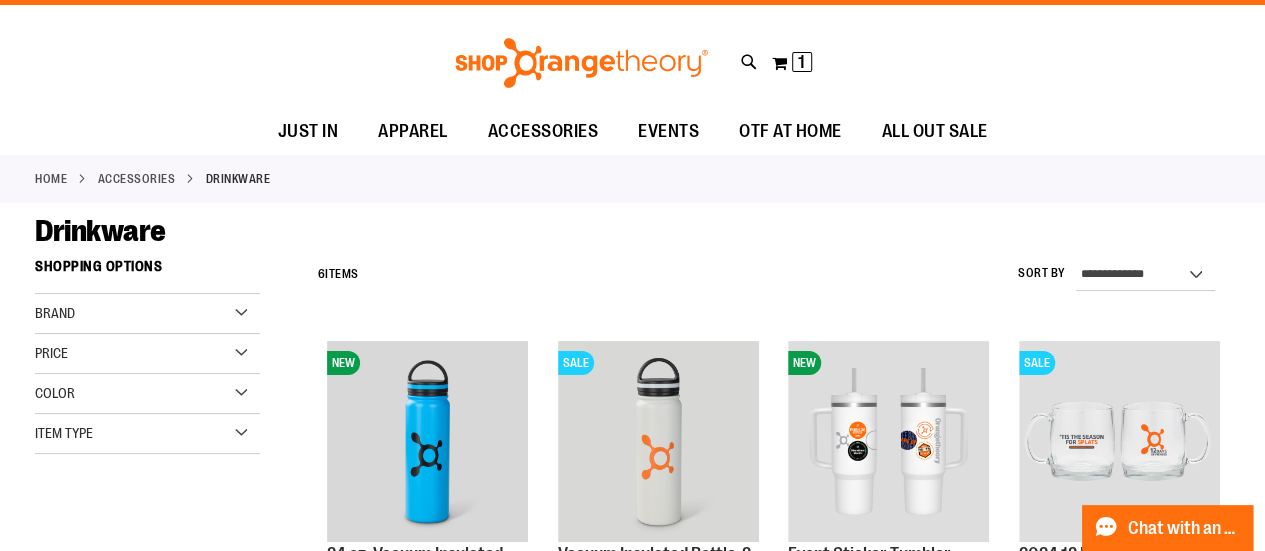 scroll, scrollTop: 0, scrollLeft: 0, axis: both 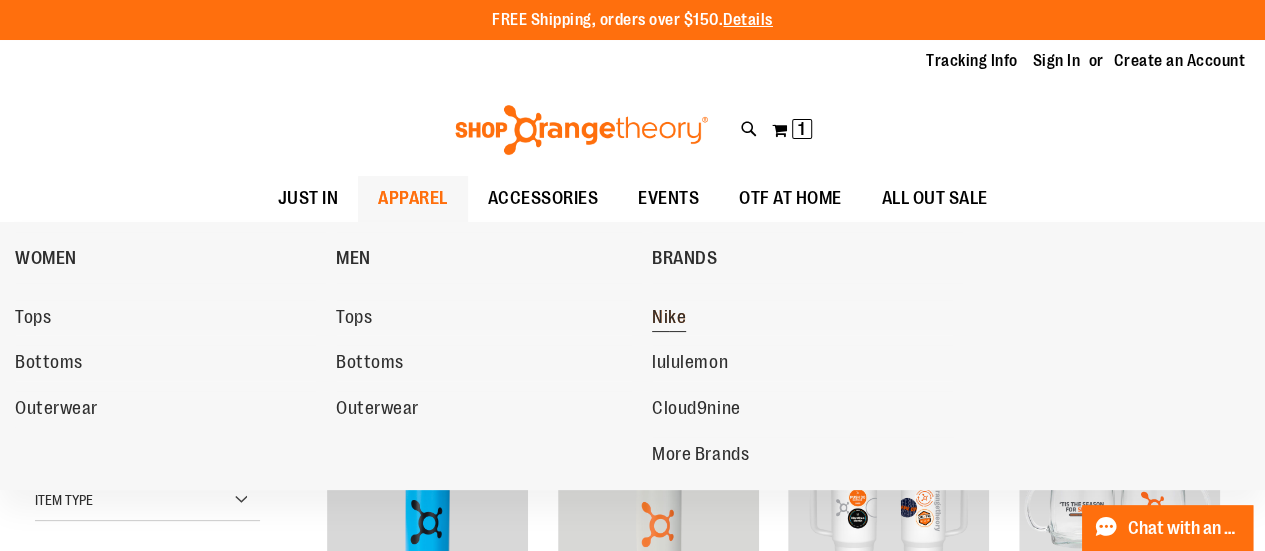 click on "Nike" at bounding box center [669, 319] 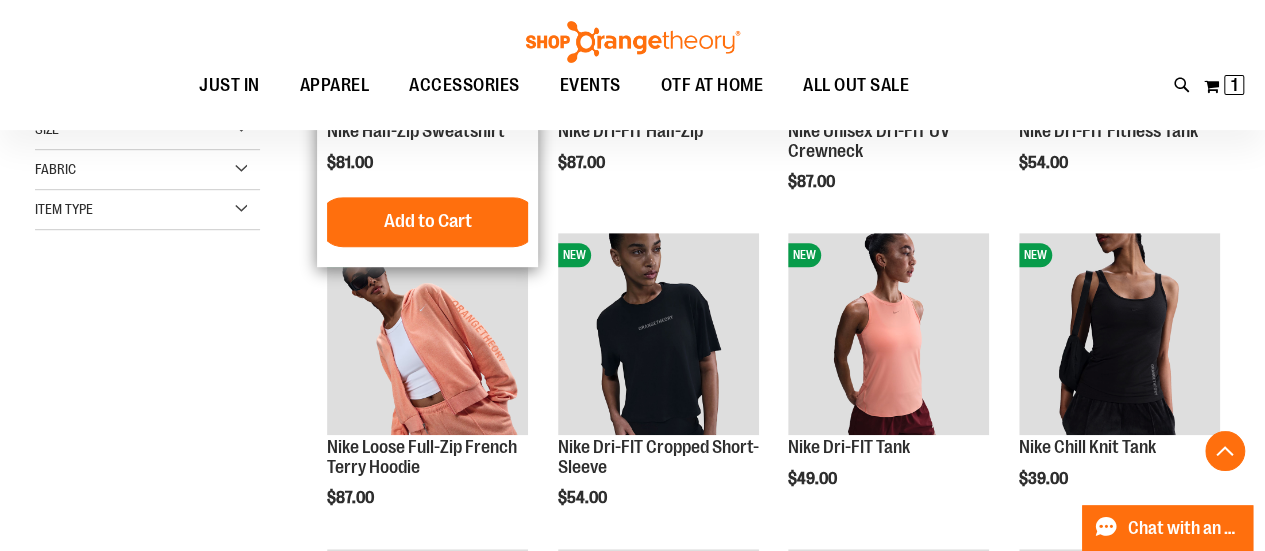 scroll, scrollTop: 500, scrollLeft: 0, axis: vertical 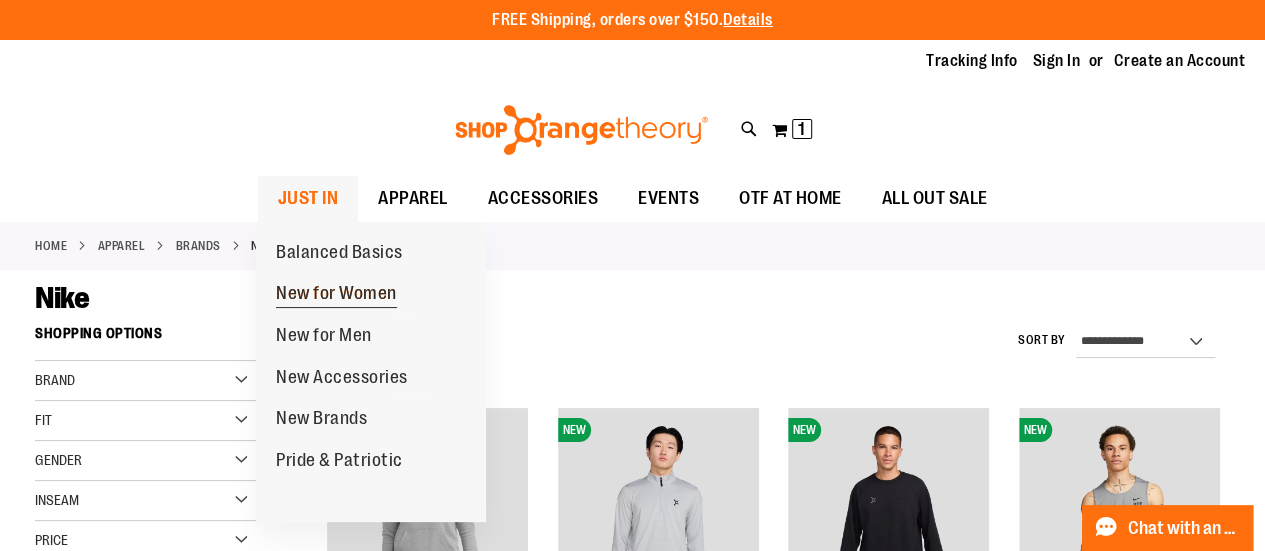 click on "New for Women" at bounding box center [336, 295] 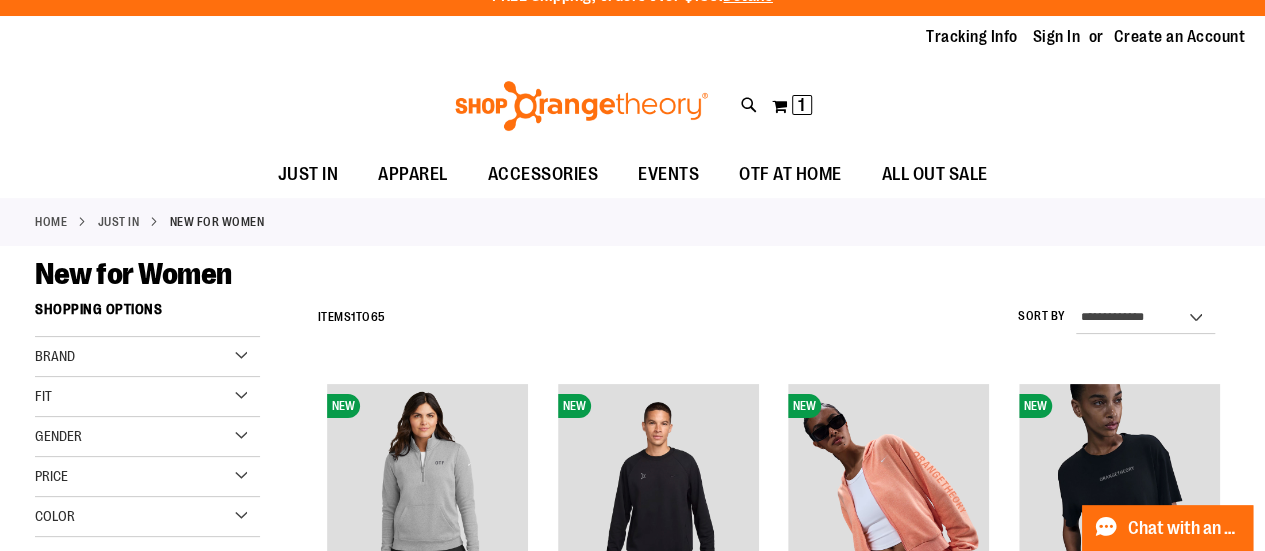 scroll, scrollTop: 0, scrollLeft: 0, axis: both 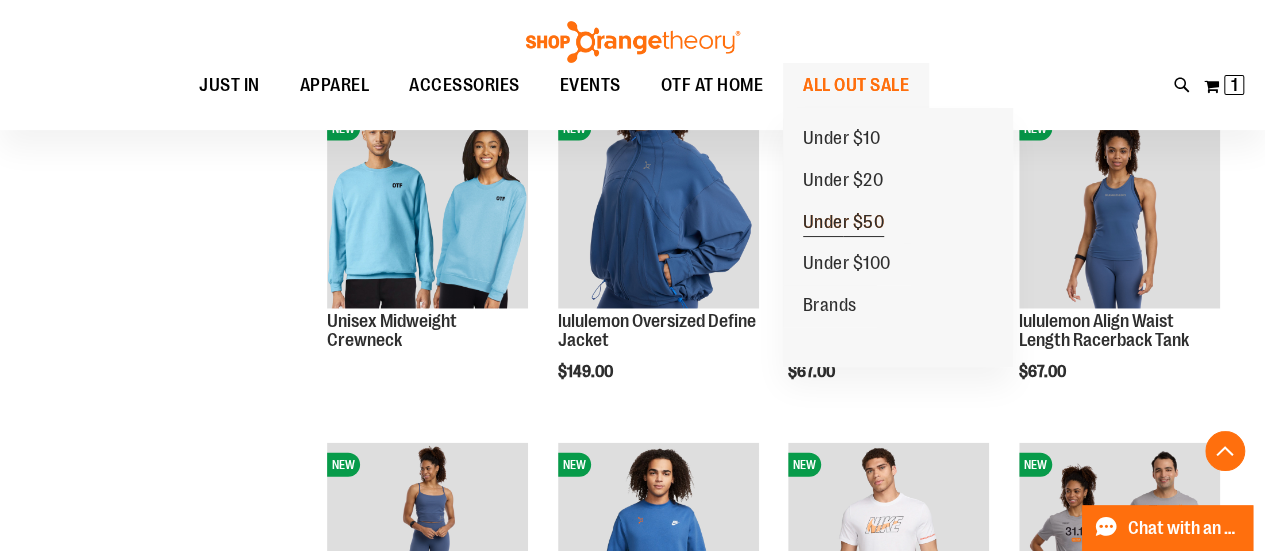 click on "Under $50" at bounding box center [844, 224] 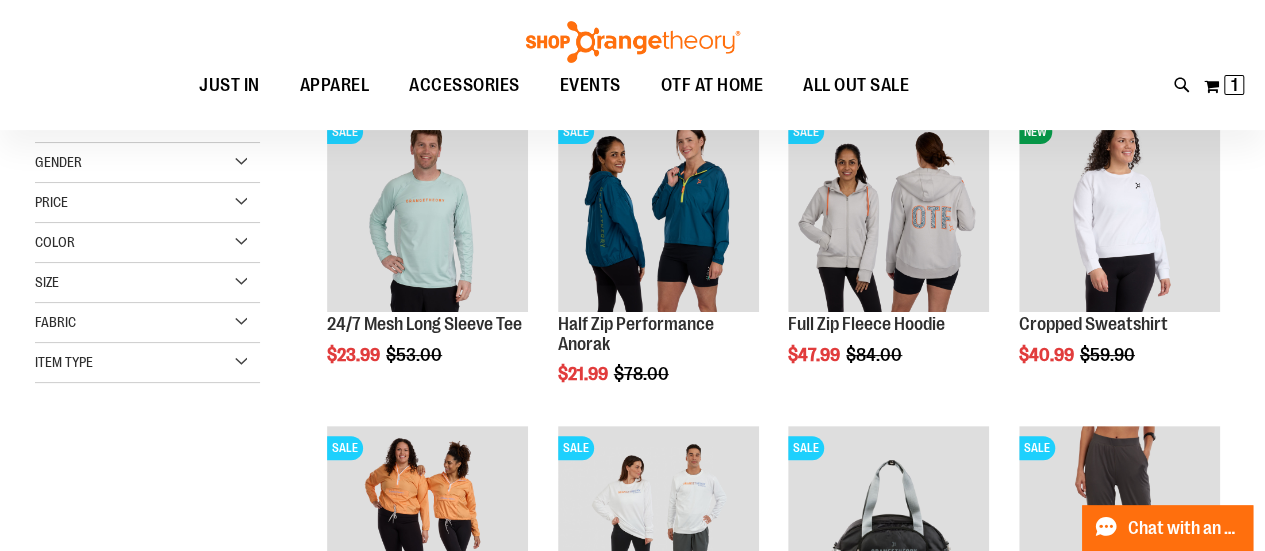 scroll, scrollTop: 0, scrollLeft: 0, axis: both 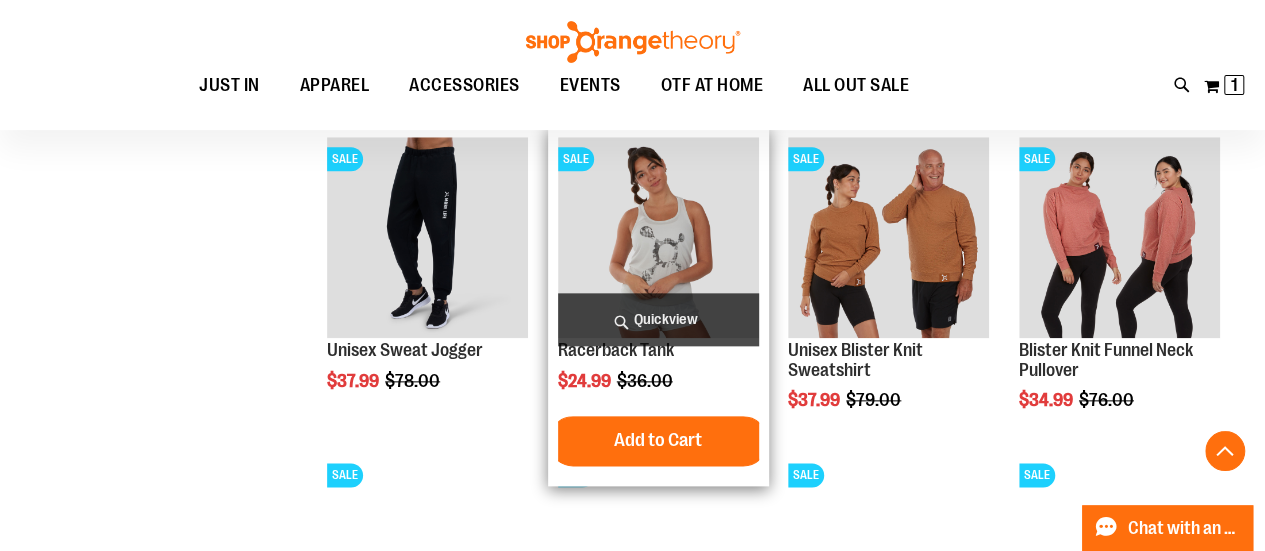 click on "Quickview" at bounding box center (658, 319) 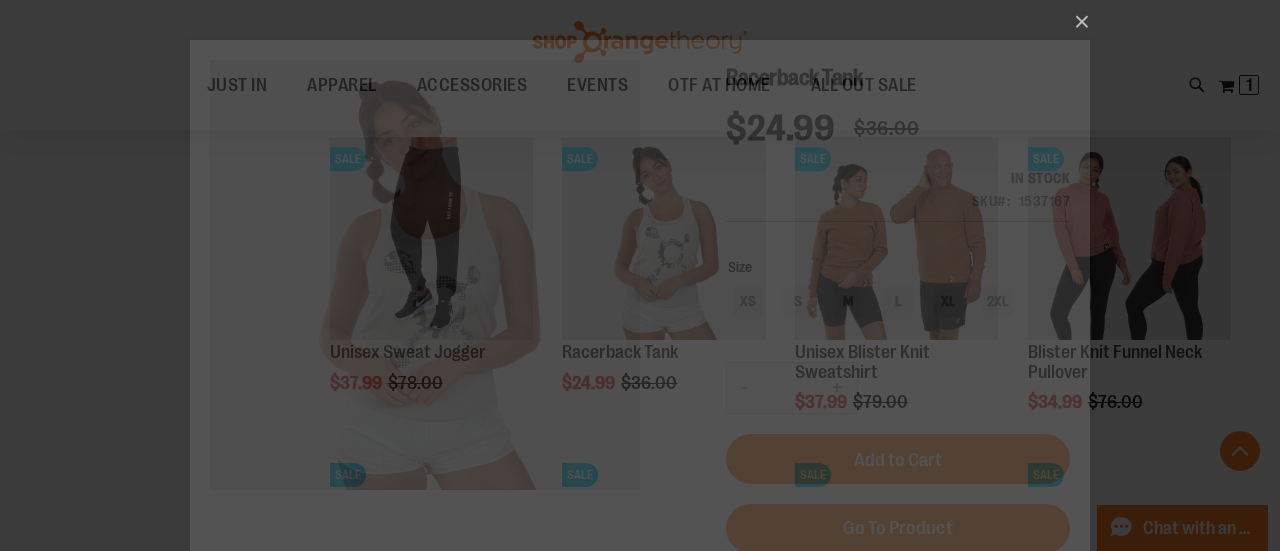 scroll, scrollTop: 0, scrollLeft: 0, axis: both 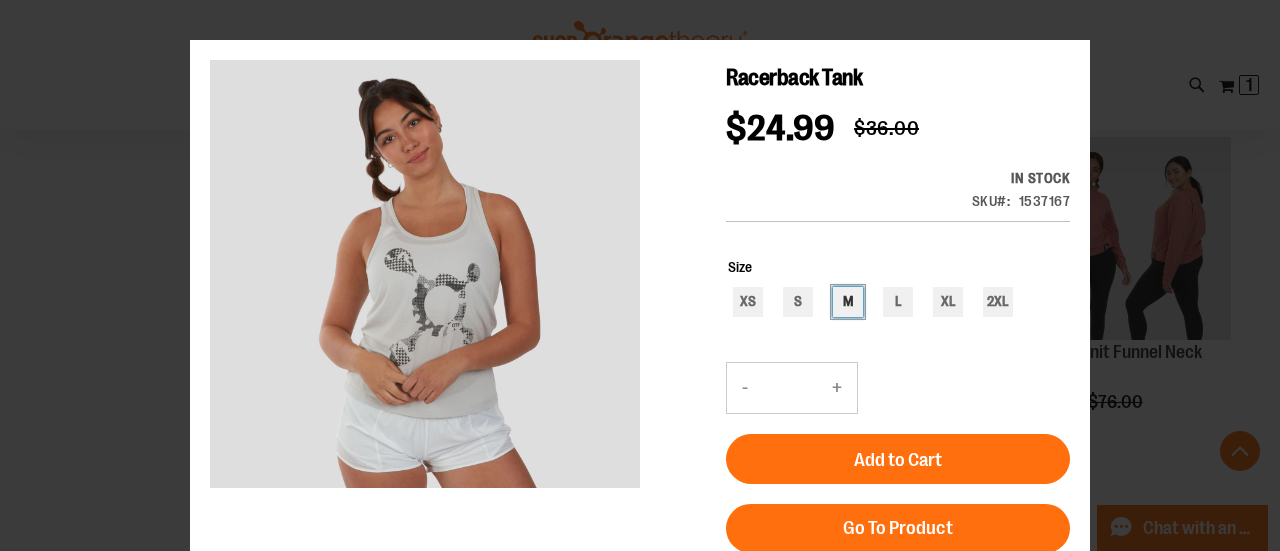 click on "M" at bounding box center (848, 302) 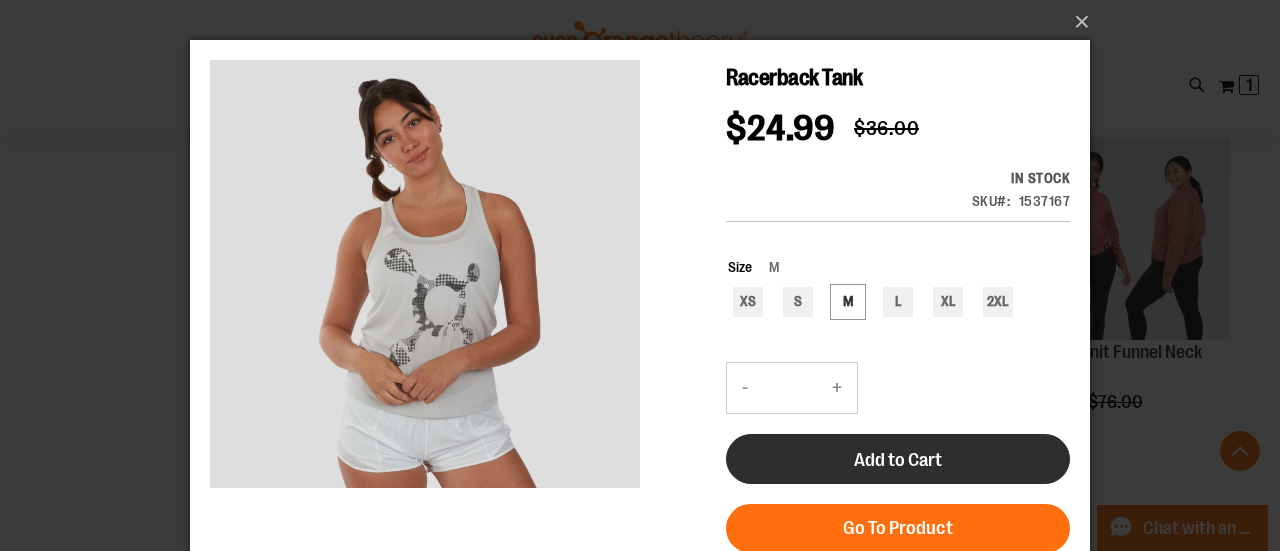 click on "Add to Cart" at bounding box center [898, 460] 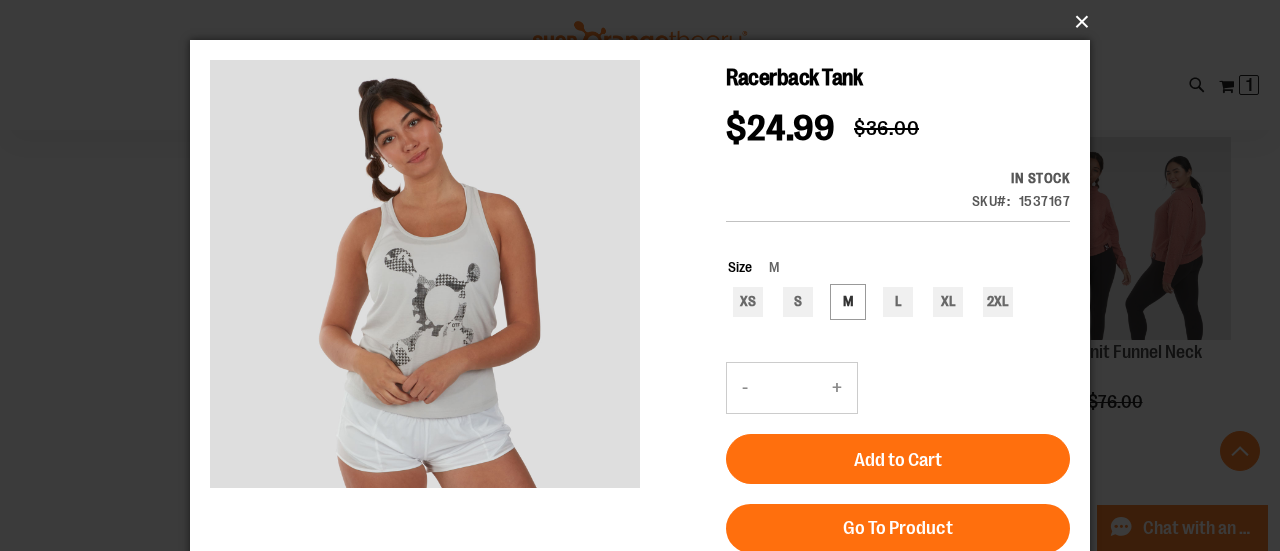 click on "×" at bounding box center (646, 22) 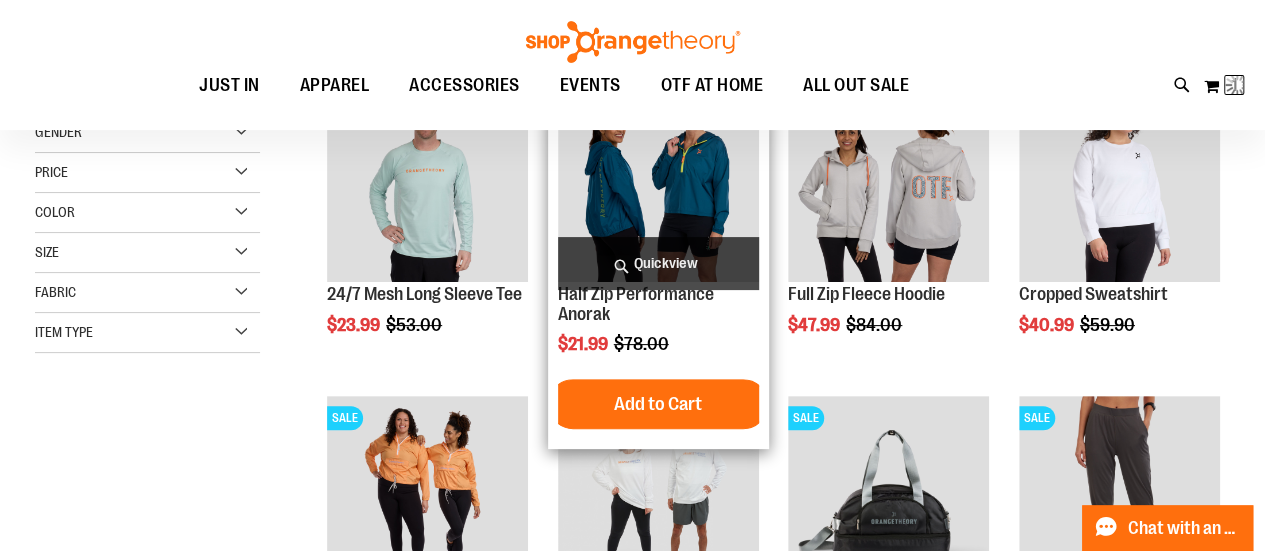 scroll, scrollTop: 0, scrollLeft: 0, axis: both 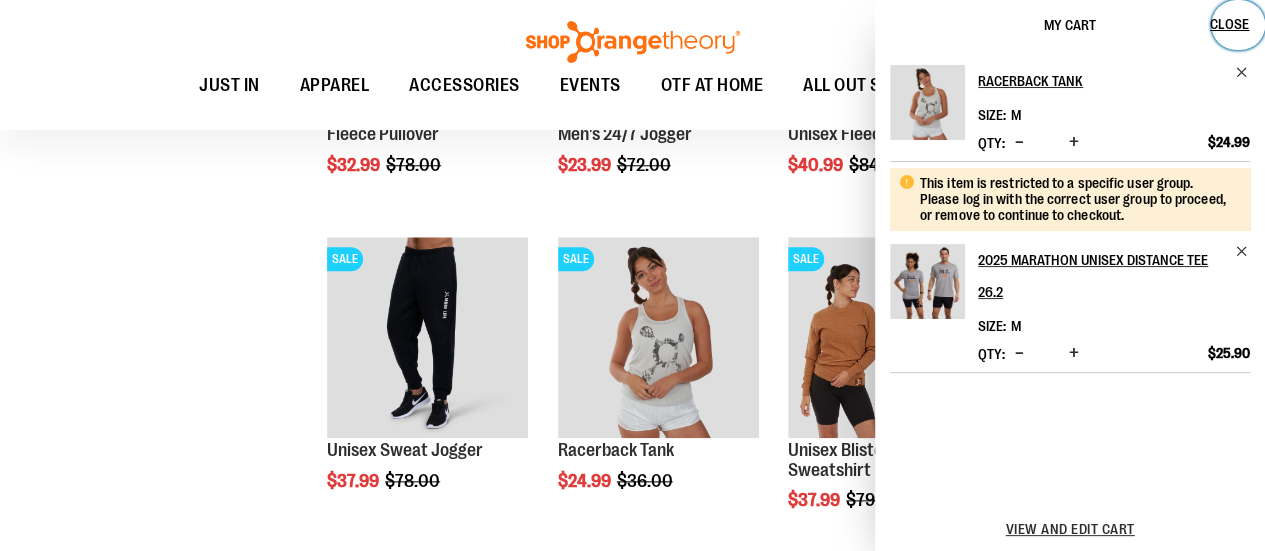 click on "Close" at bounding box center [1229, 24] 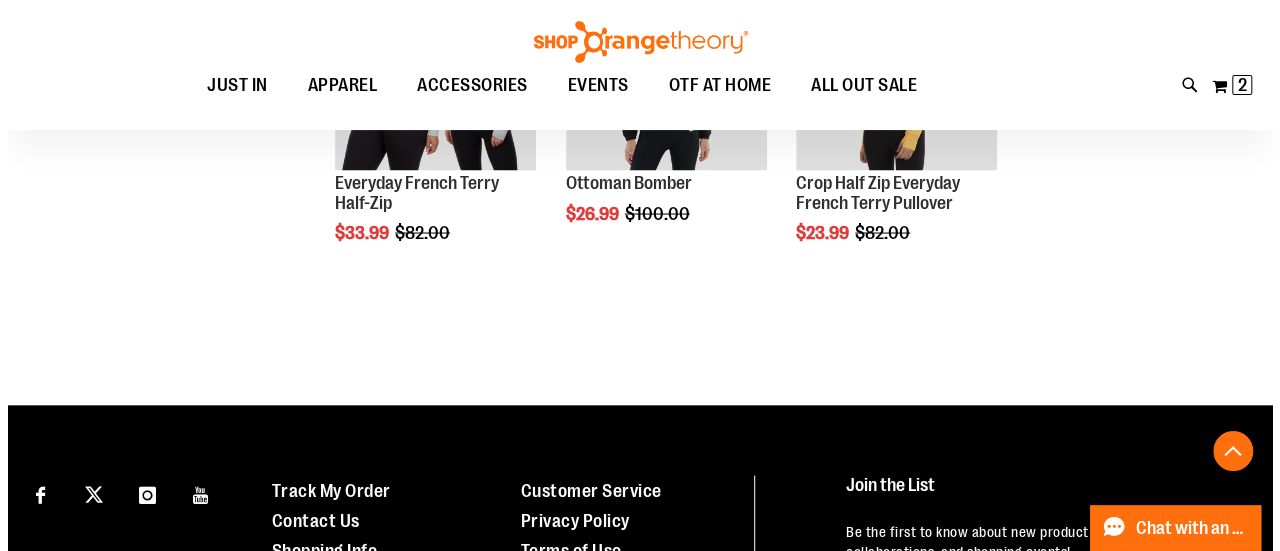 scroll, scrollTop: 1298, scrollLeft: 0, axis: vertical 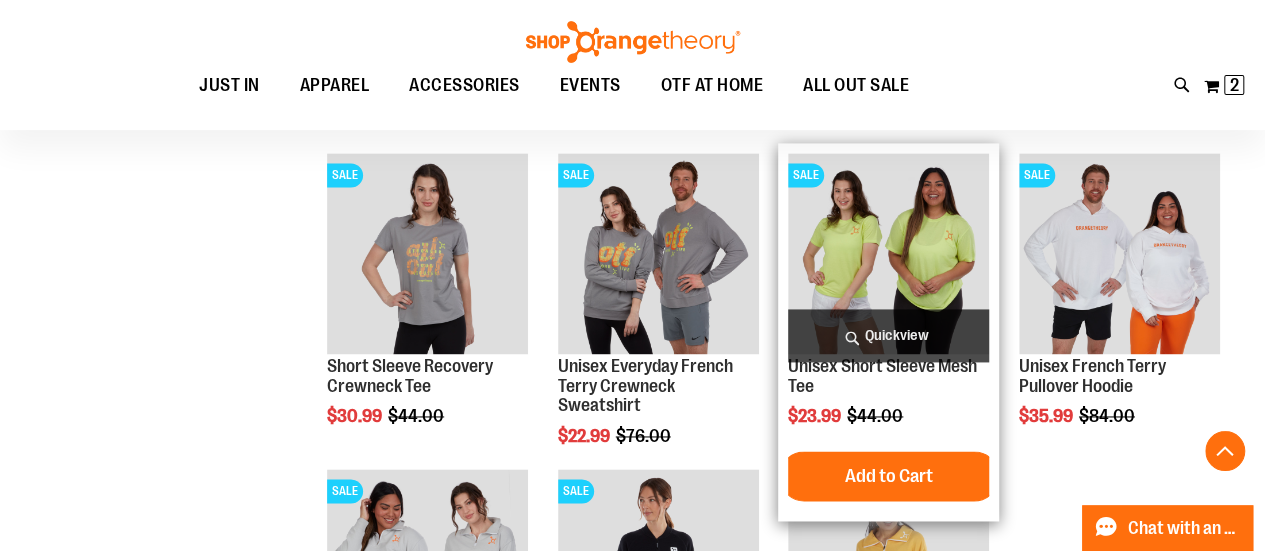 click on "Quickview" at bounding box center (888, 335) 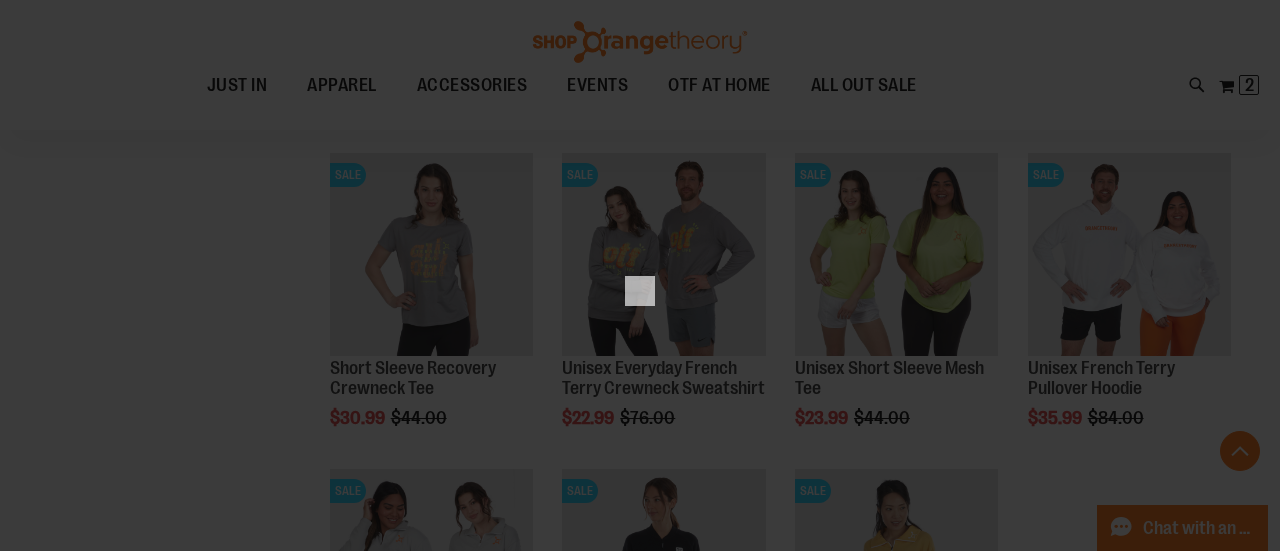scroll, scrollTop: 0, scrollLeft: 0, axis: both 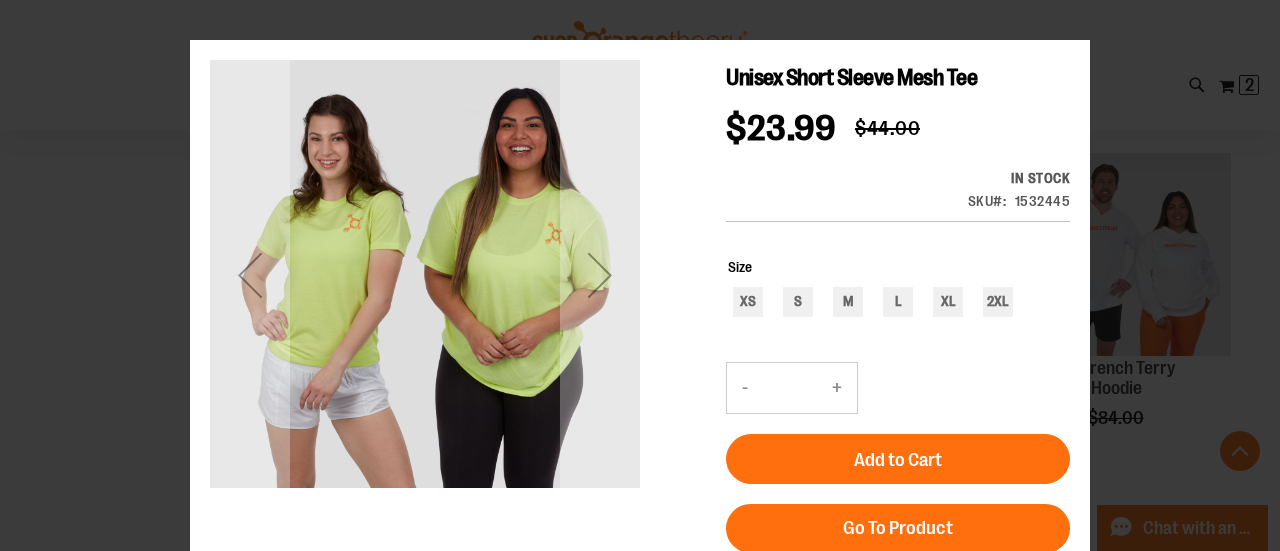 click on "XS S M L XL 2XL" at bounding box center (899, 304) 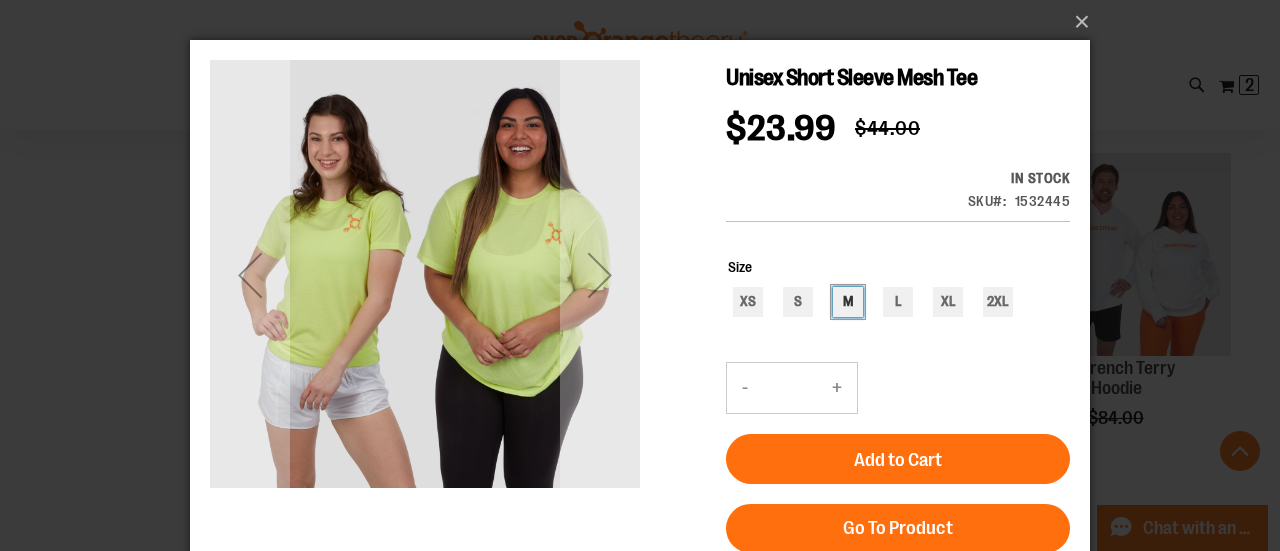 click on "M" at bounding box center [848, 302] 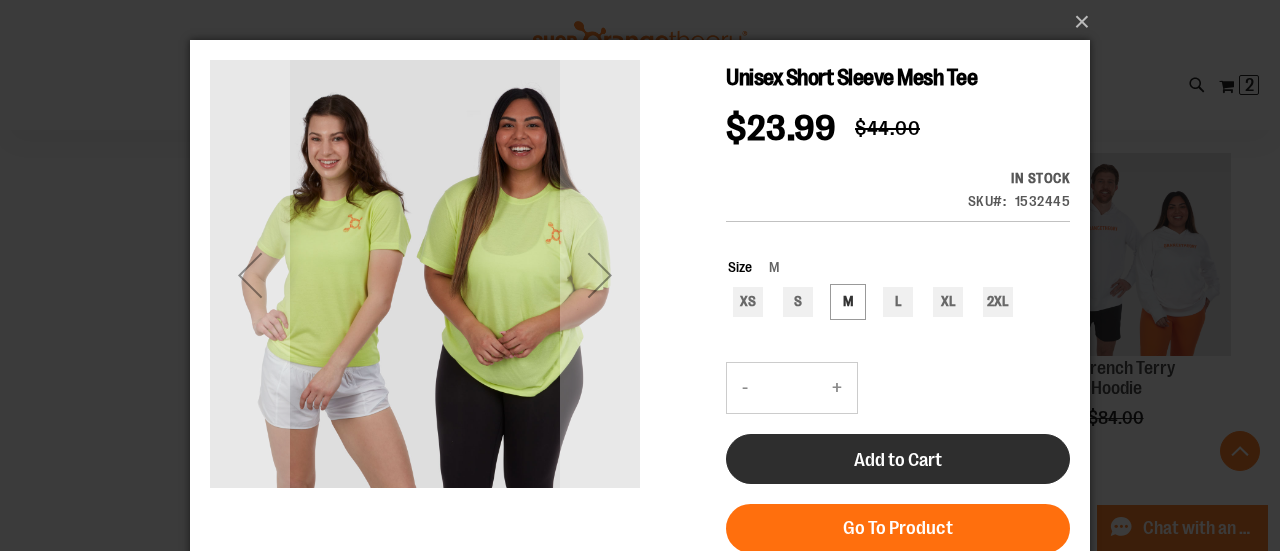 click on "Add to Cart" at bounding box center (898, 460) 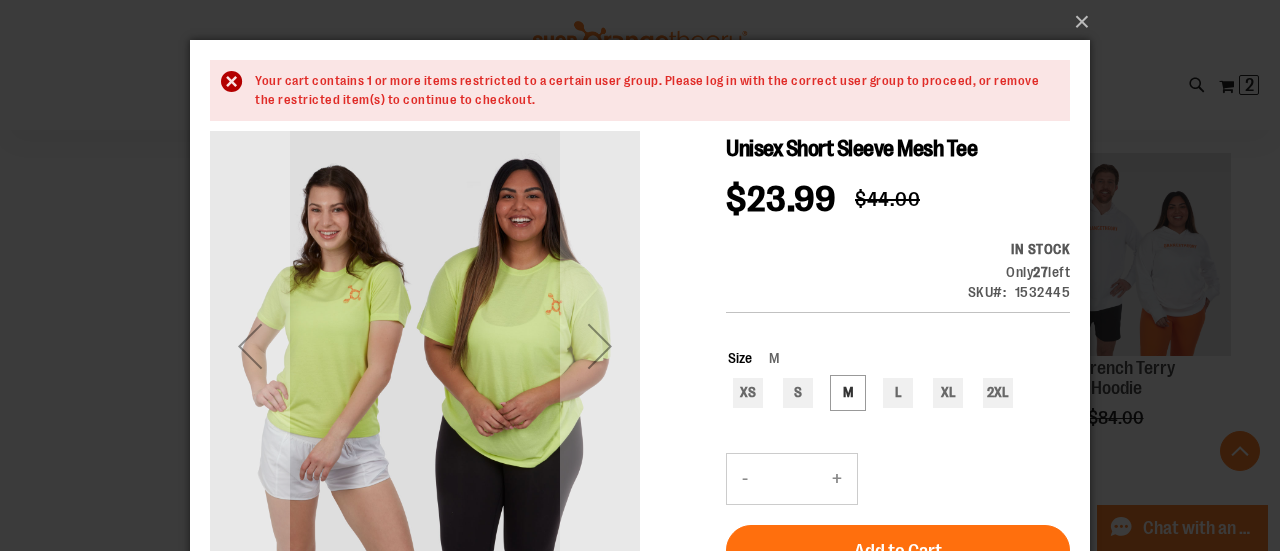 scroll, scrollTop: 100, scrollLeft: 0, axis: vertical 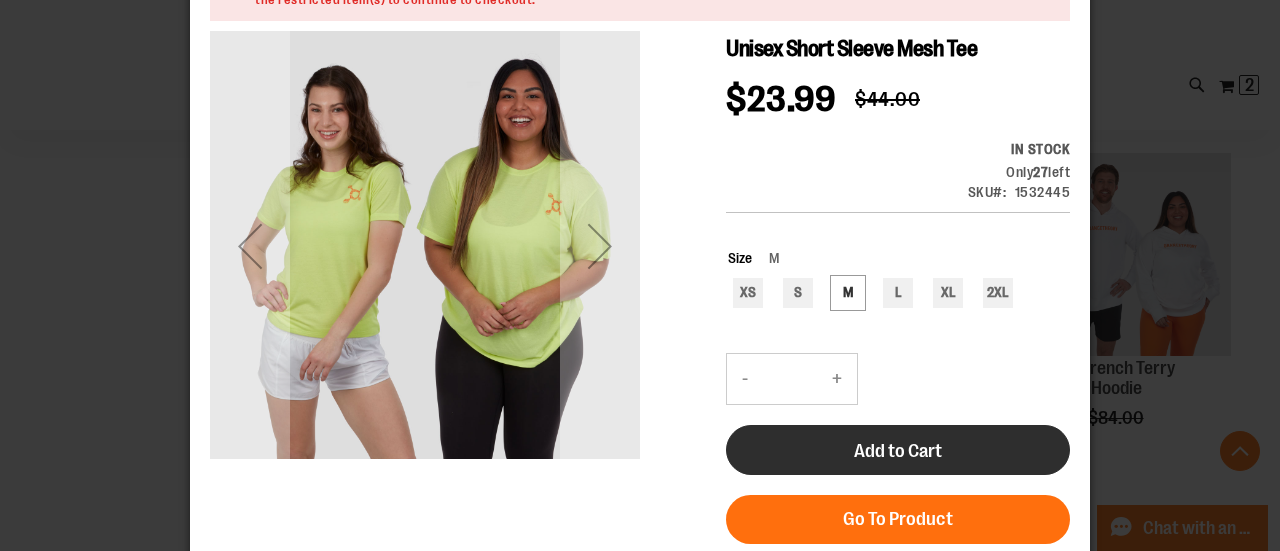 click on "Add to Cart" at bounding box center (898, 450) 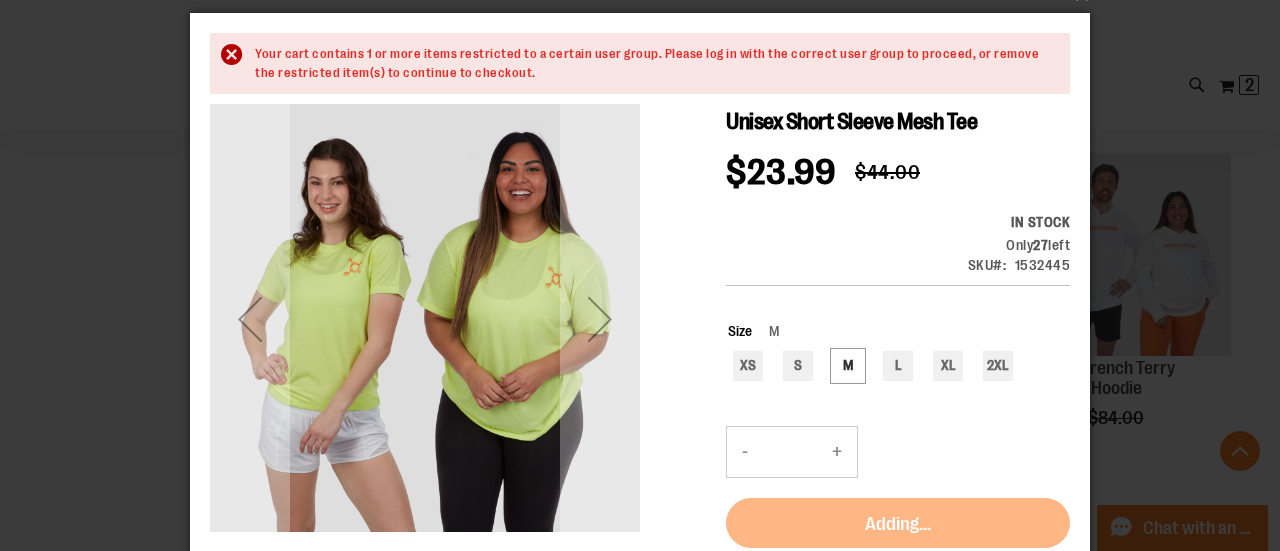 scroll, scrollTop: 0, scrollLeft: 0, axis: both 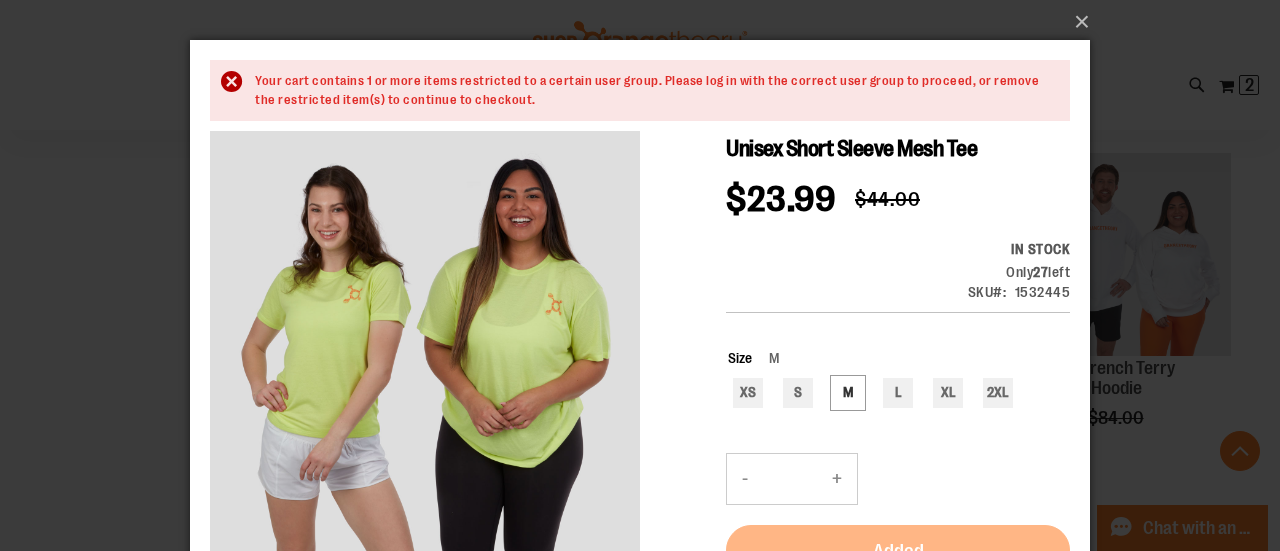 click on "×" at bounding box center (640, 275) 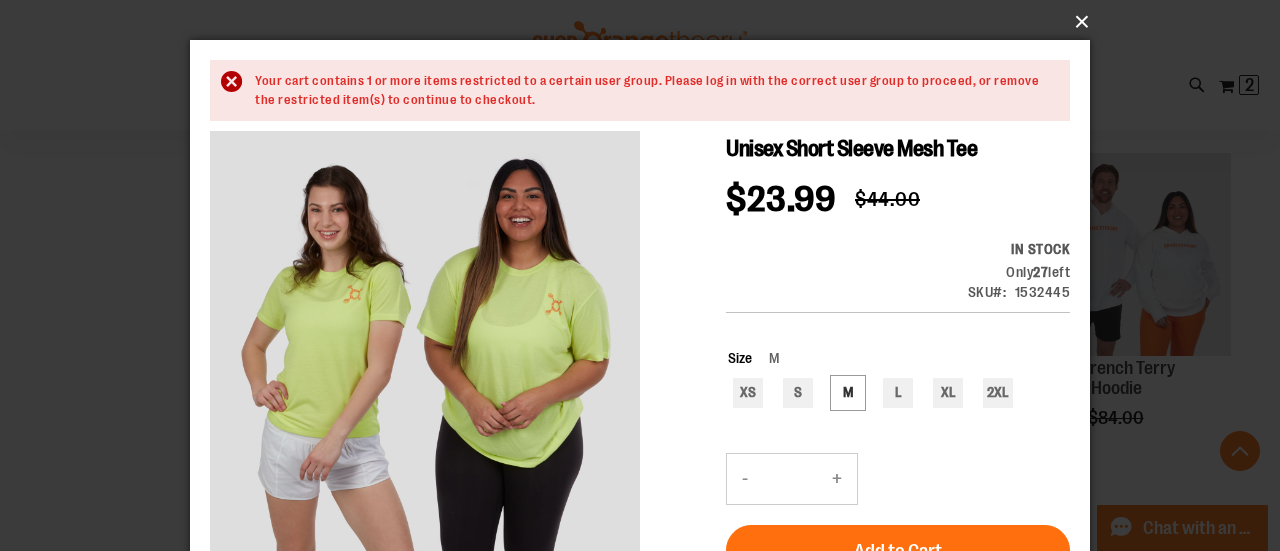 click on "×" at bounding box center (646, 22) 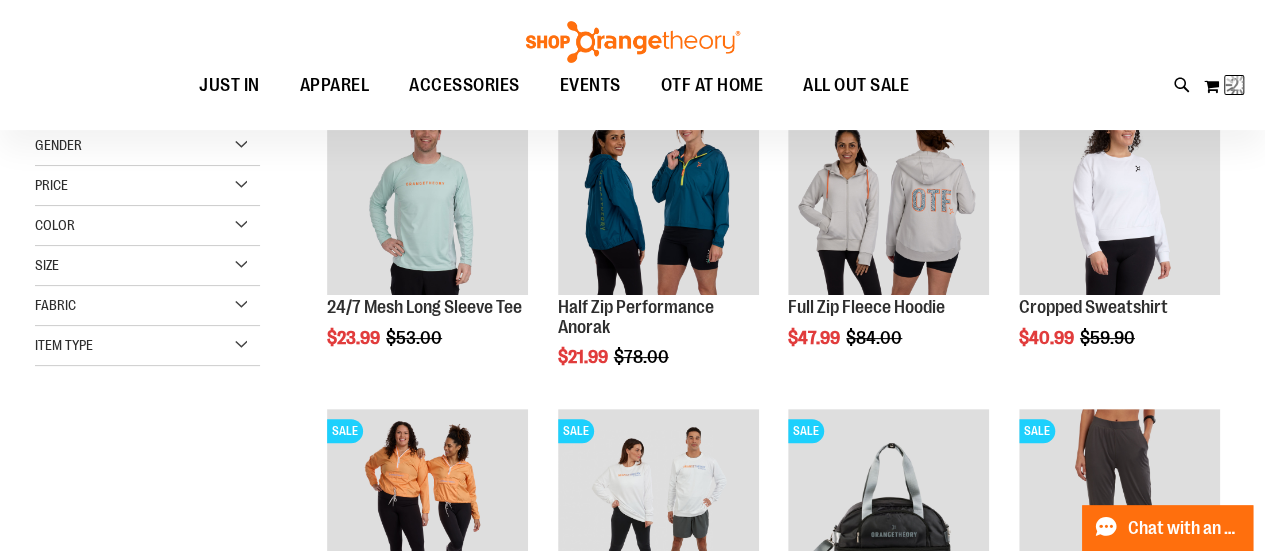 scroll, scrollTop: 0, scrollLeft: 0, axis: both 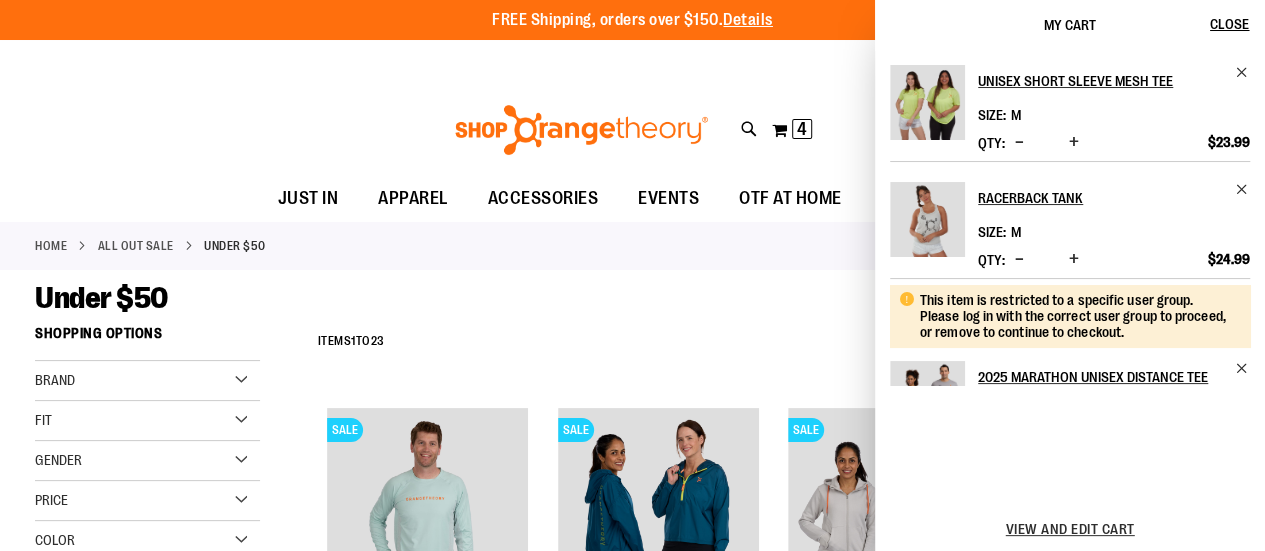 click on "Tracking Info
Sign In
Return to Procurement
Create an Account" at bounding box center [632, 61] 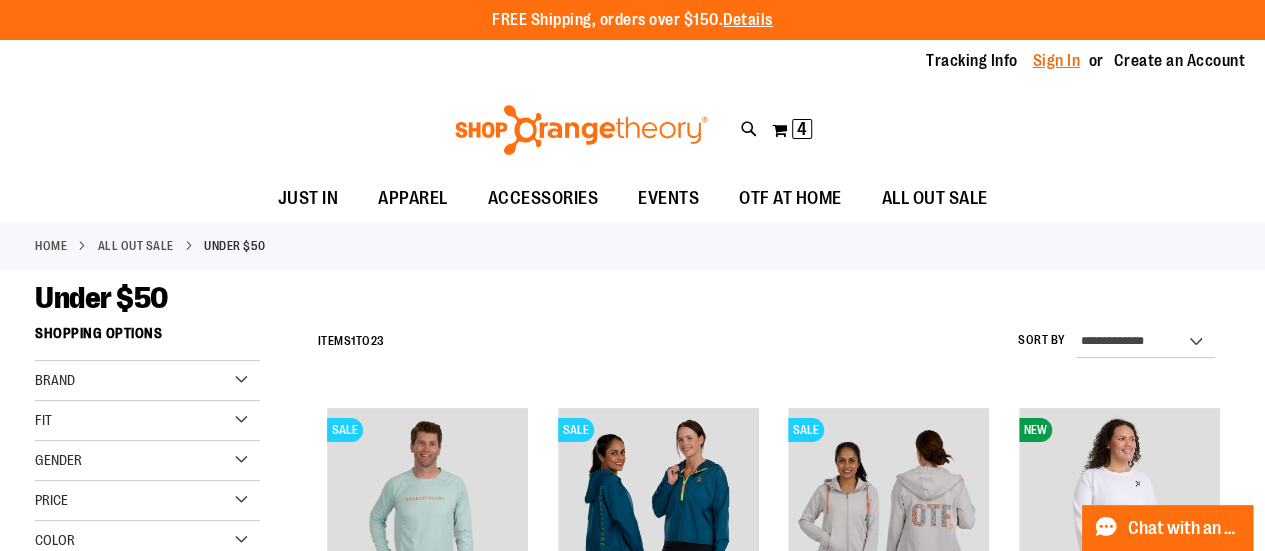 click on "Sign In" at bounding box center (1057, 61) 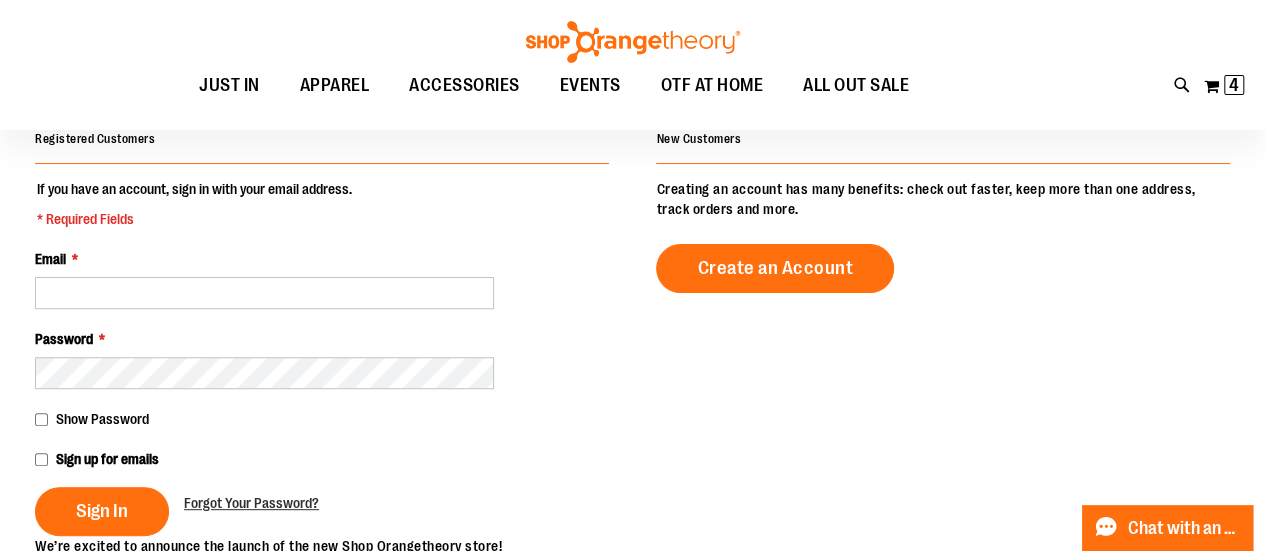 scroll, scrollTop: 200, scrollLeft: 0, axis: vertical 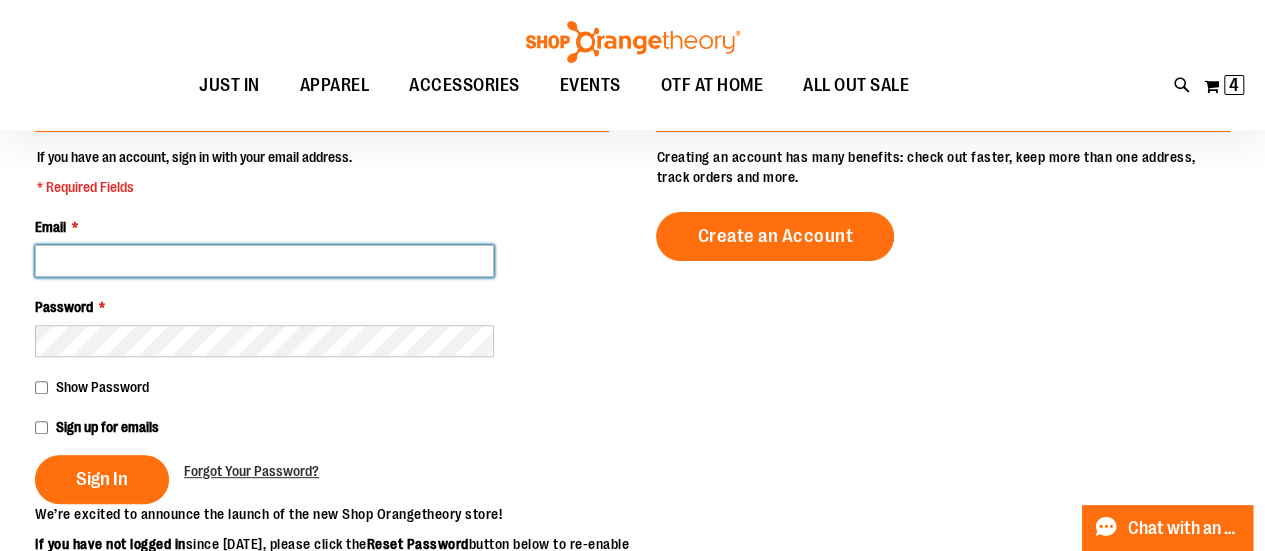 click on "Email *" at bounding box center (264, 261) 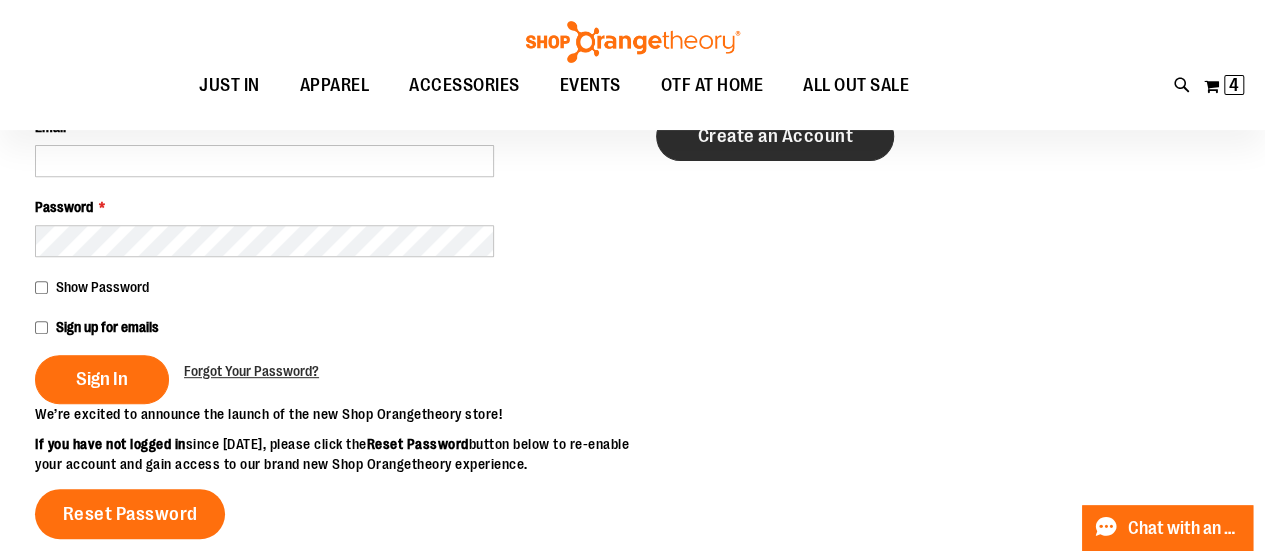 click on "Create an Account" at bounding box center [775, 136] 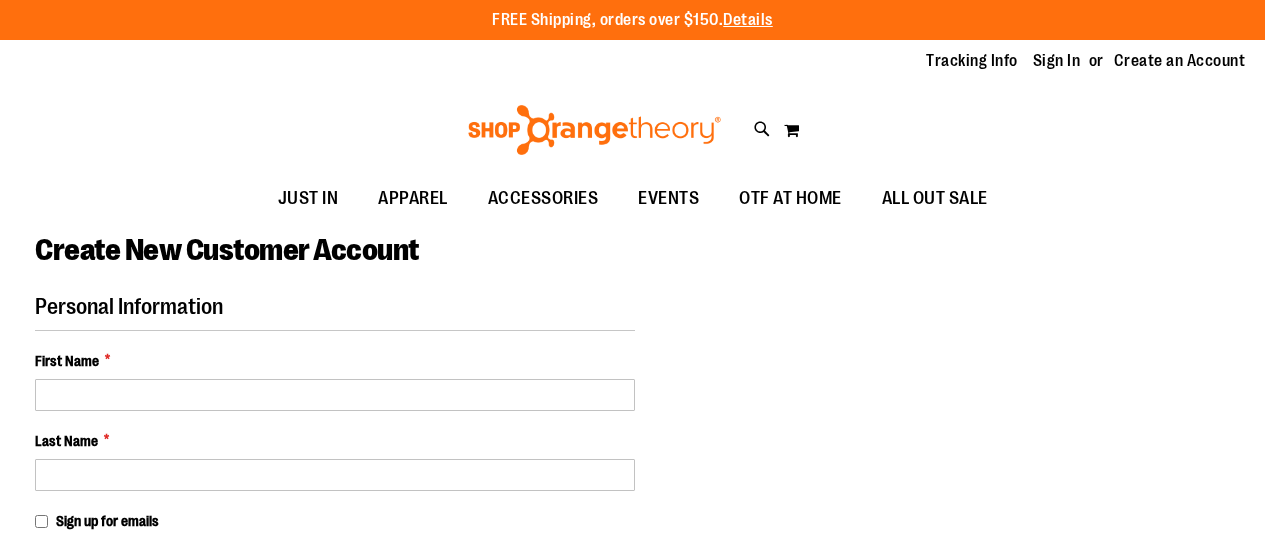 scroll, scrollTop: 0, scrollLeft: 0, axis: both 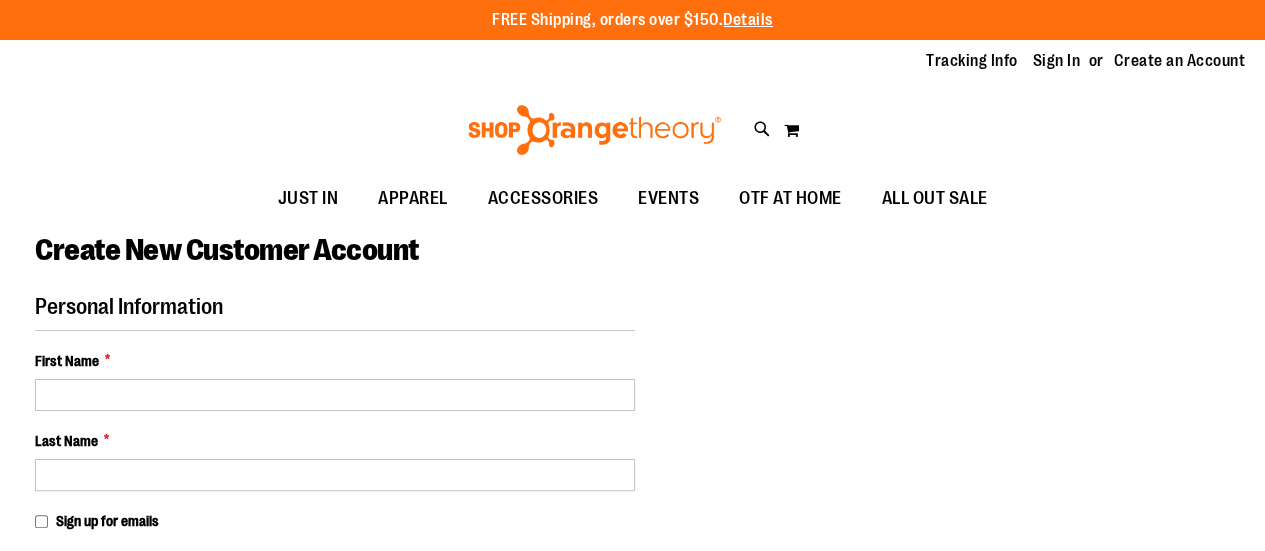select on "***" 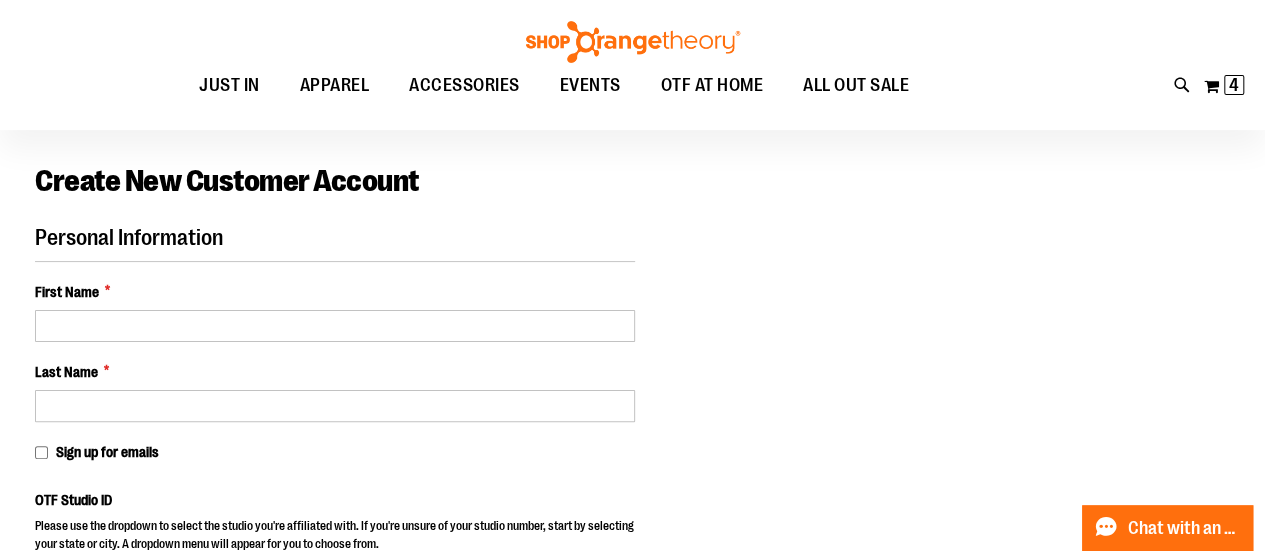 scroll, scrollTop: 100, scrollLeft: 0, axis: vertical 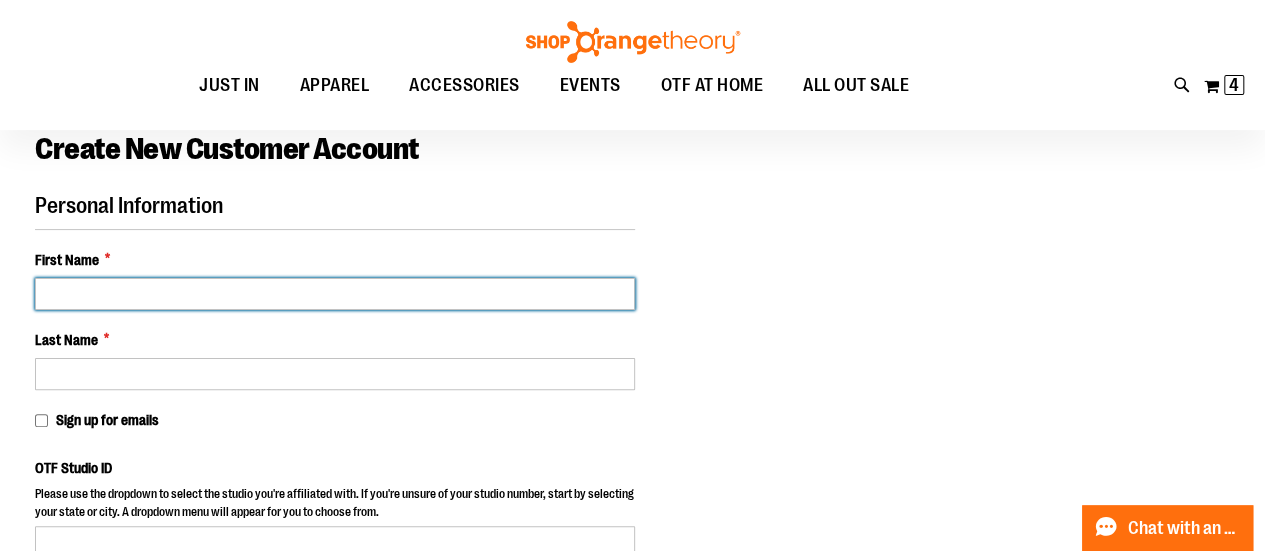 click on "First Name *" at bounding box center (335, 294) 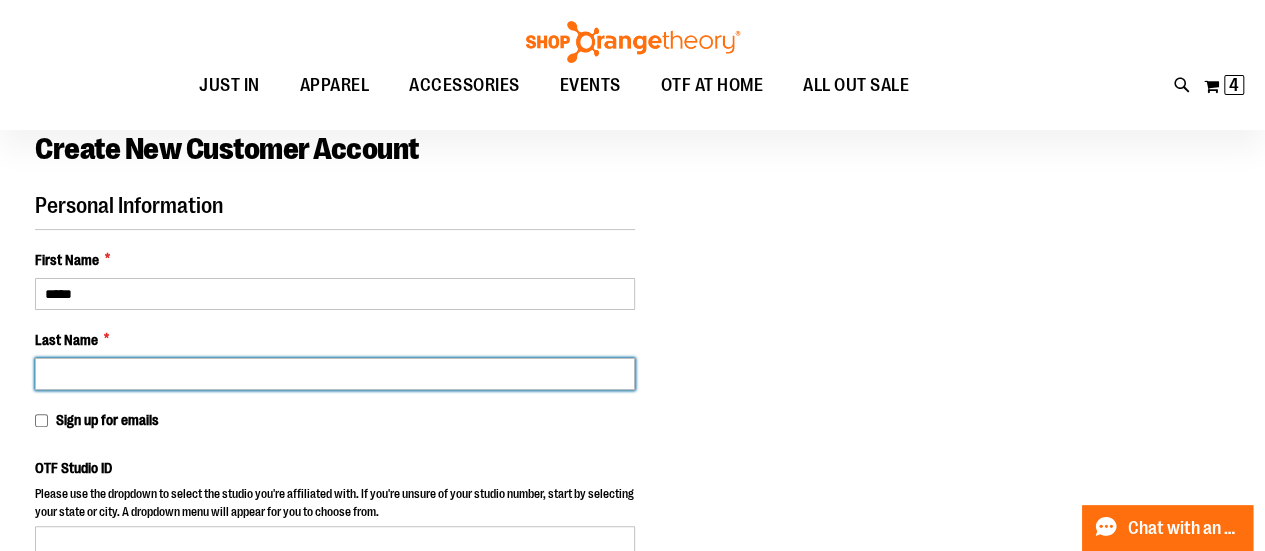 type on "*****" 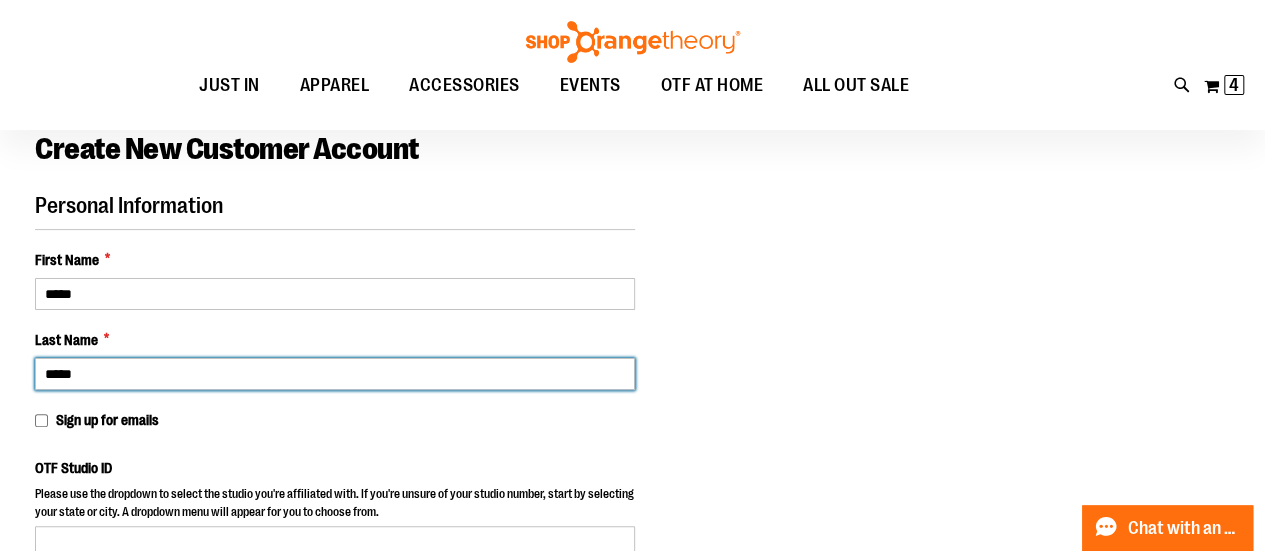 type on "**********" 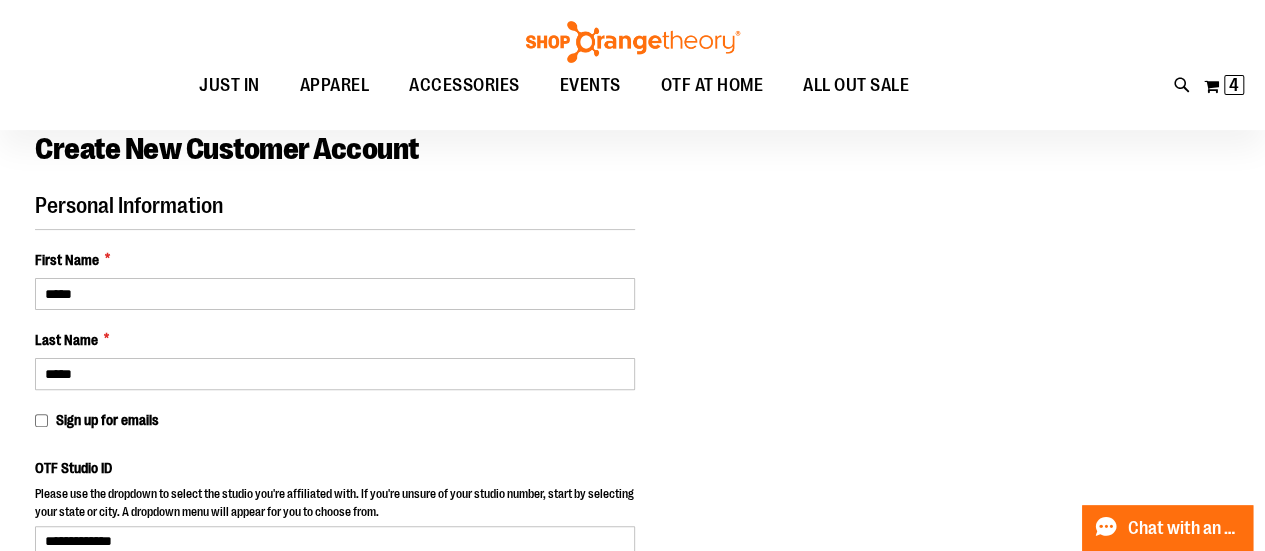 select on "*******" 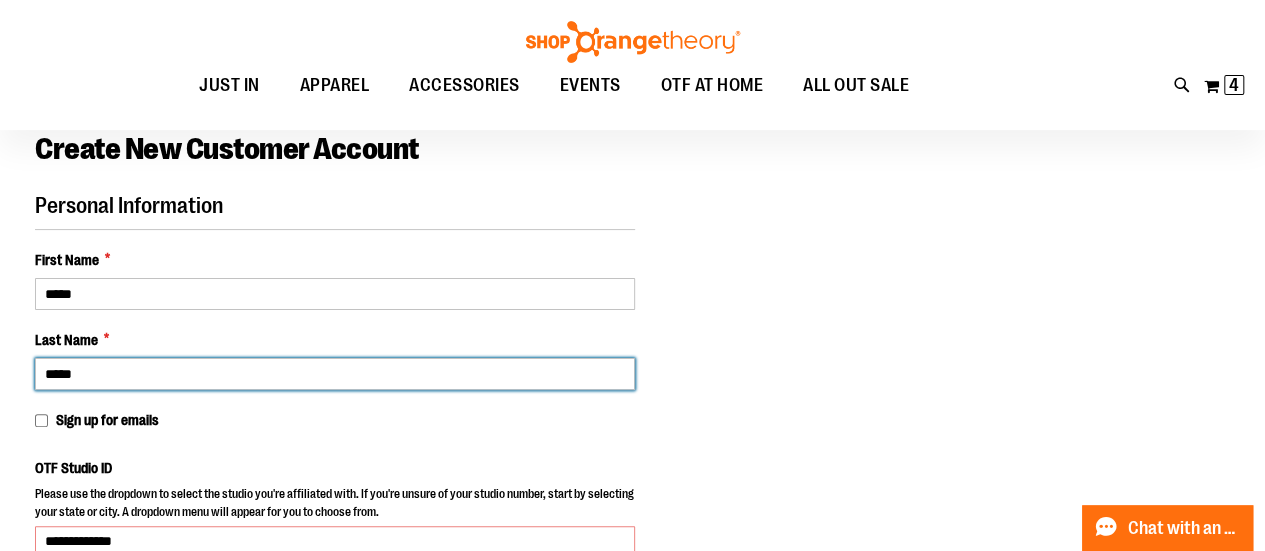 click on "*****" at bounding box center [335, 374] 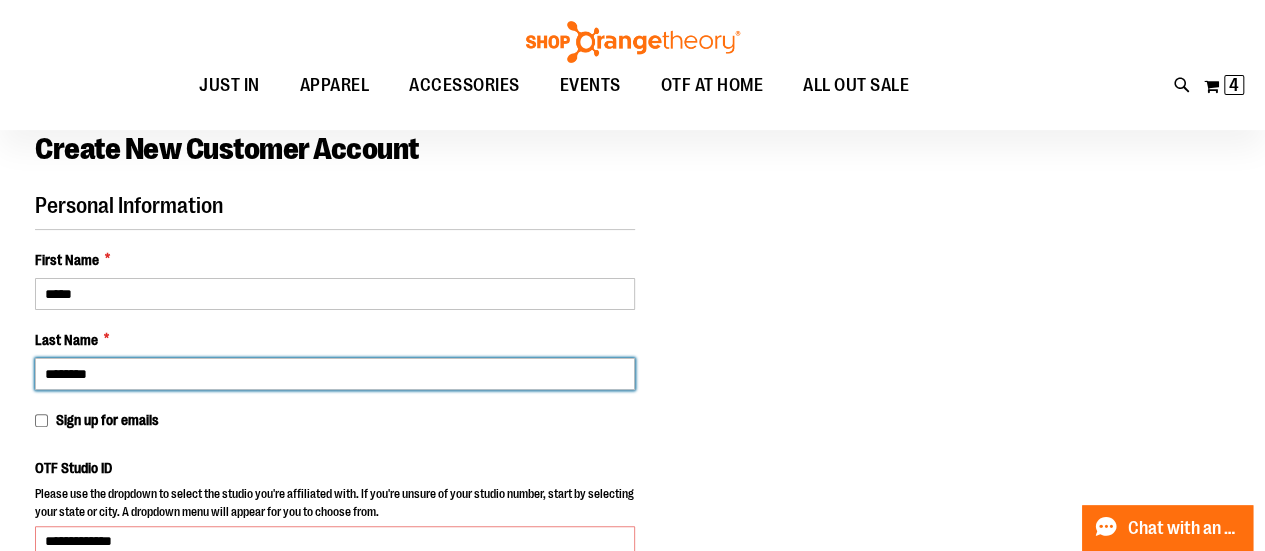 type on "********" 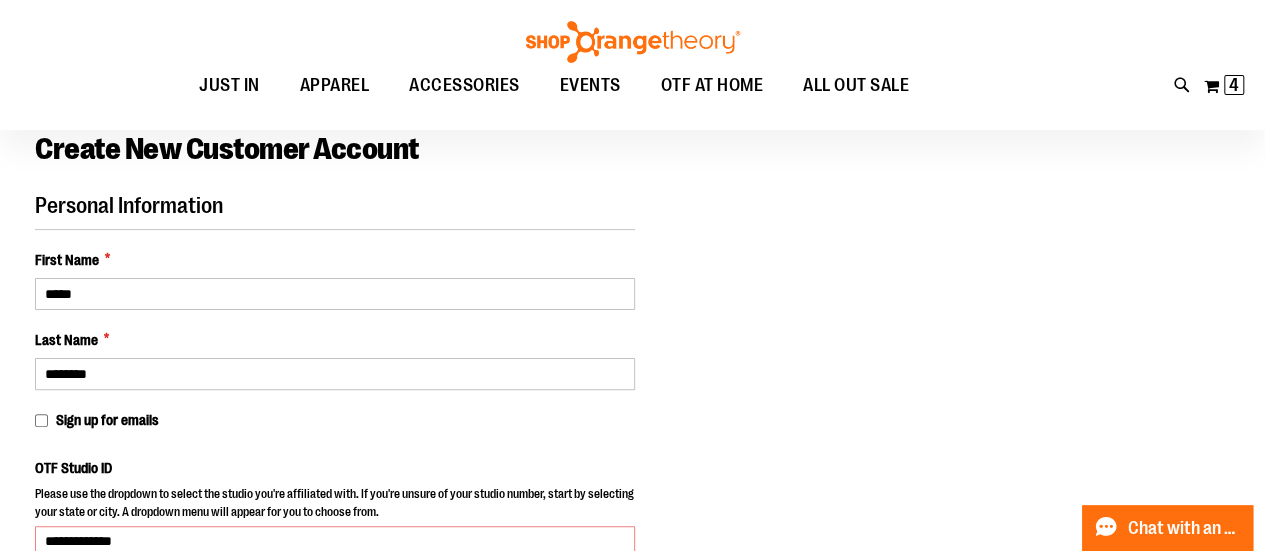 click on "OTF Studio ID
Please use the dropdown to select the studio you're affiliated with. If you're unsure of your studio number, start by selecting your state or city. A dropdown menu will appear for you to choose from.
[STUDIO_ID]
You have entered invalid studio number
Country
[COUNTRY_CODE]
[COUNTRY_CODE]
[COUNTRY_CODE]
[COUNTRY_CODE]
[COUNTRY_CODE]
[COUNTRY_CODE]
[COUNTRY_CODE]
[COUNTRY_CODE]
[COUNTRY_CODE]
[COUNTRY_CODE]
[COUNTRY_CODE]
[COUNTRY_CODE]
[COUNTRY_CODE]
[COUNTRY_CODE]
[COUNTRY_CODE]
[COUNTRY_CODE]
[COUNTRY_CODE]
[COUNTRY_CODE]" at bounding box center (335, 549) 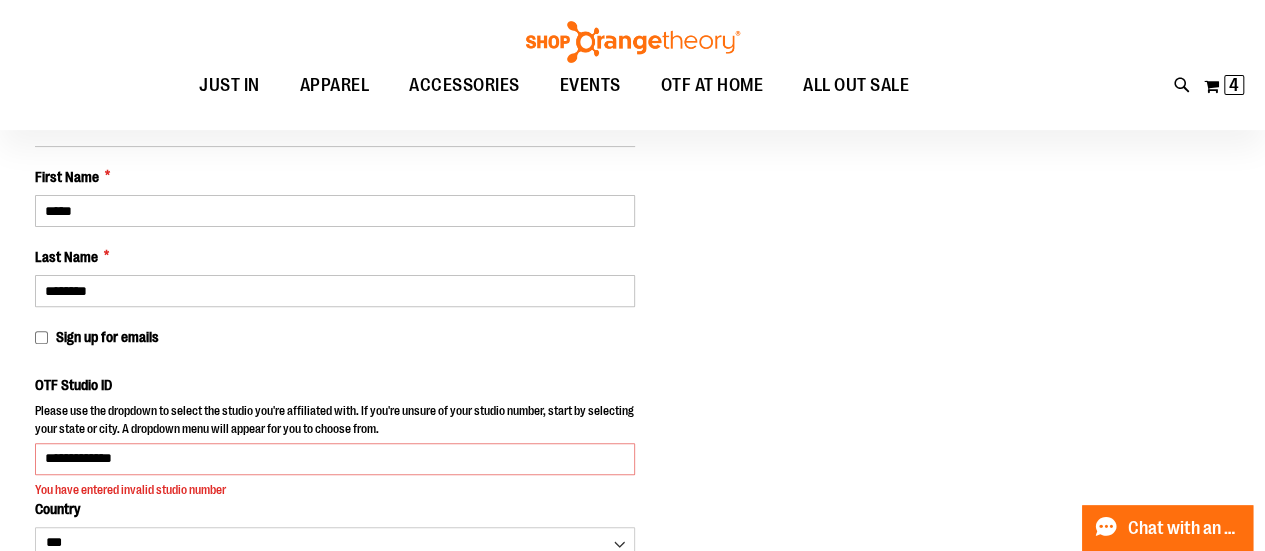scroll, scrollTop: 300, scrollLeft: 0, axis: vertical 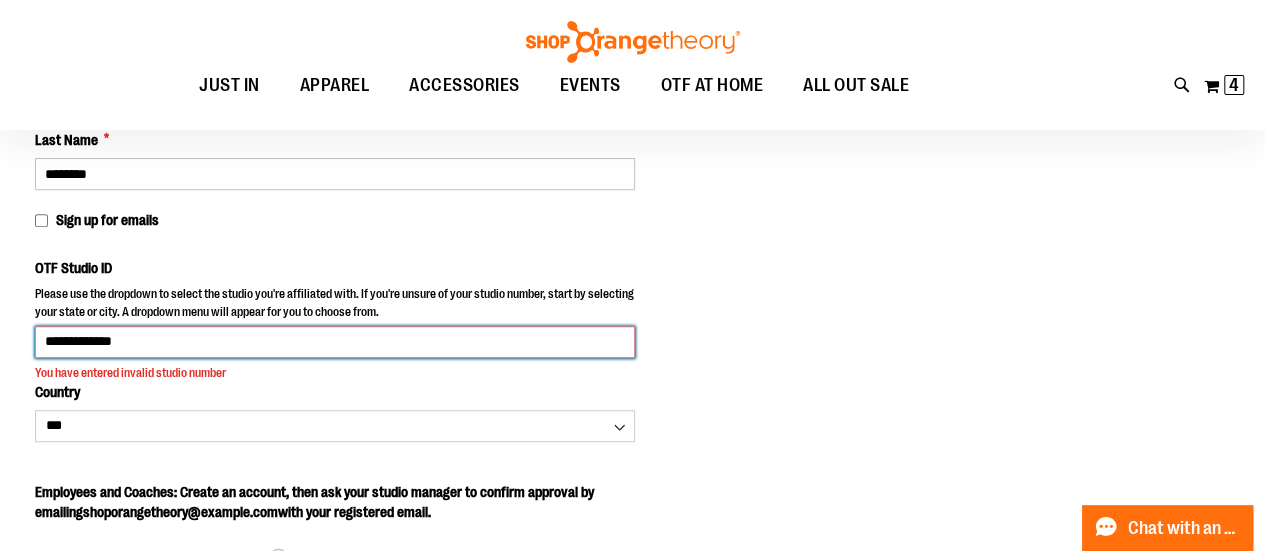click on "**********" at bounding box center [335, 342] 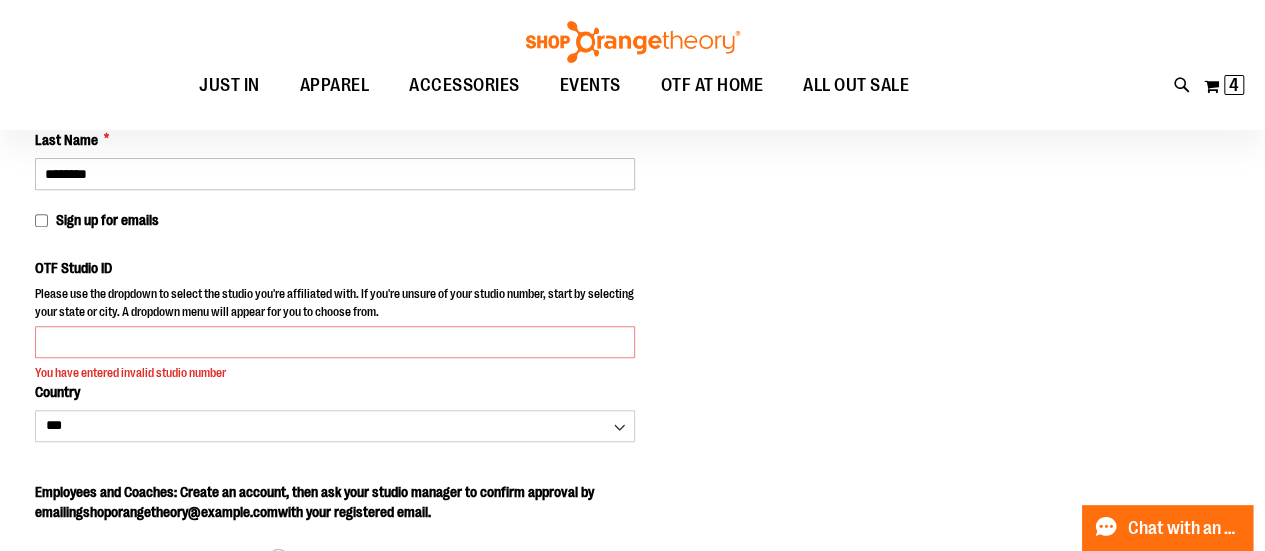 click on "Personal Information
First Name *
[FIRST]
Last Name *
[LAST]
Sign up for emails
OTF Studio ID
You have entered invalid studio number
Country
[COUNTRY_CODE] [COUNTRY_CODE]" at bounding box center (632, 620) 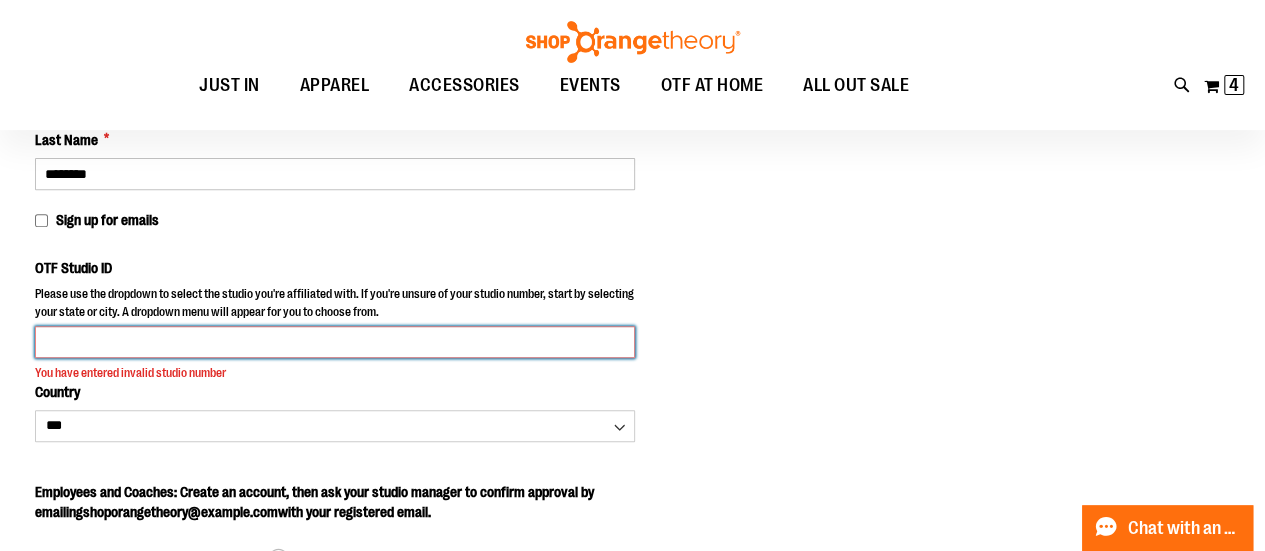 click on "OTF Studio ID" at bounding box center (335, 342) 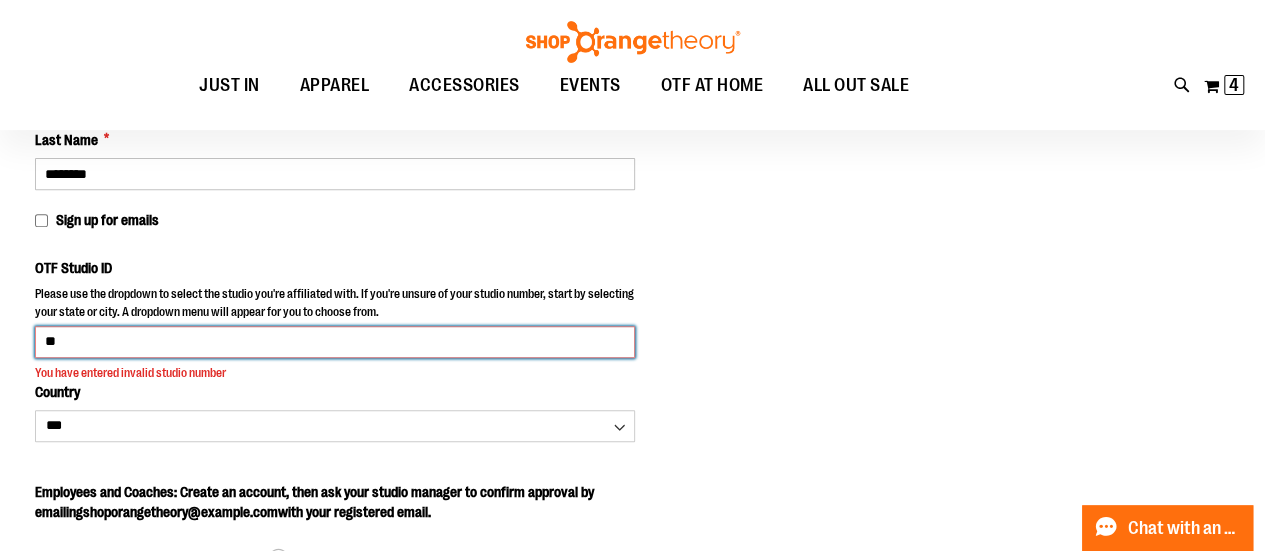 type on "*" 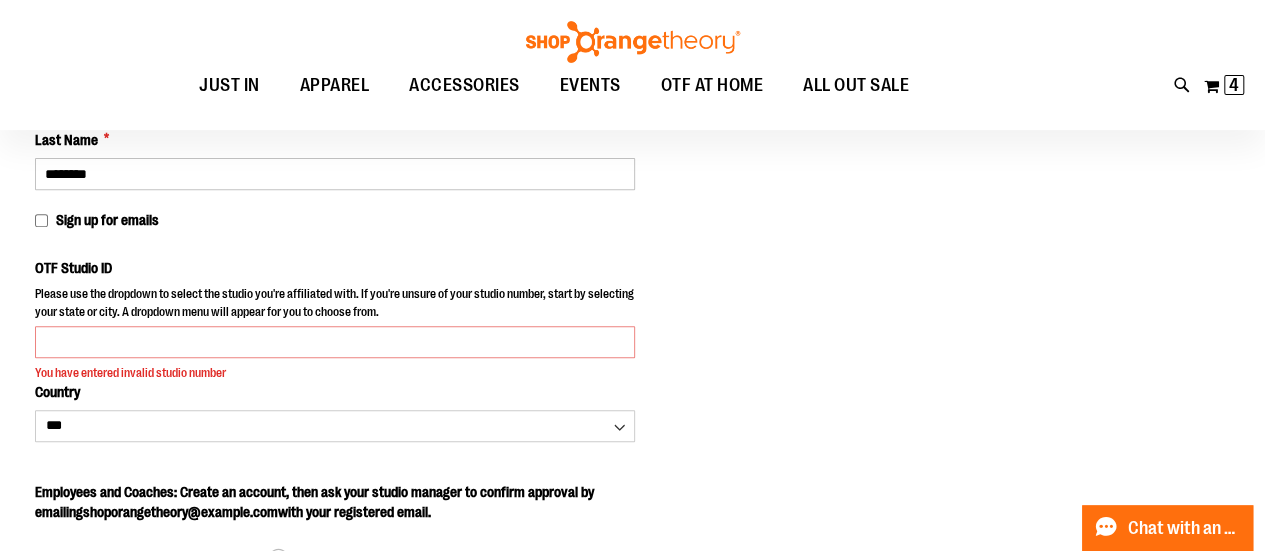 click on "Personal Information
First Name *
[FIRST]
Last Name *
[LAST]
Sign up for emails
OTF Studio ID
You have entered invalid studio number
Country
[COUNTRY_CODE] [COUNTRY_CODE]" at bounding box center (632, 620) 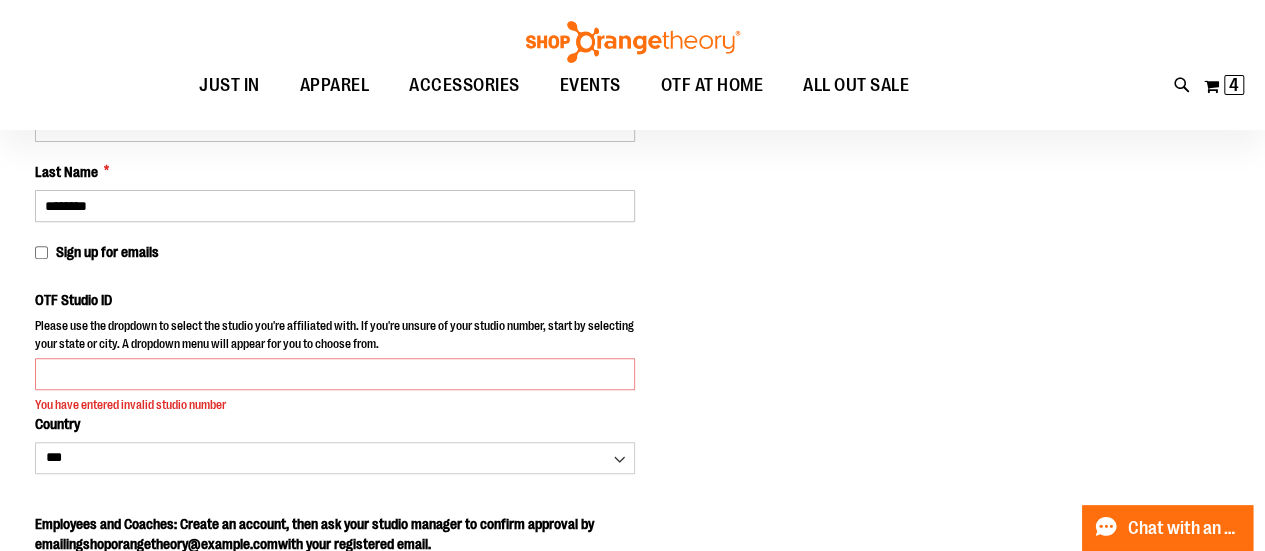 scroll, scrollTop: 300, scrollLeft: 0, axis: vertical 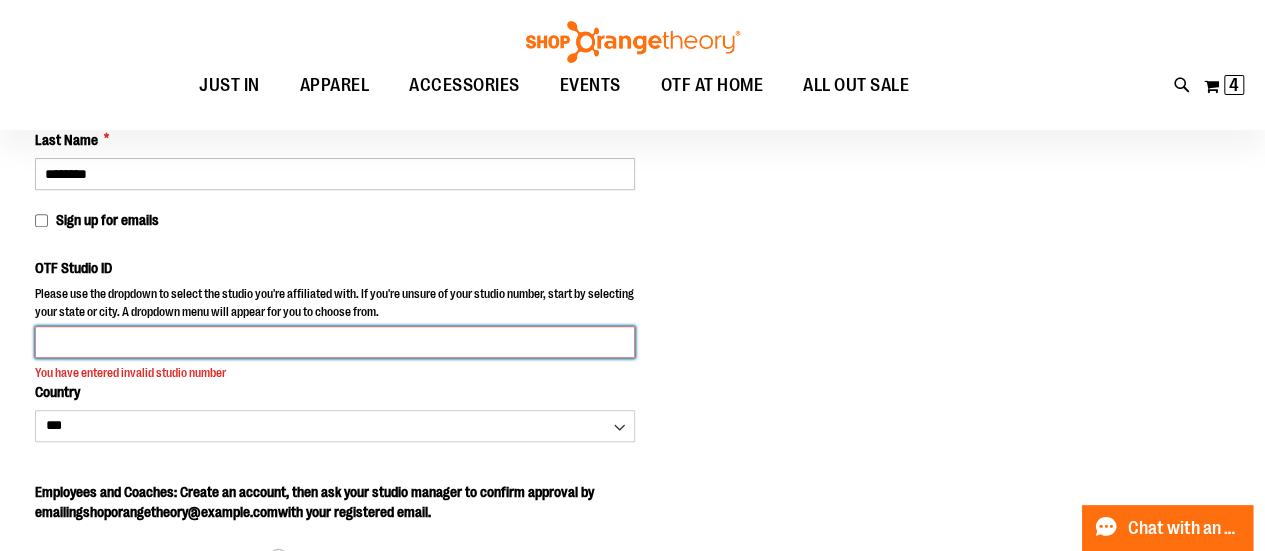 click on "OTF Studio ID" at bounding box center (335, 342) 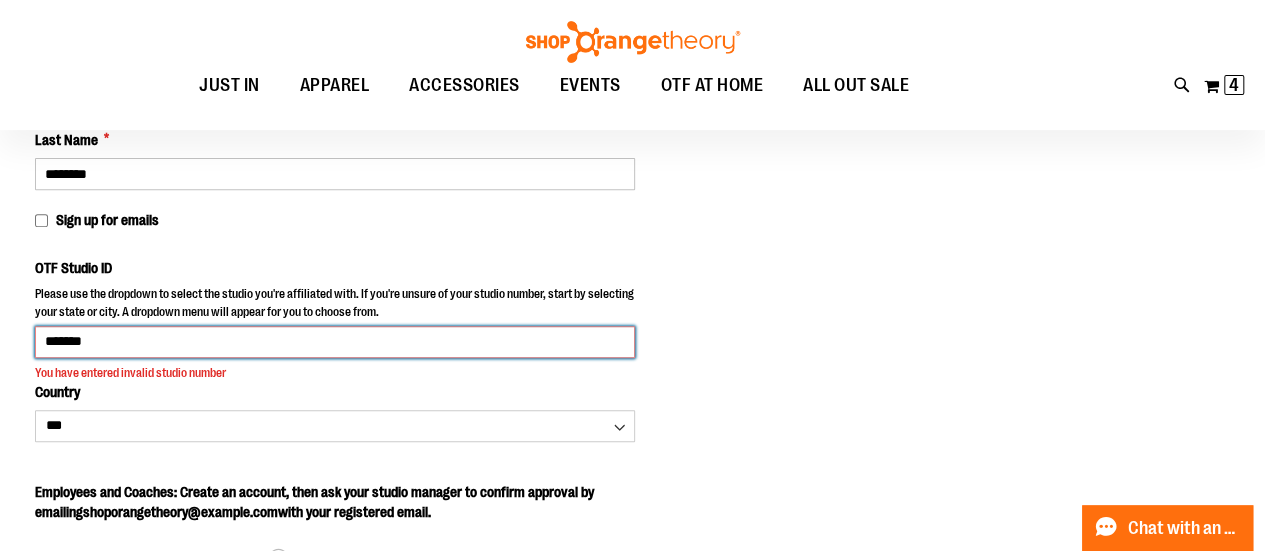 type on "*******" 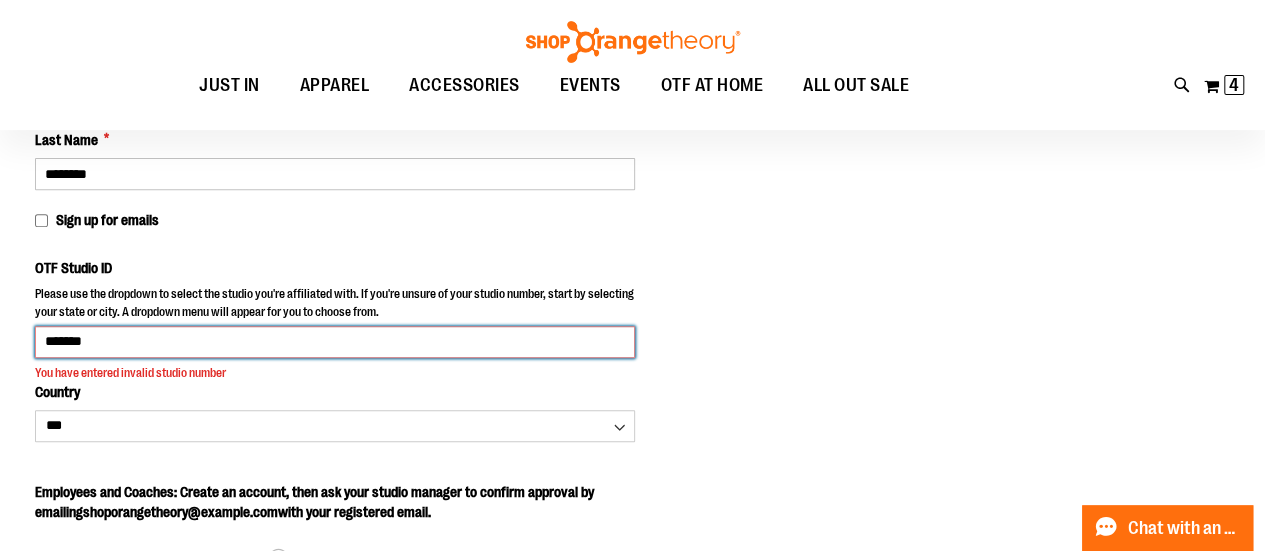 click on "Create an Account" at bounding box center [149, 1184] 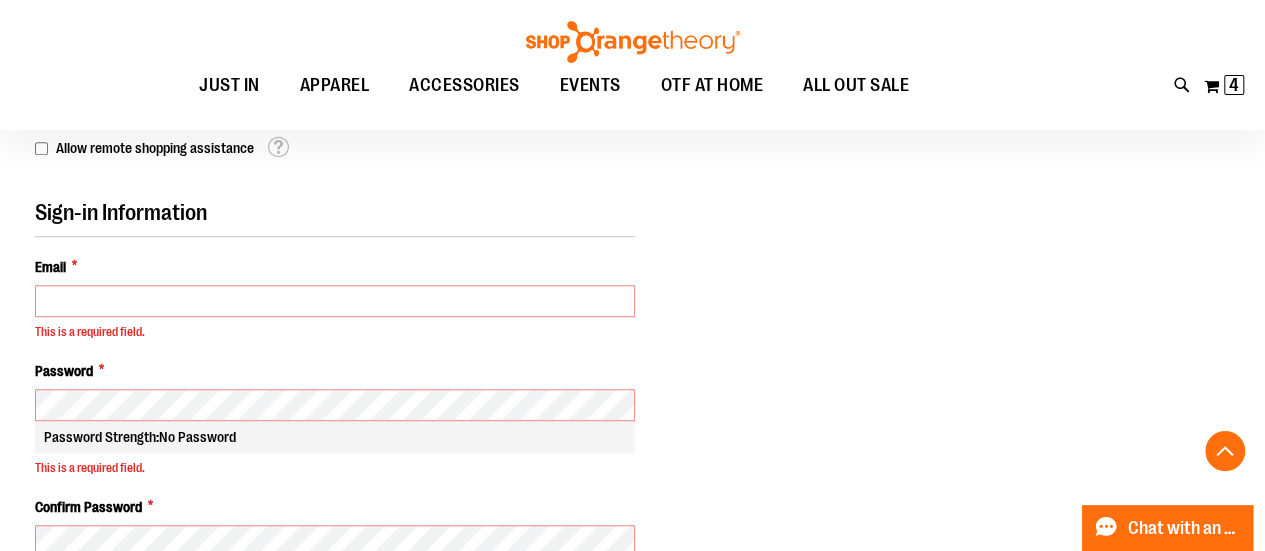 scroll, scrollTop: 650, scrollLeft: 0, axis: vertical 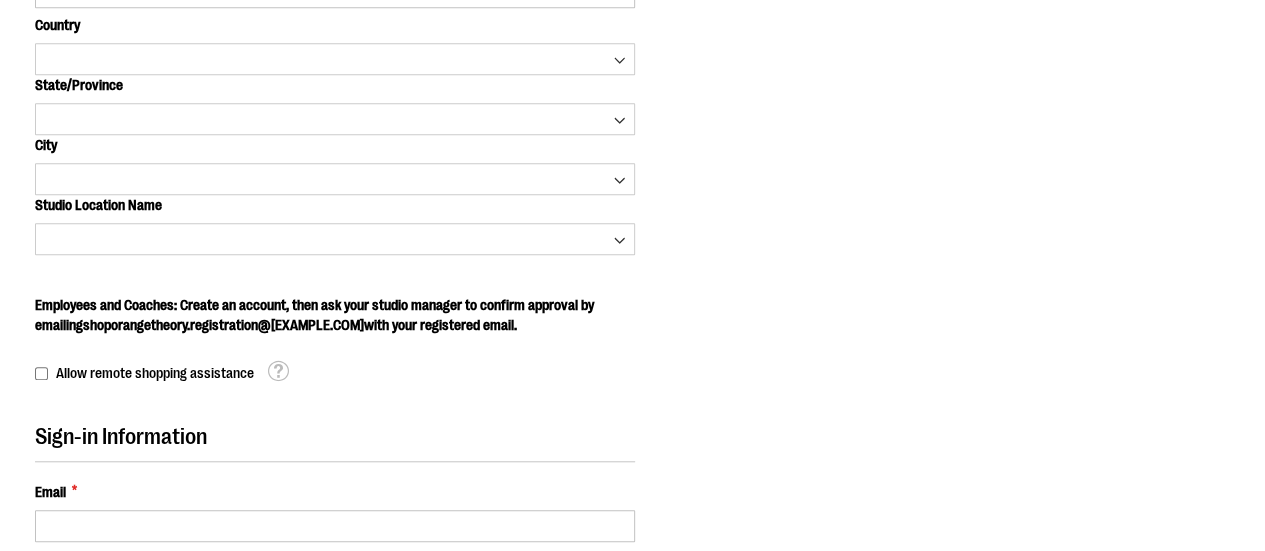 select on "***" 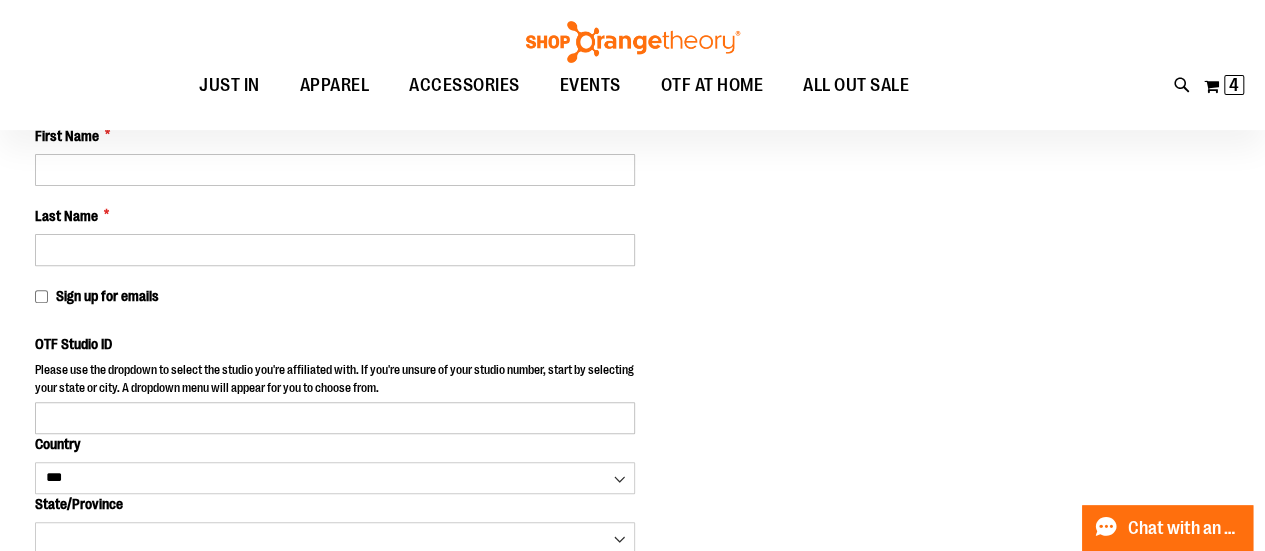 scroll, scrollTop: 251, scrollLeft: 0, axis: vertical 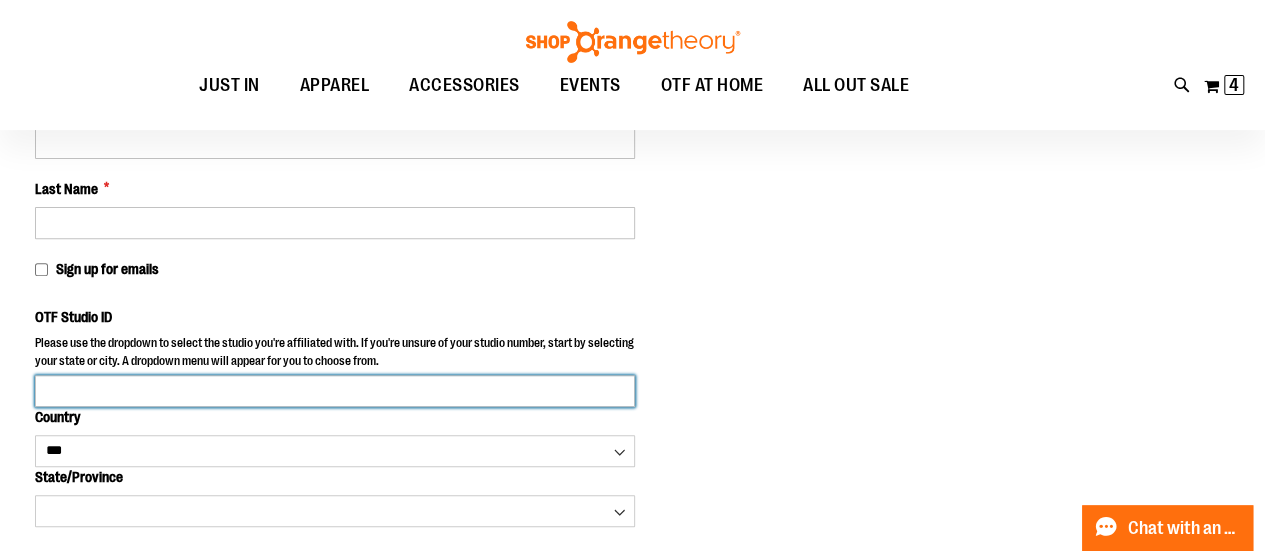 click on "OTF Studio ID" at bounding box center (335, 391) 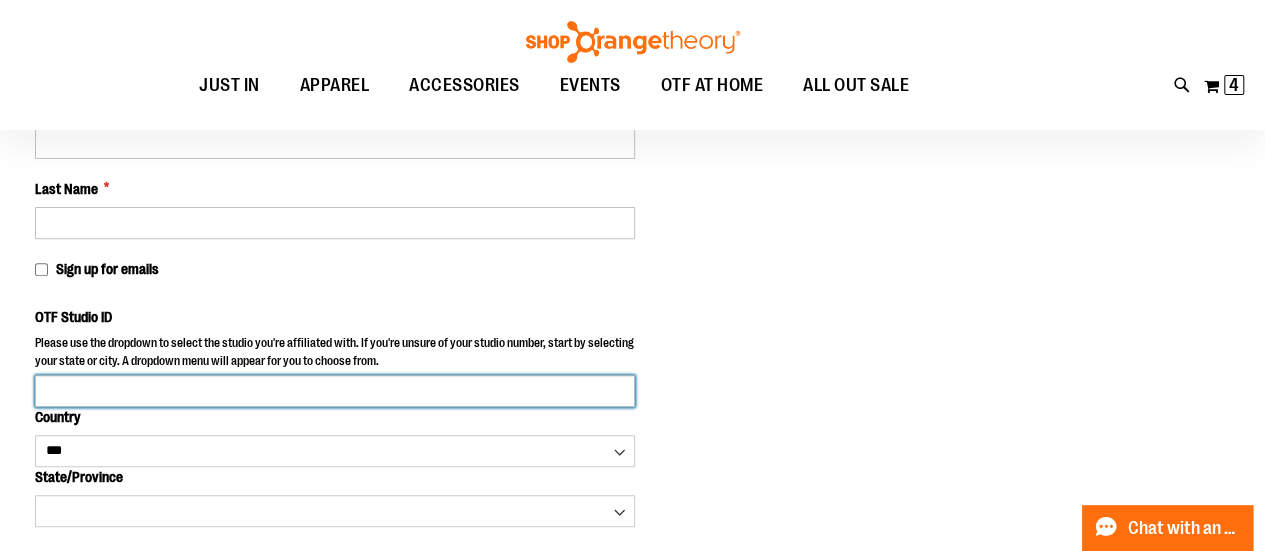 click on "OTF Studio ID" at bounding box center (335, 391) 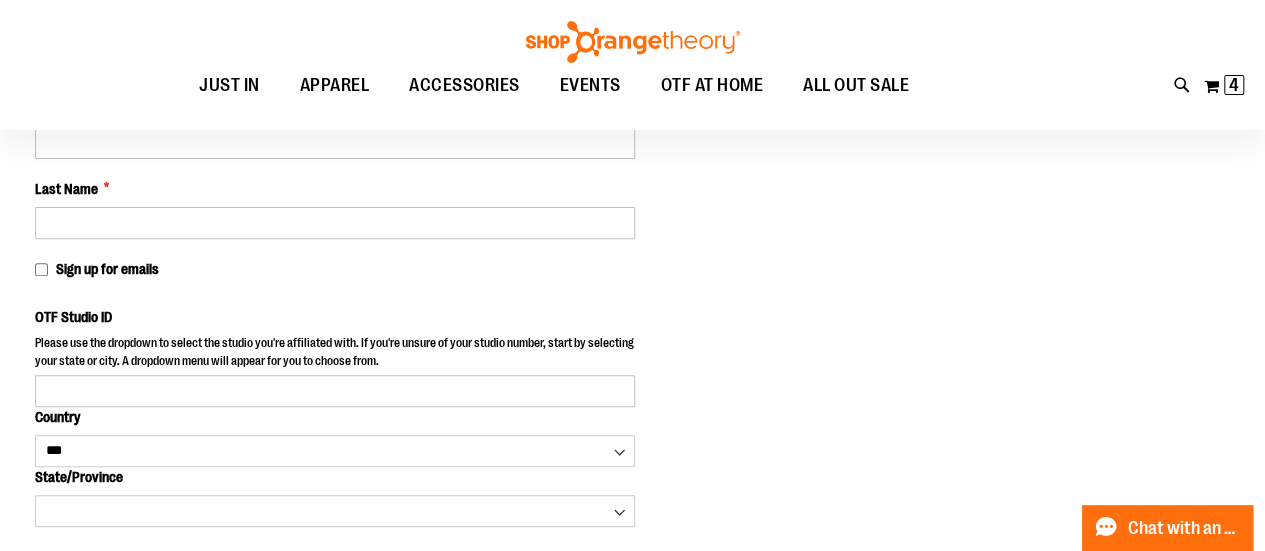 click on "Personal Information
First Name *
Last Name *
Sign up for emails
OTF Studio ID
Country
***
*** *******" at bounding box center [632, 687] 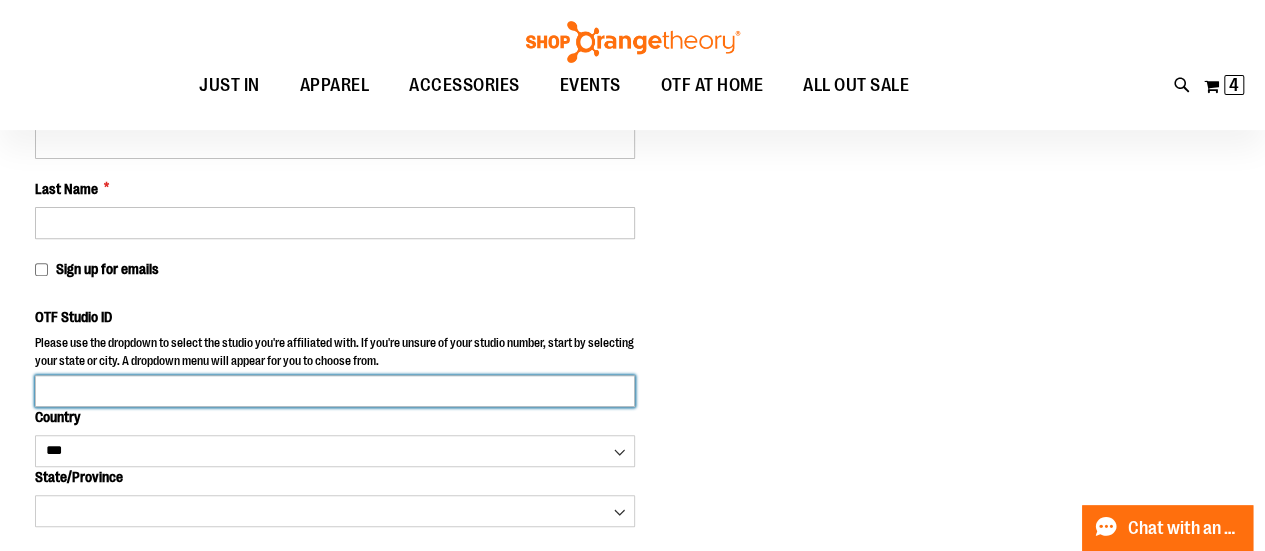 click on "OTF Studio ID" at bounding box center [335, 391] 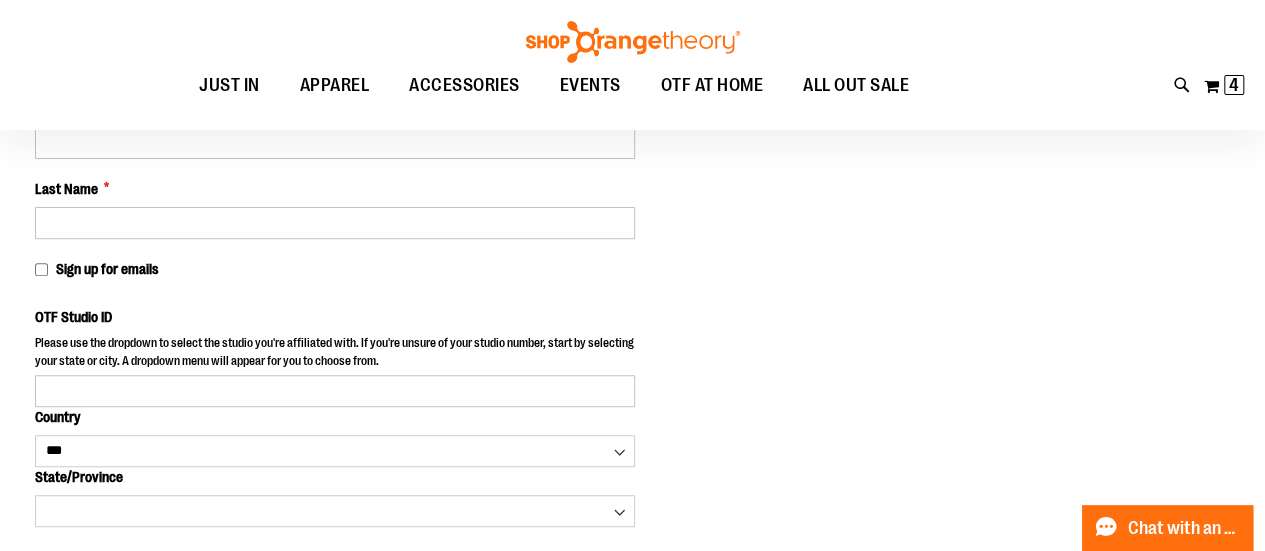 click on "Personal Information
First Name *
Last Name *
Sign up for emails
OTF Studio ID
Country
***
*** *******" at bounding box center (632, 687) 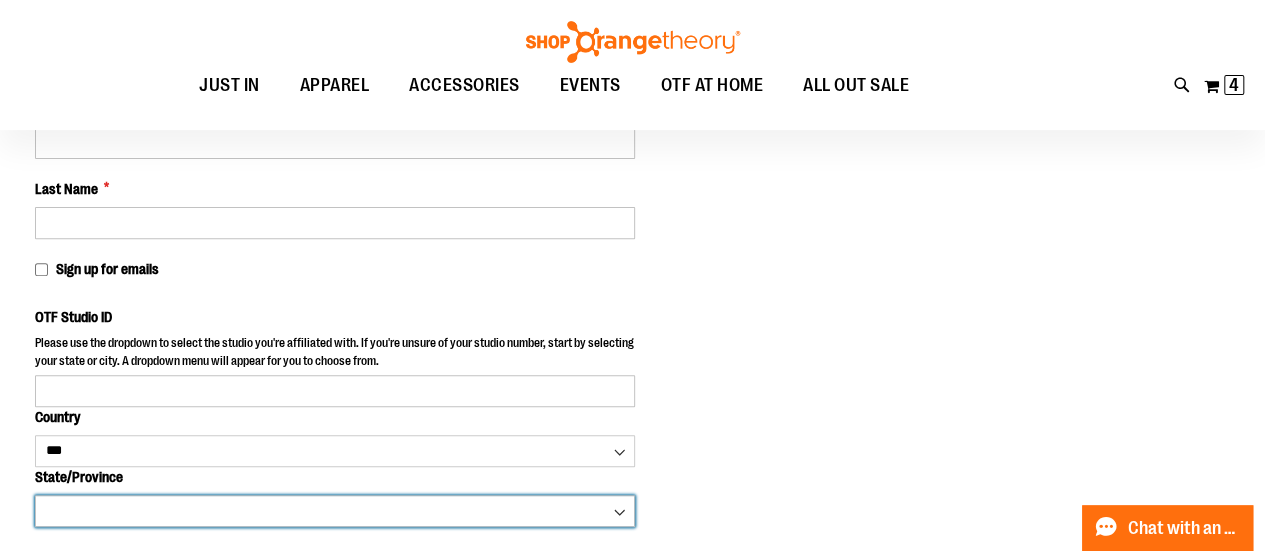 click on "**********" at bounding box center (335, 511) 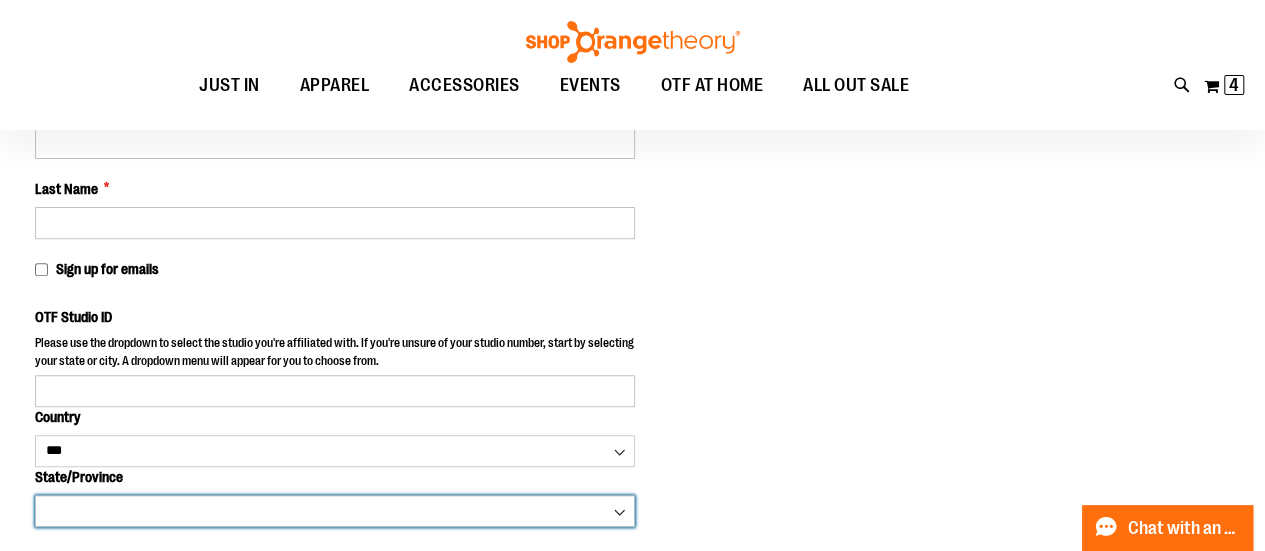 select on "*******" 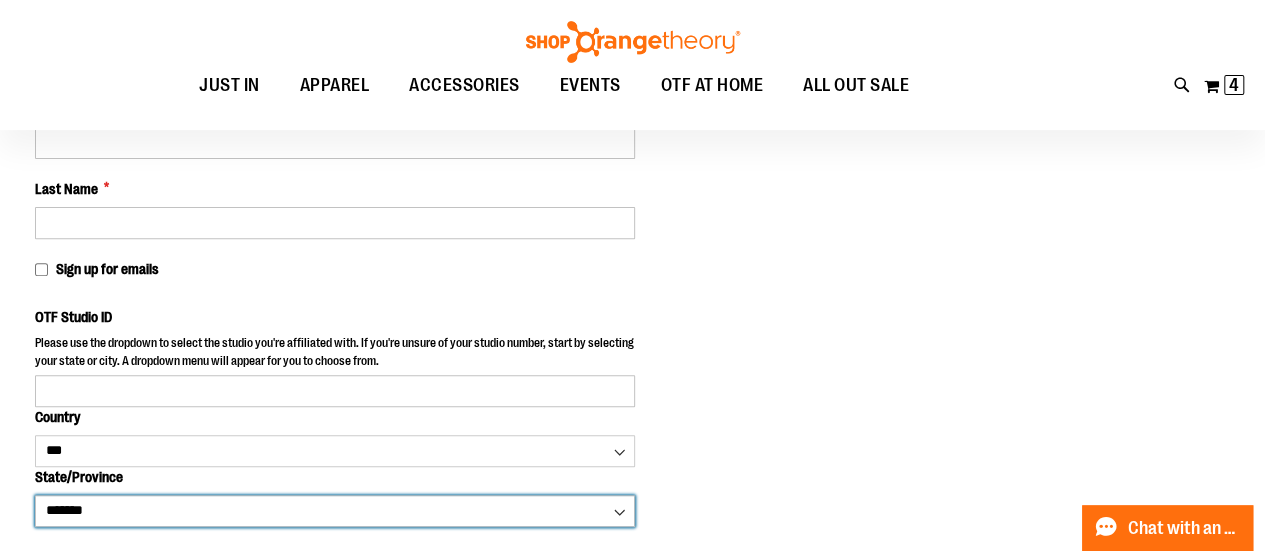 click on "**********" at bounding box center (335, 511) 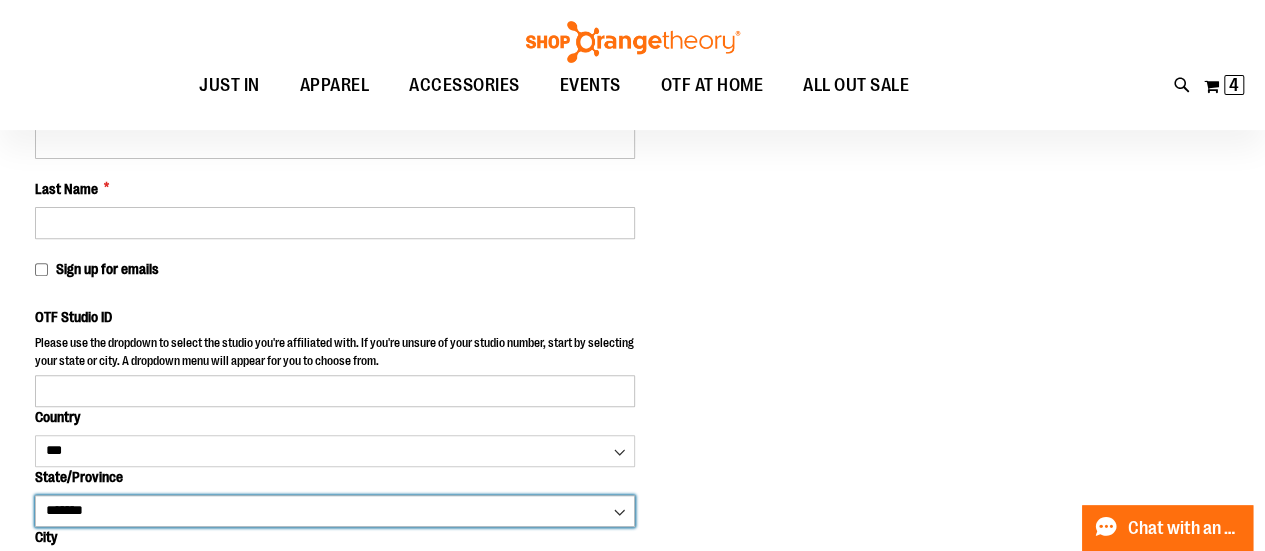 scroll, scrollTop: 451, scrollLeft: 0, axis: vertical 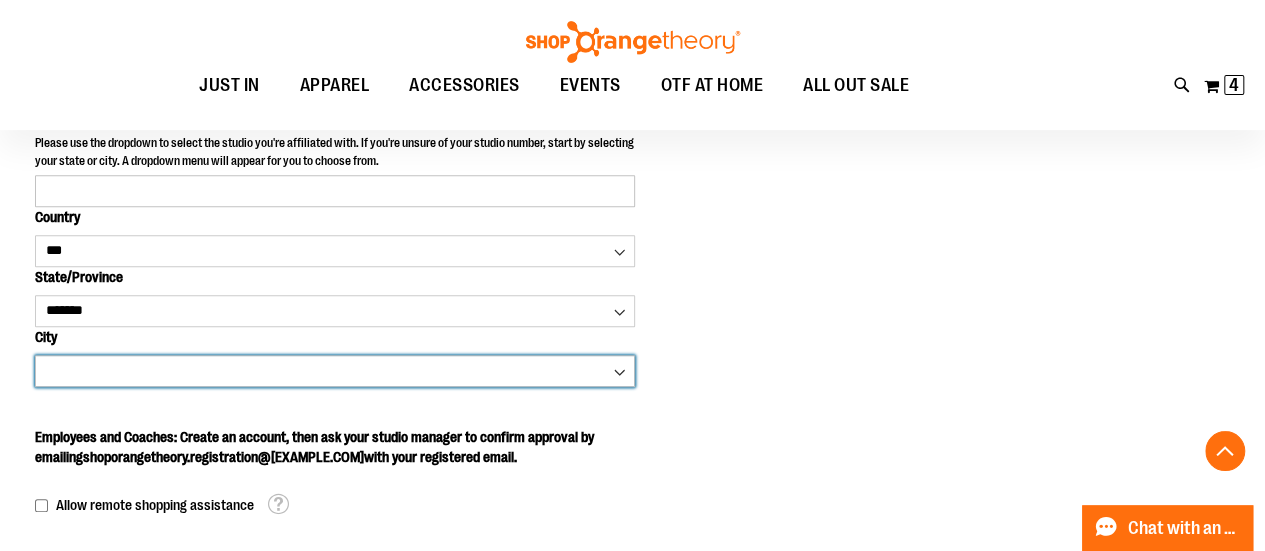 click on "**********" at bounding box center [335, 371] 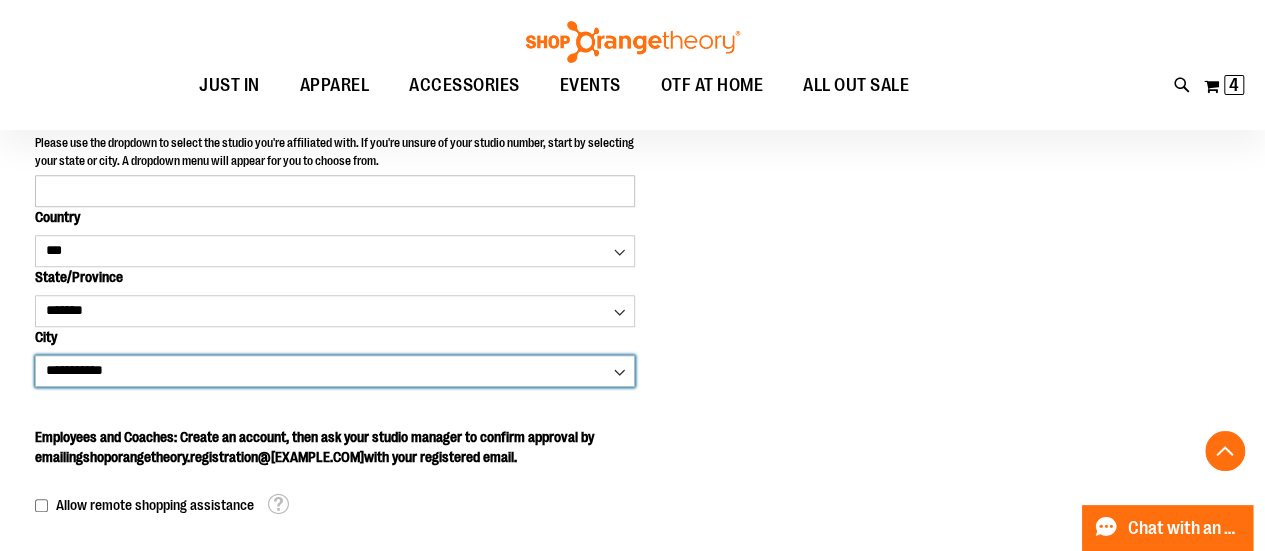 click on "**********" at bounding box center [335, 371] 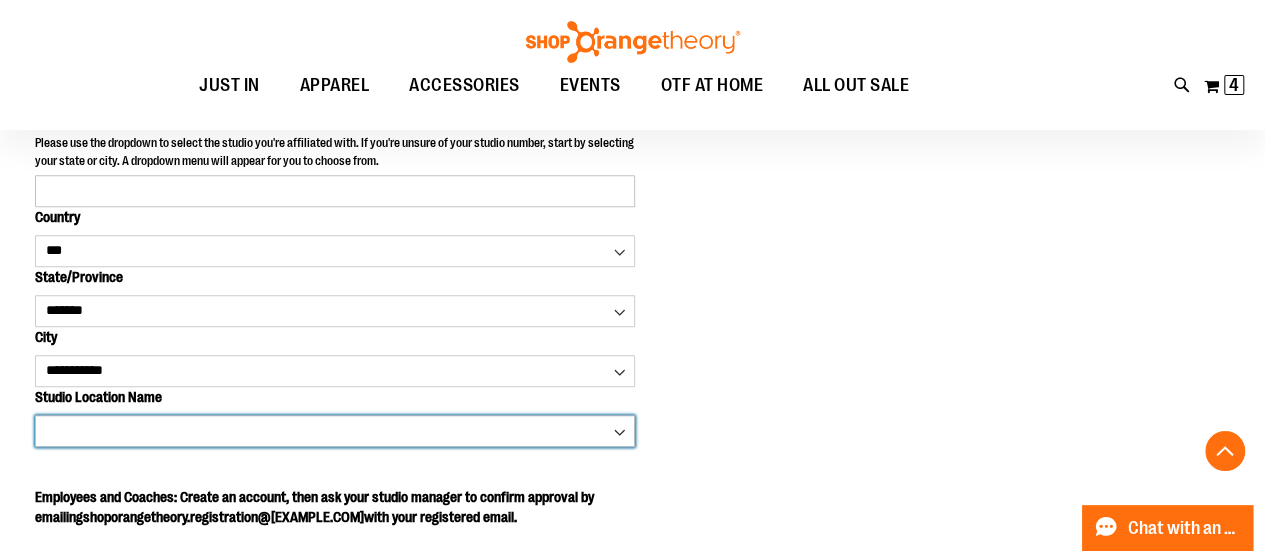 click on "**********" at bounding box center (335, 431) 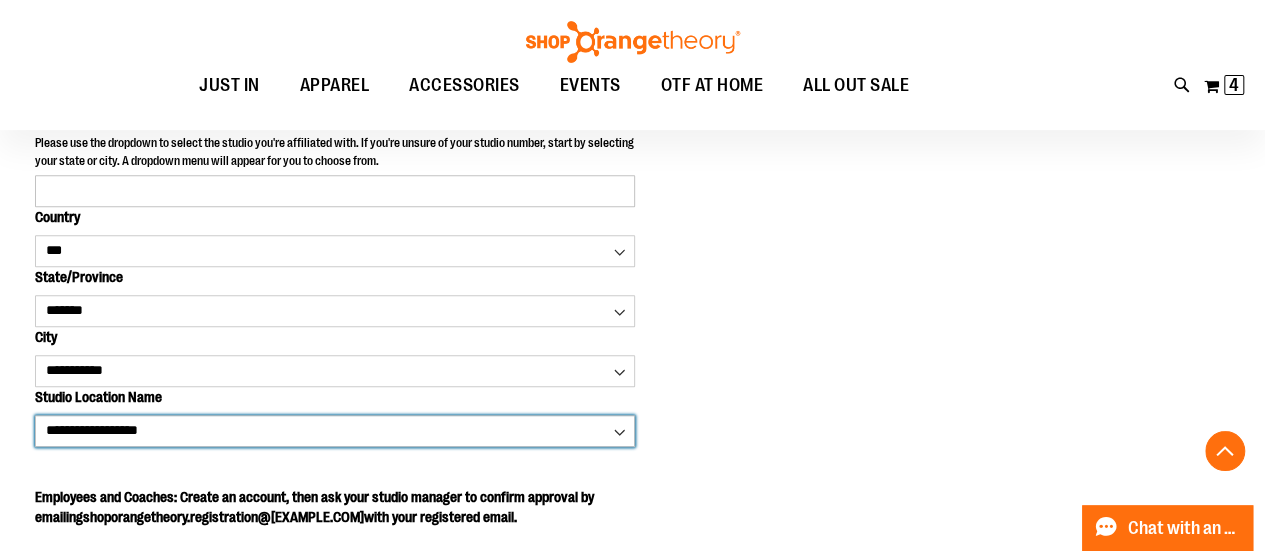 click on "**********" at bounding box center [335, 431] 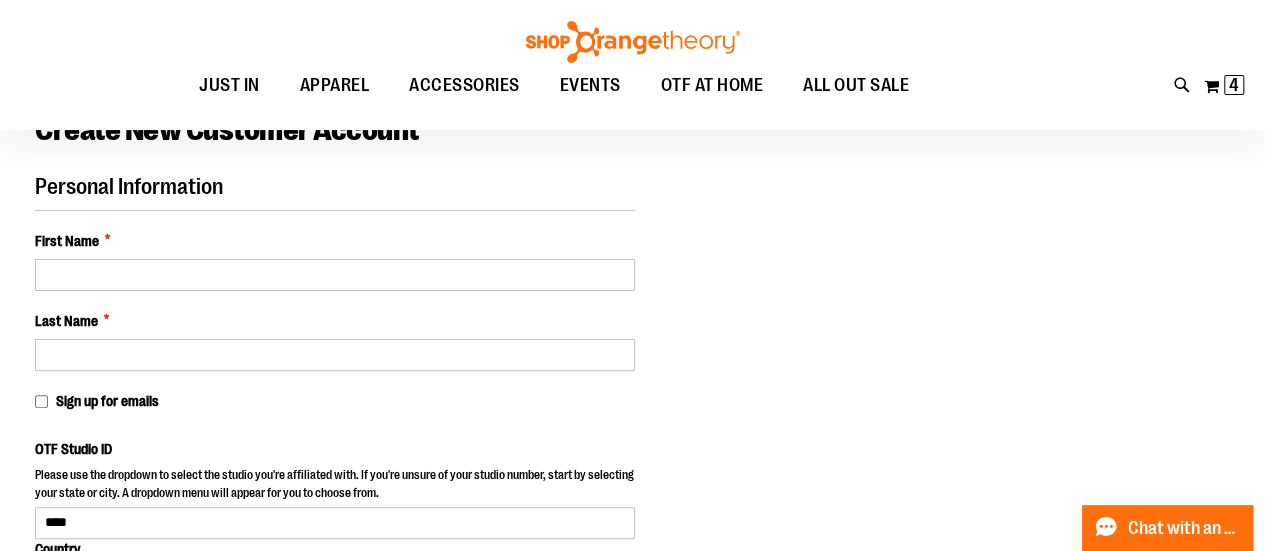 scroll, scrollTop: 51, scrollLeft: 0, axis: vertical 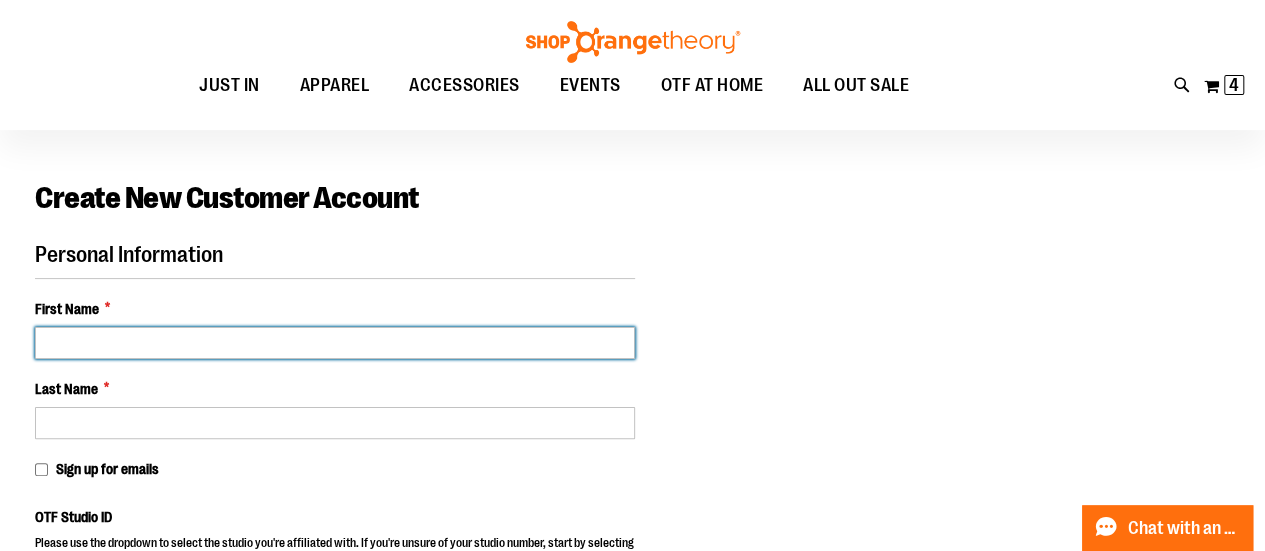 click on "First Name *" at bounding box center (335, 343) 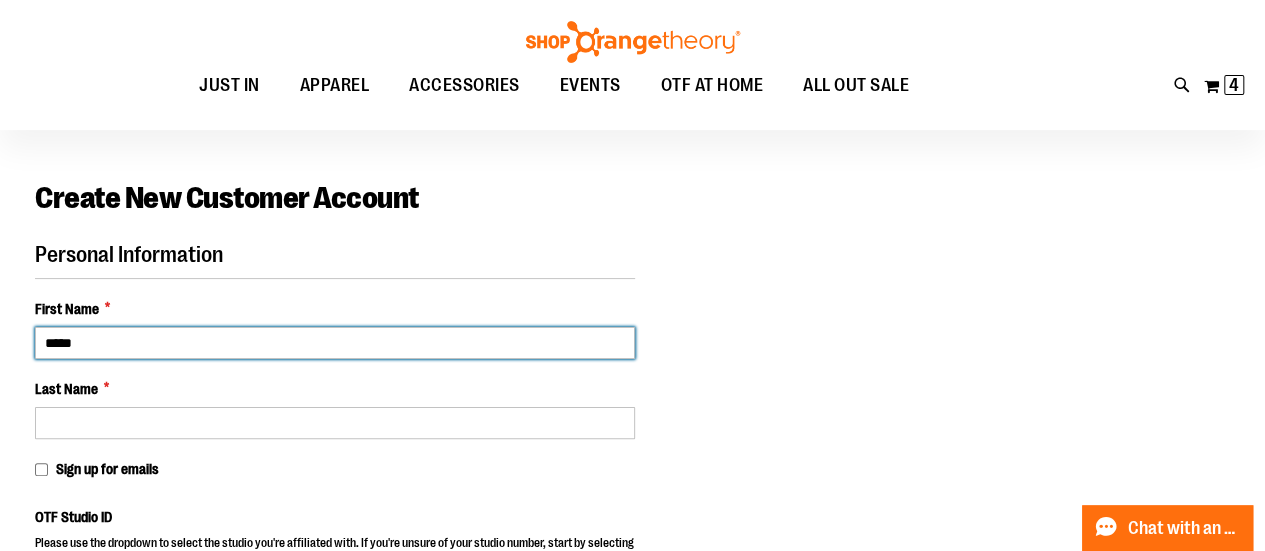 type on "*****" 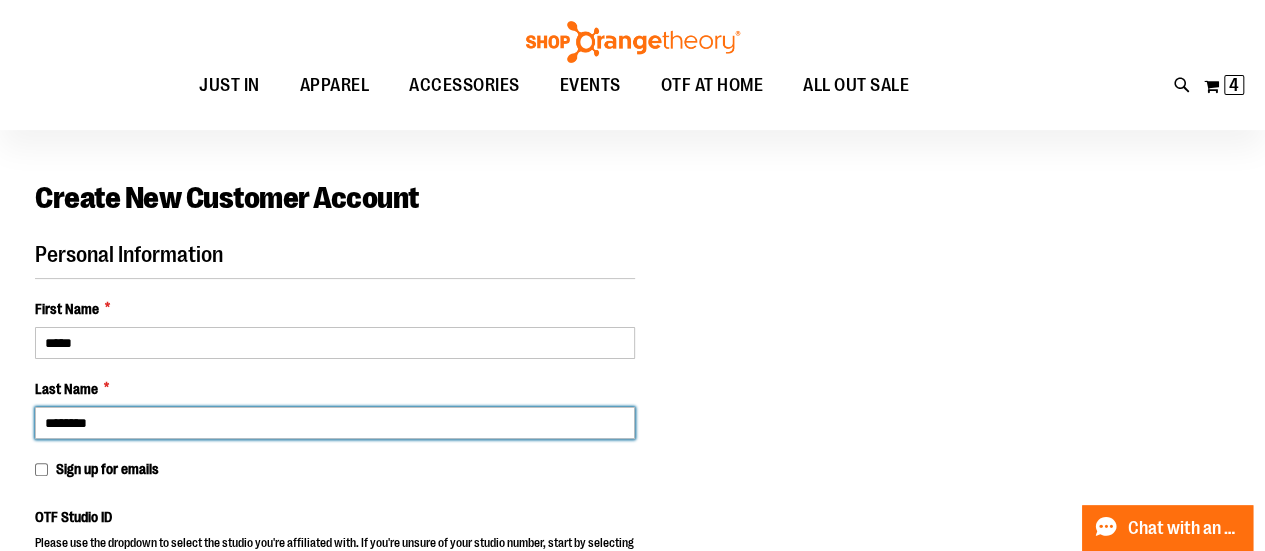 type on "********" 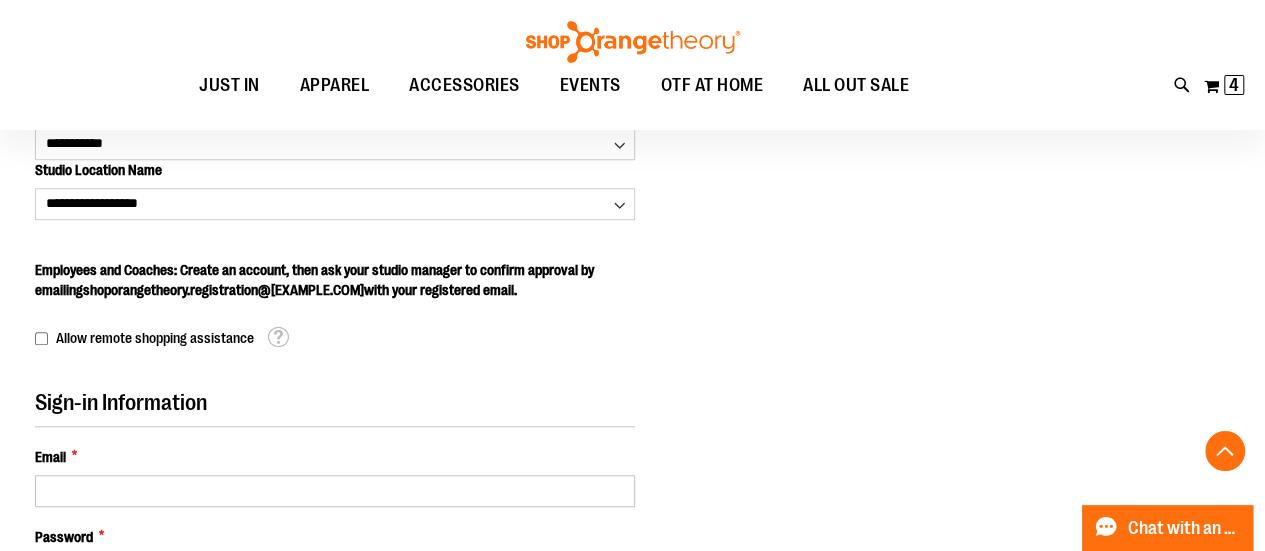 scroll, scrollTop: 751, scrollLeft: 0, axis: vertical 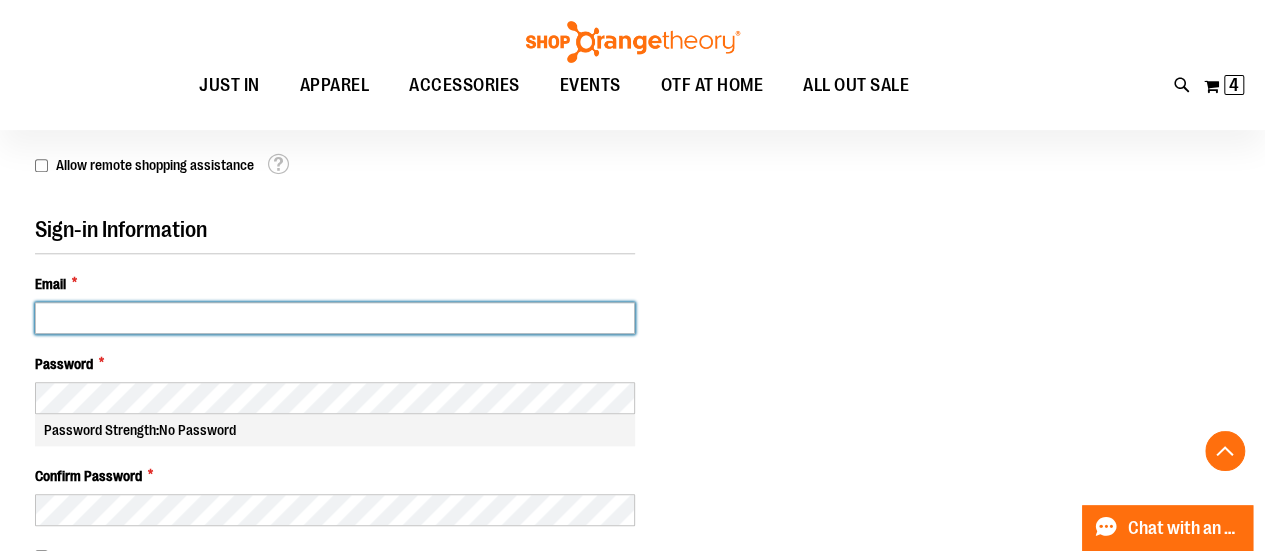 click on "Email
*" at bounding box center (335, 318) 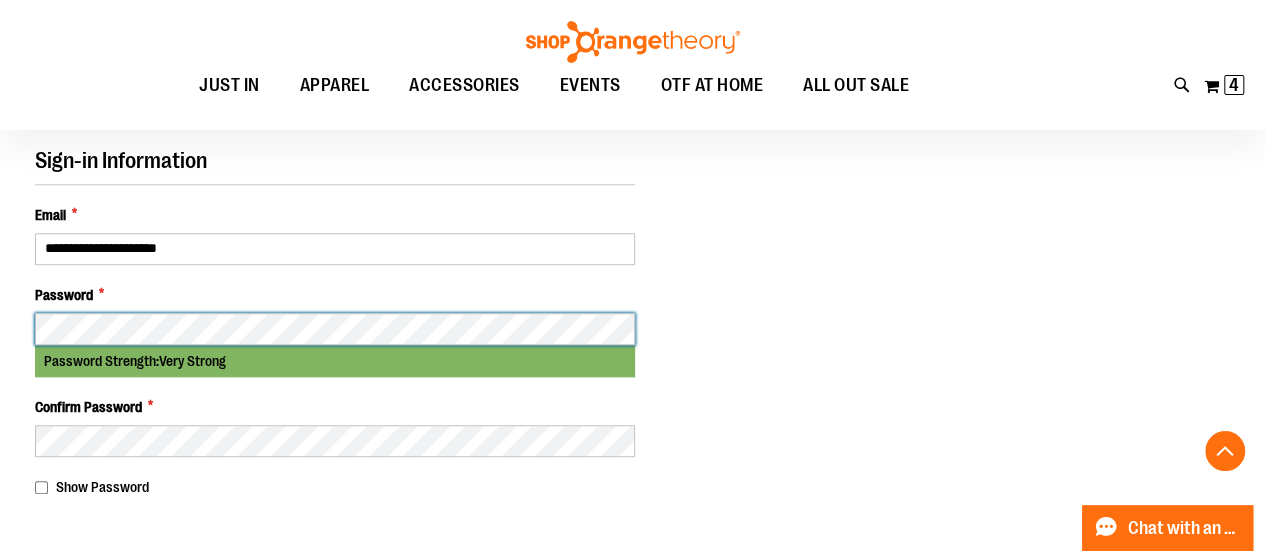 scroll, scrollTop: 951, scrollLeft: 0, axis: vertical 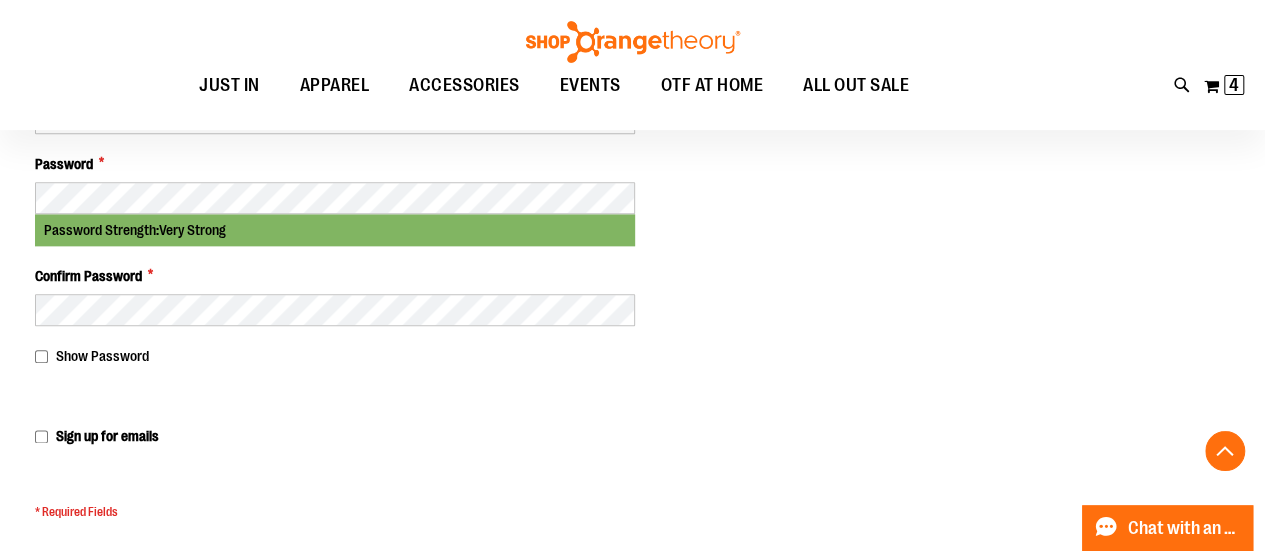 click on "Show Password" at bounding box center (335, 356) 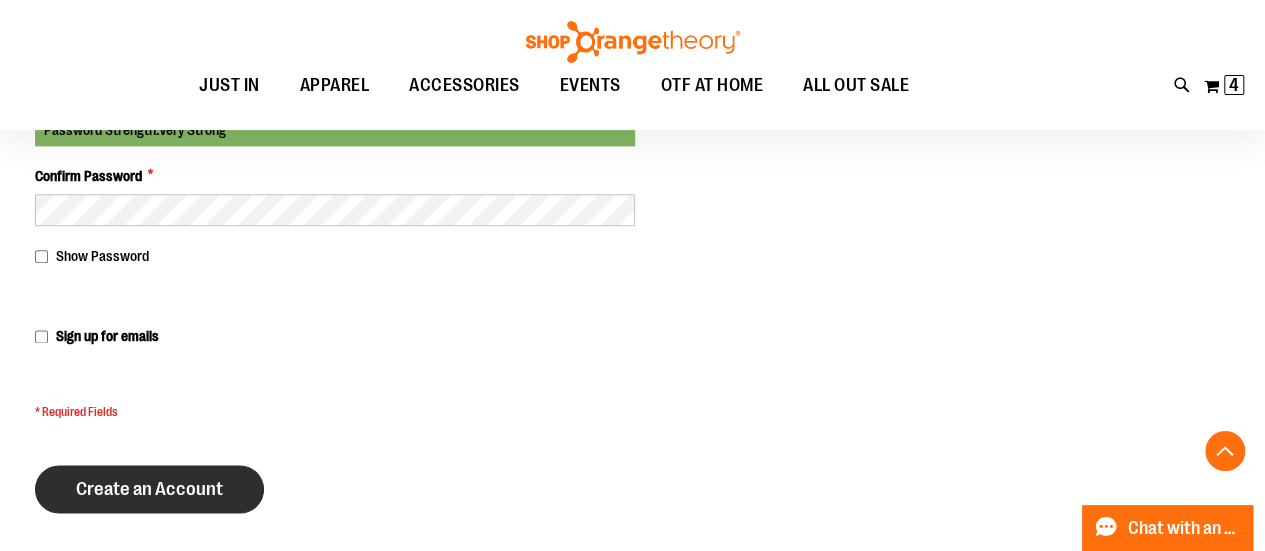 click on "Create an Account" at bounding box center (149, 489) 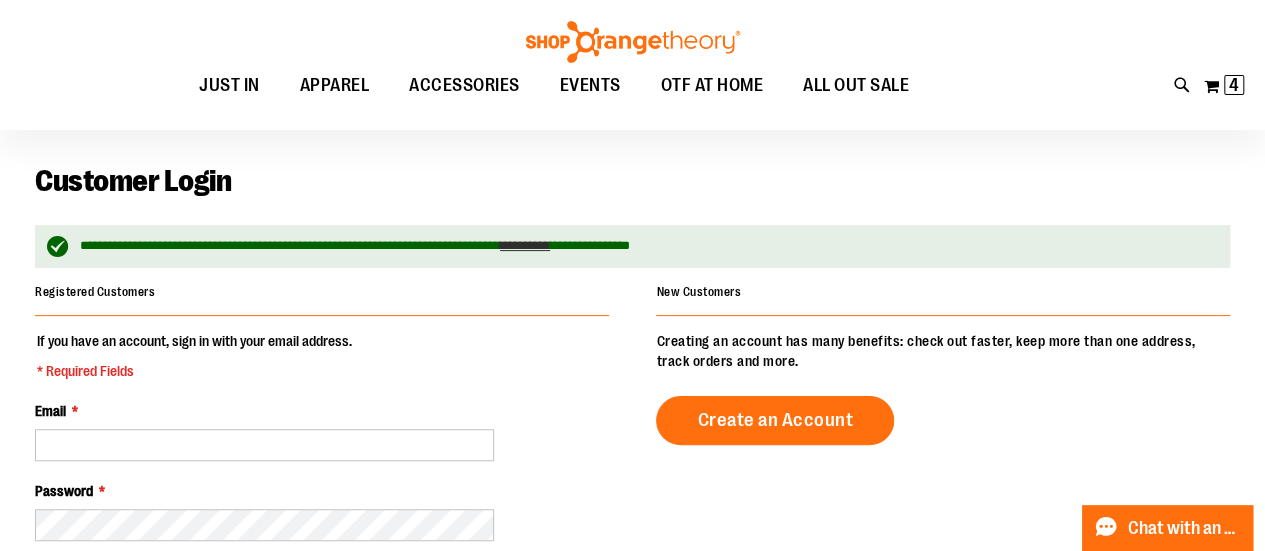scroll, scrollTop: 100, scrollLeft: 0, axis: vertical 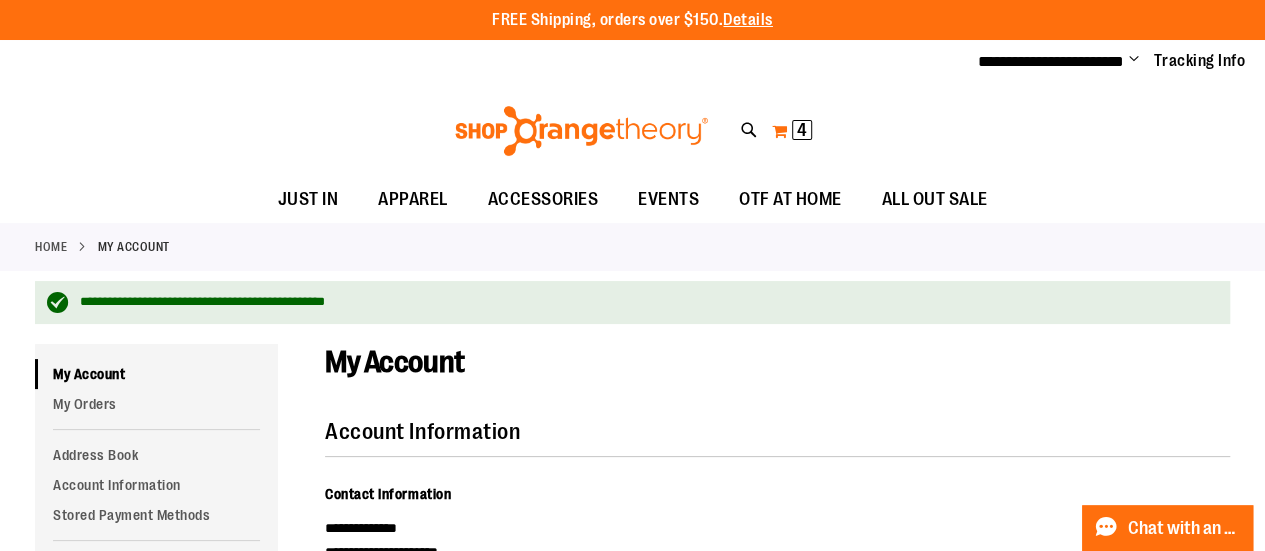 type on "**********" 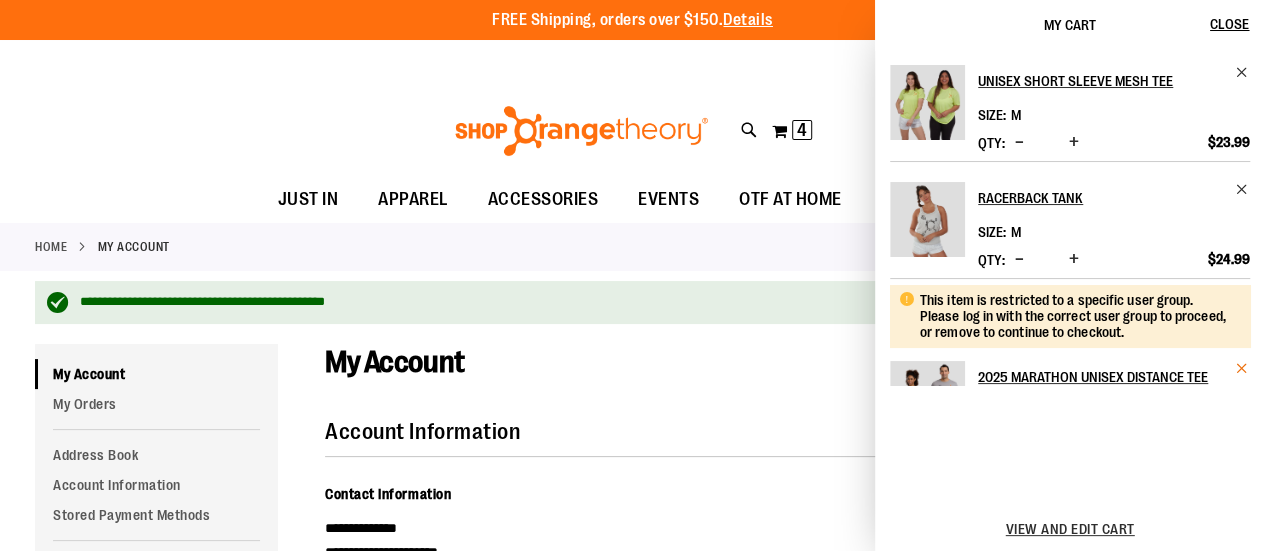 click at bounding box center (1242, 368) 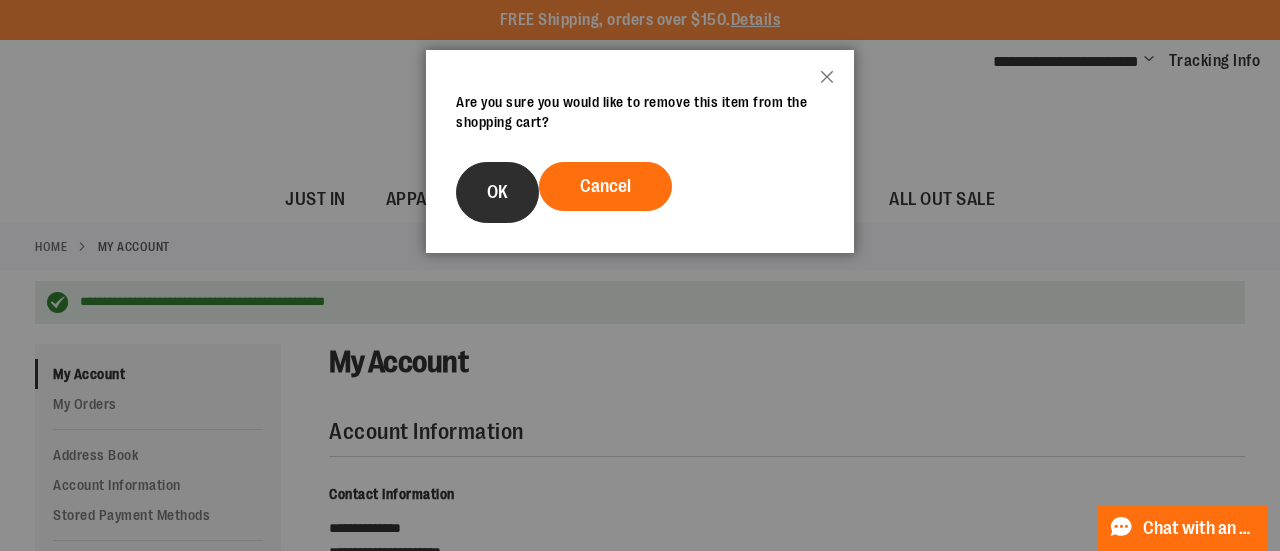click on "OK" at bounding box center (497, 192) 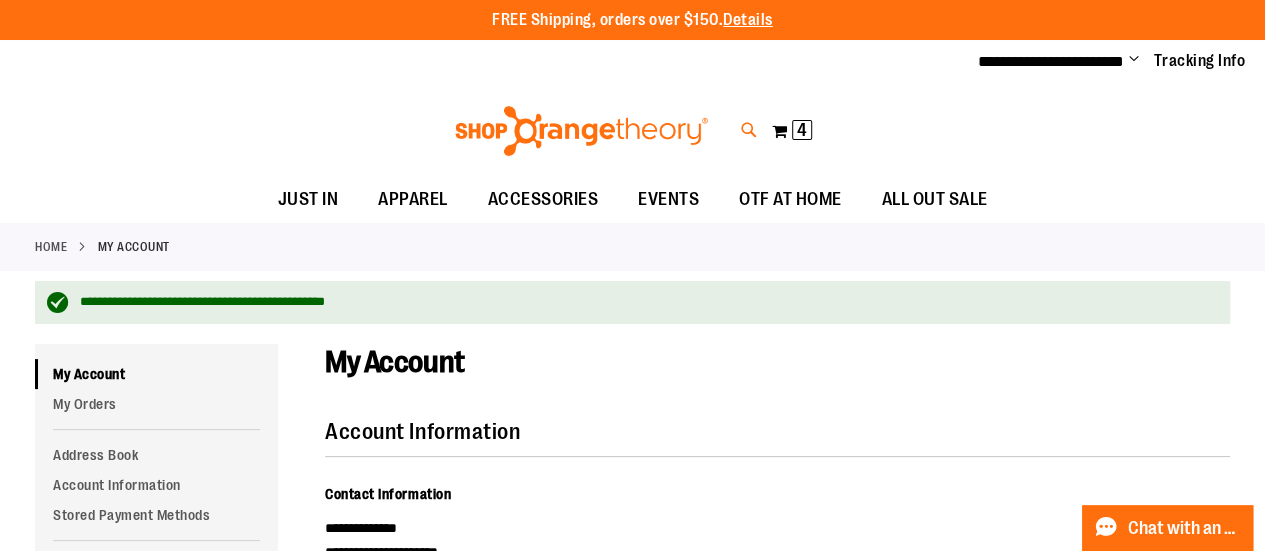 click at bounding box center (749, 130) 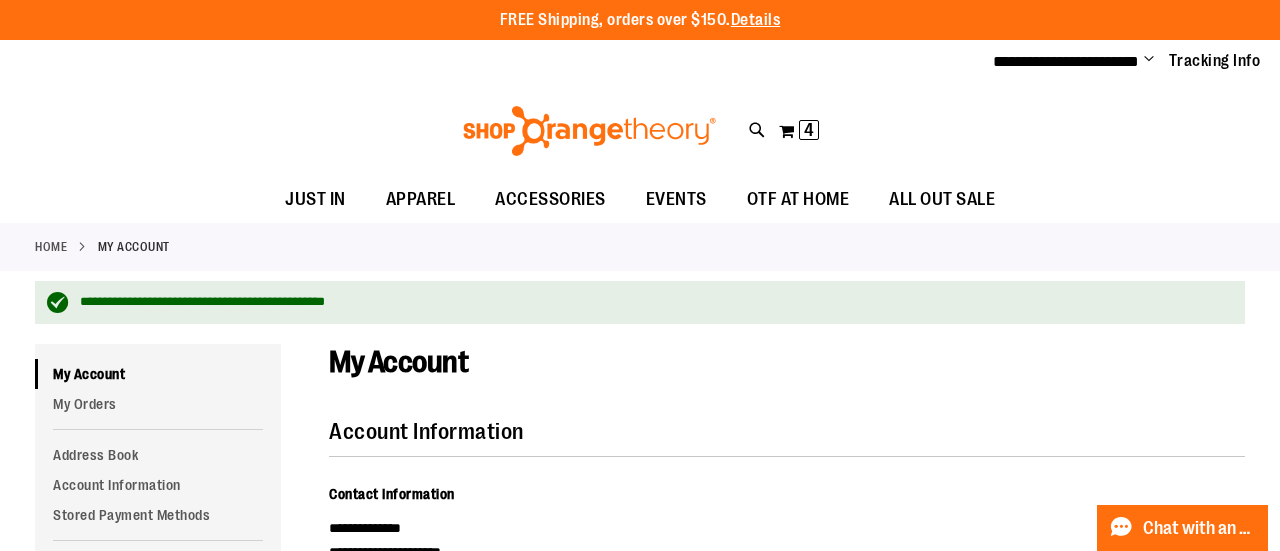 click on "Search
Popular Suggestions
Advanced Search
# Type at least 3 character to search   # Hit enter to search" at bounding box center [639, 315] 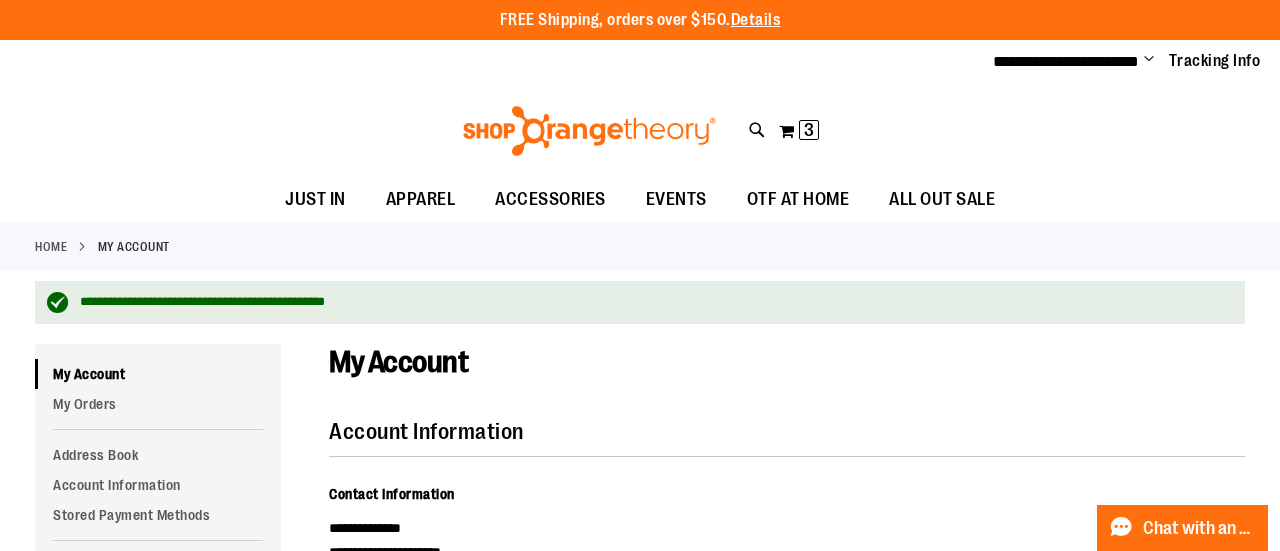 click at bounding box center (1112, 115) 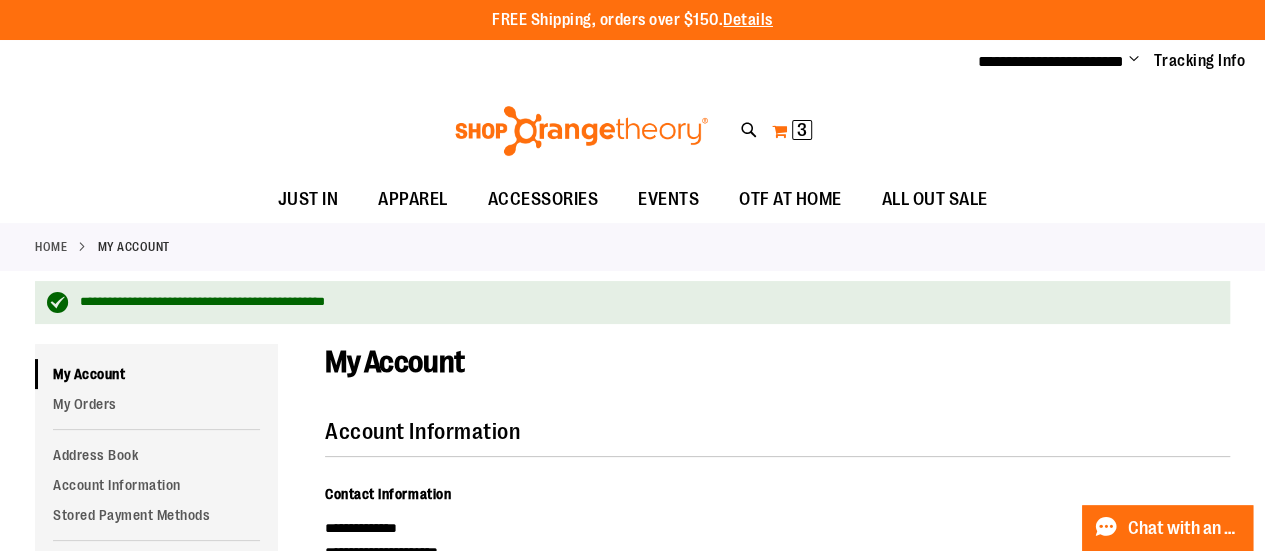 click on "My Cart
3
3
items" at bounding box center (792, 131) 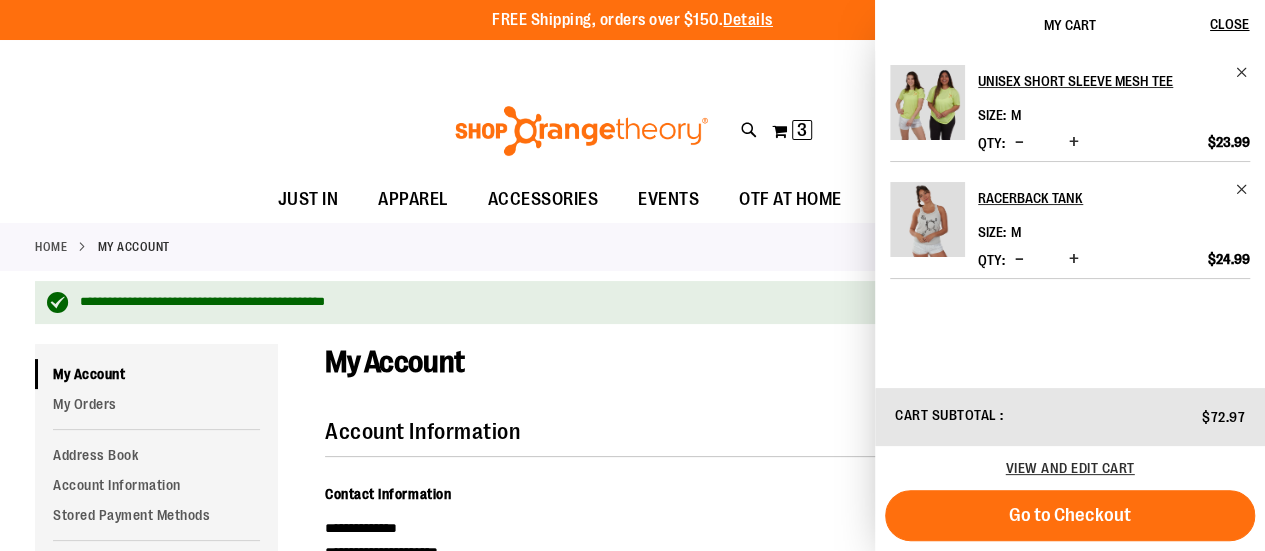 click at bounding box center [1019, 142] 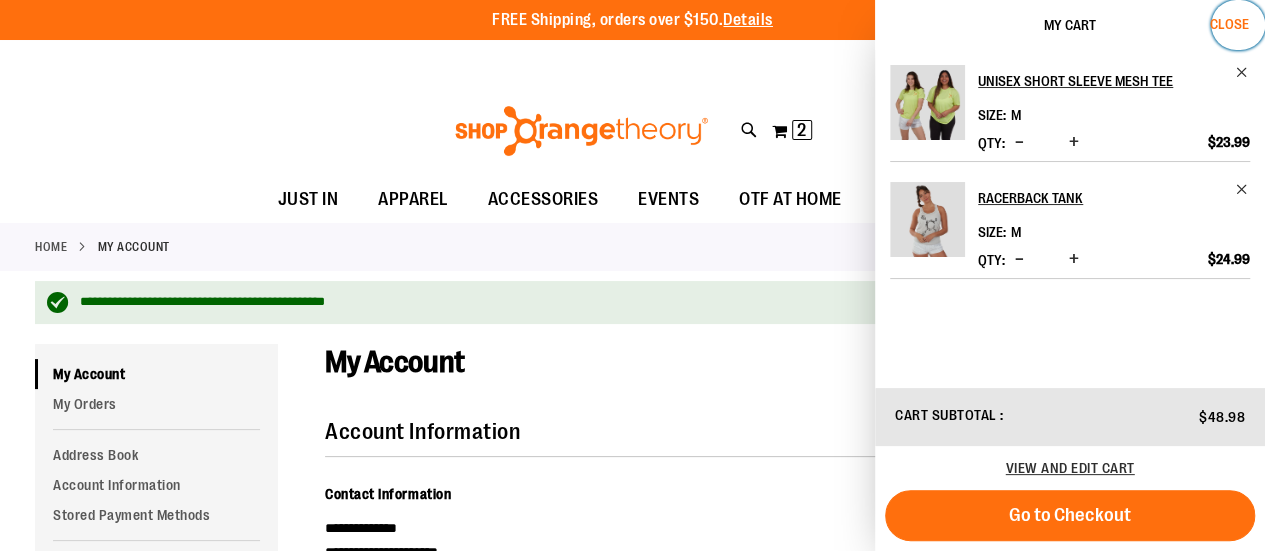 click on "Close" at bounding box center (1229, 24) 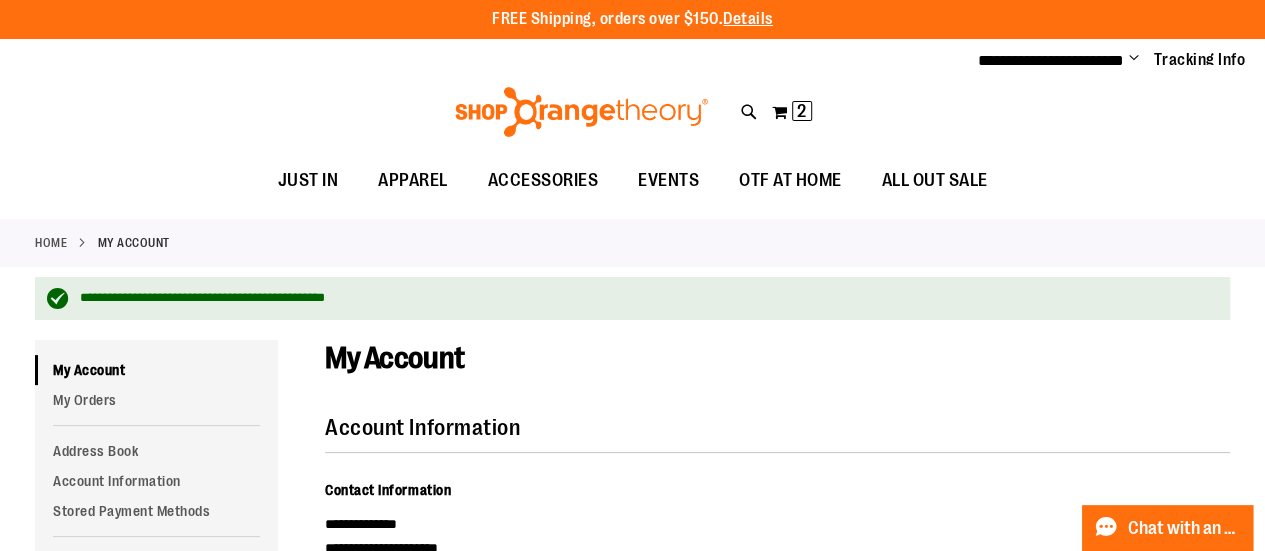 scroll, scrollTop: 0, scrollLeft: 0, axis: both 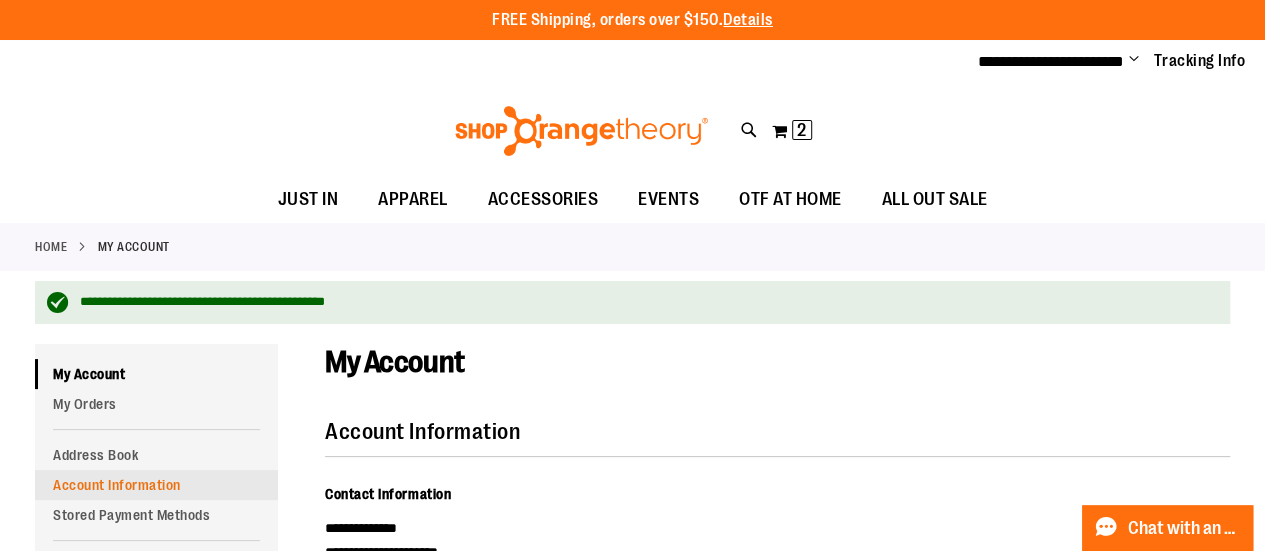 click on "Account Information" at bounding box center (156, 485) 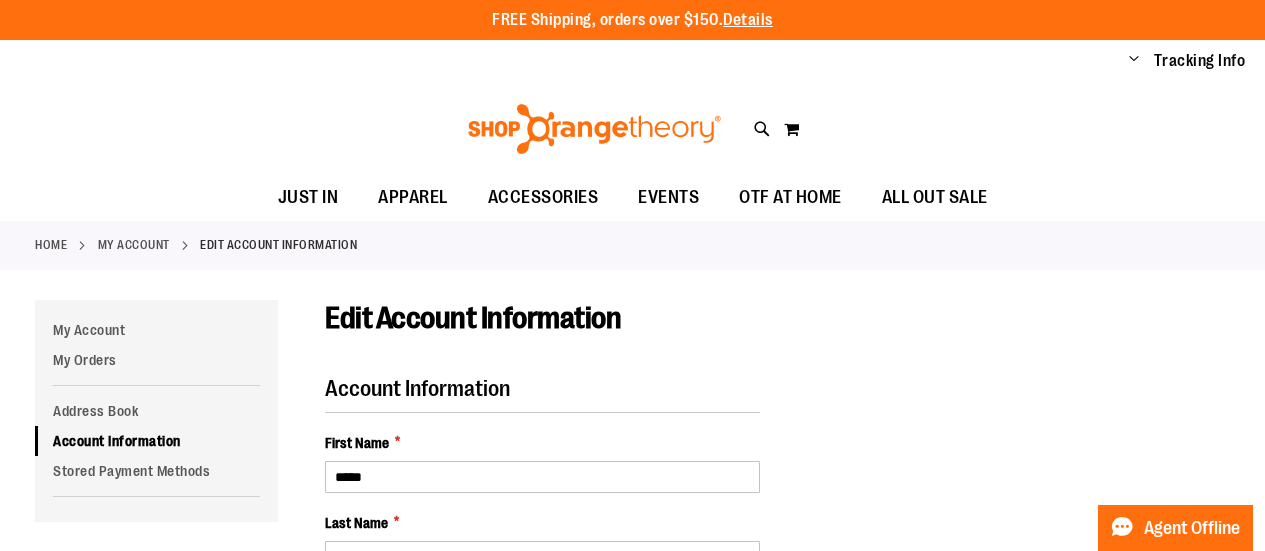 type on "****" 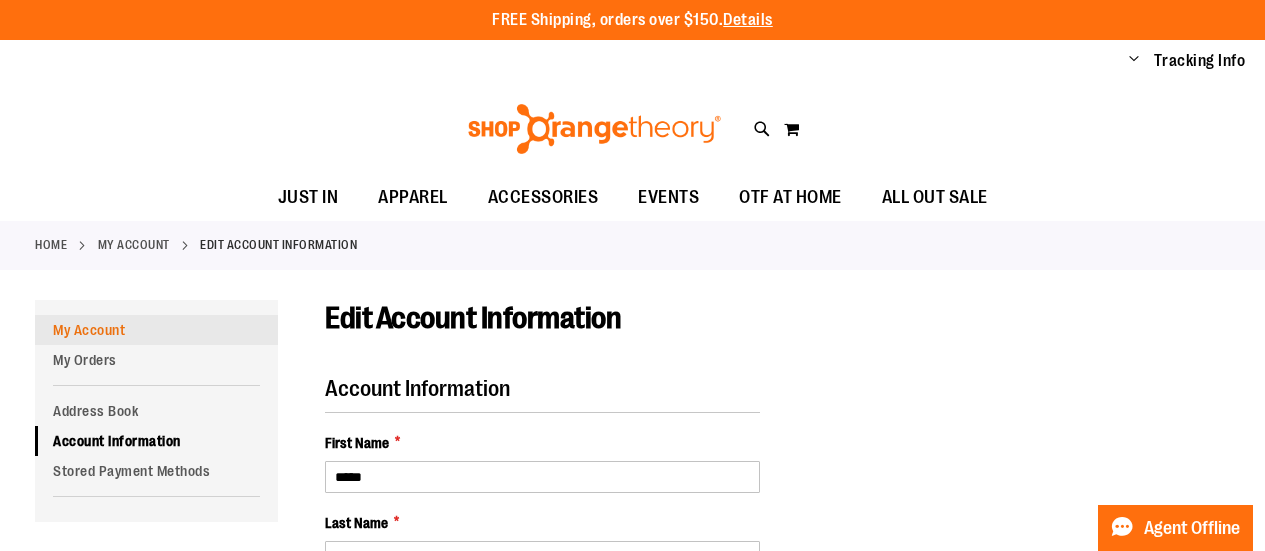 scroll, scrollTop: 0, scrollLeft: 0, axis: both 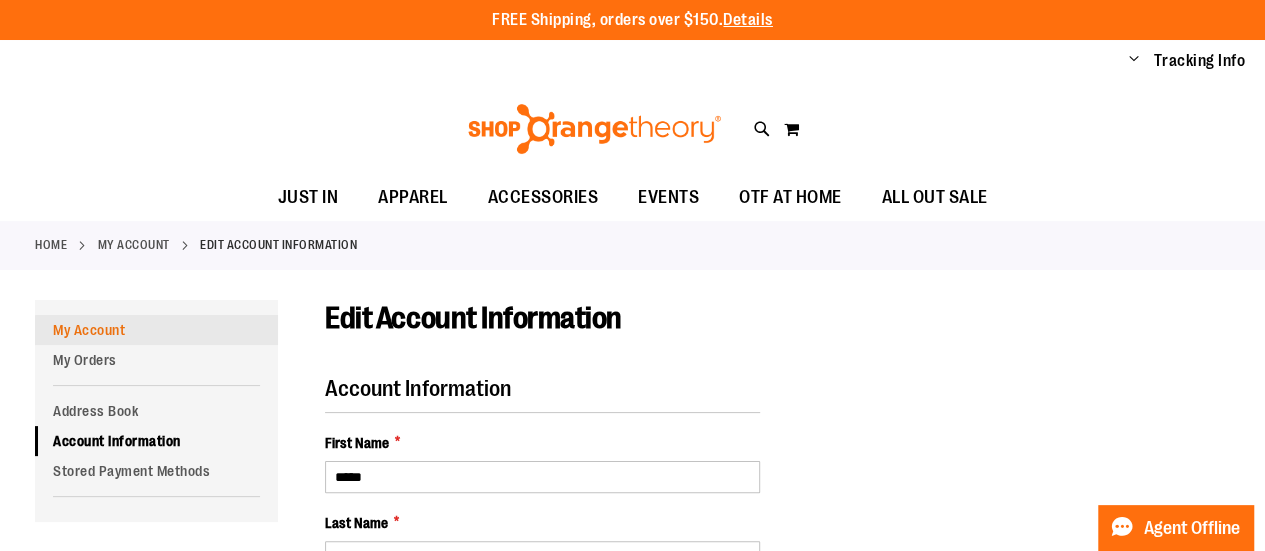 select on "***" 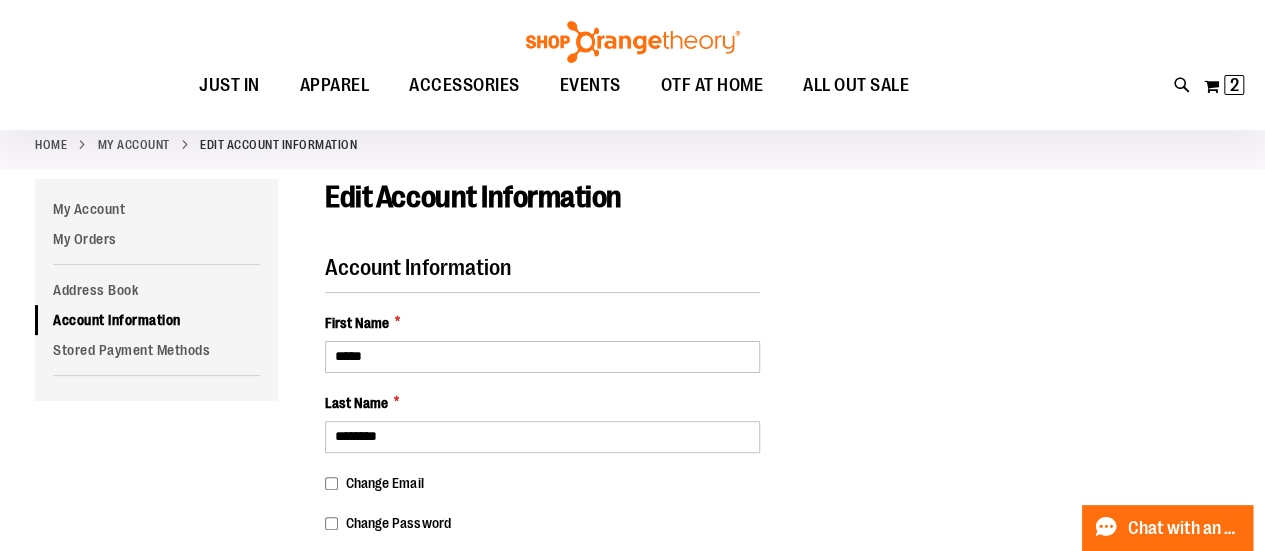scroll, scrollTop: 0, scrollLeft: 0, axis: both 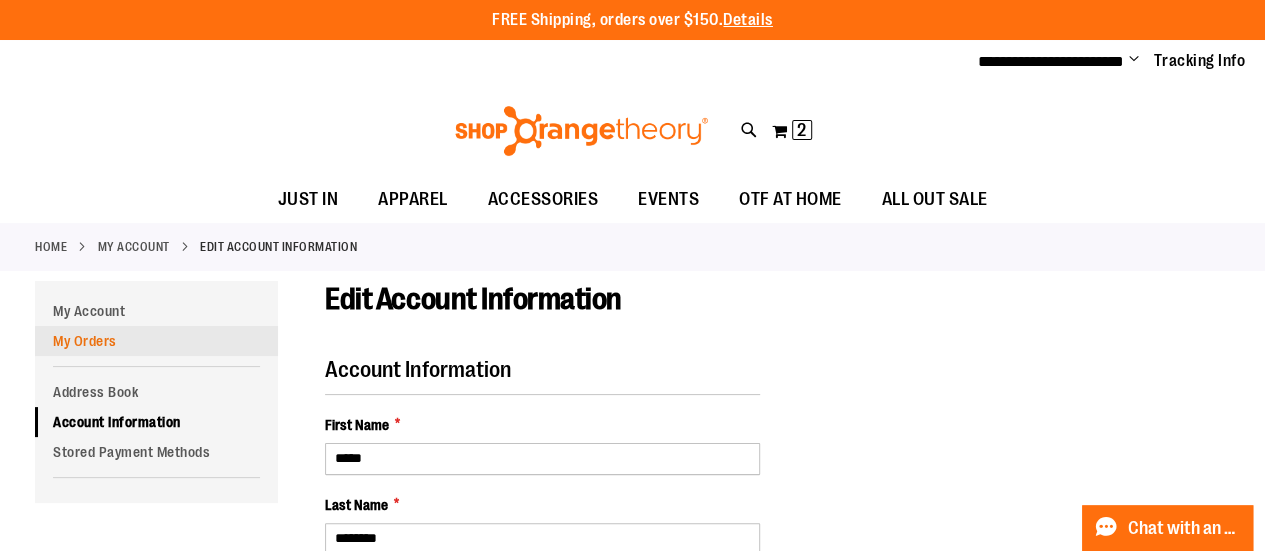 type on "**********" 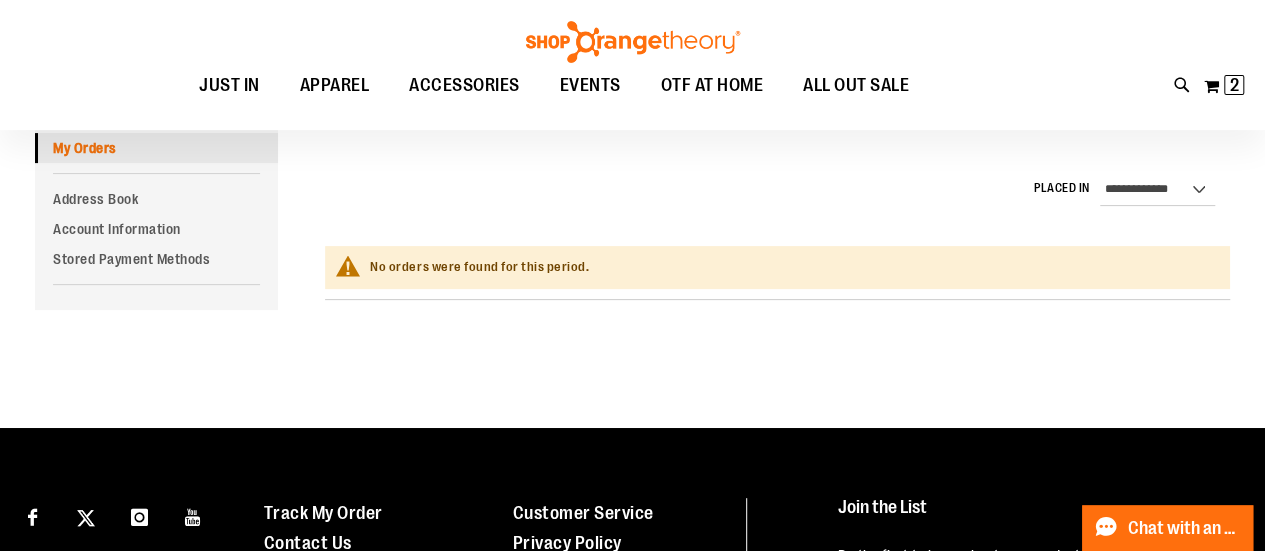 scroll, scrollTop: 200, scrollLeft: 0, axis: vertical 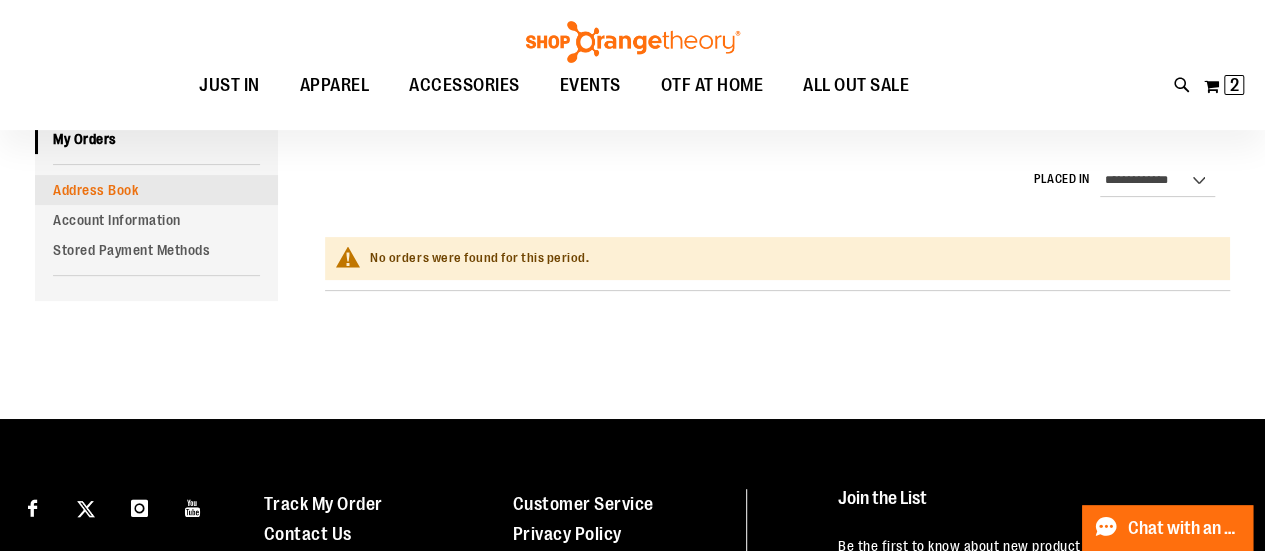type on "**********" 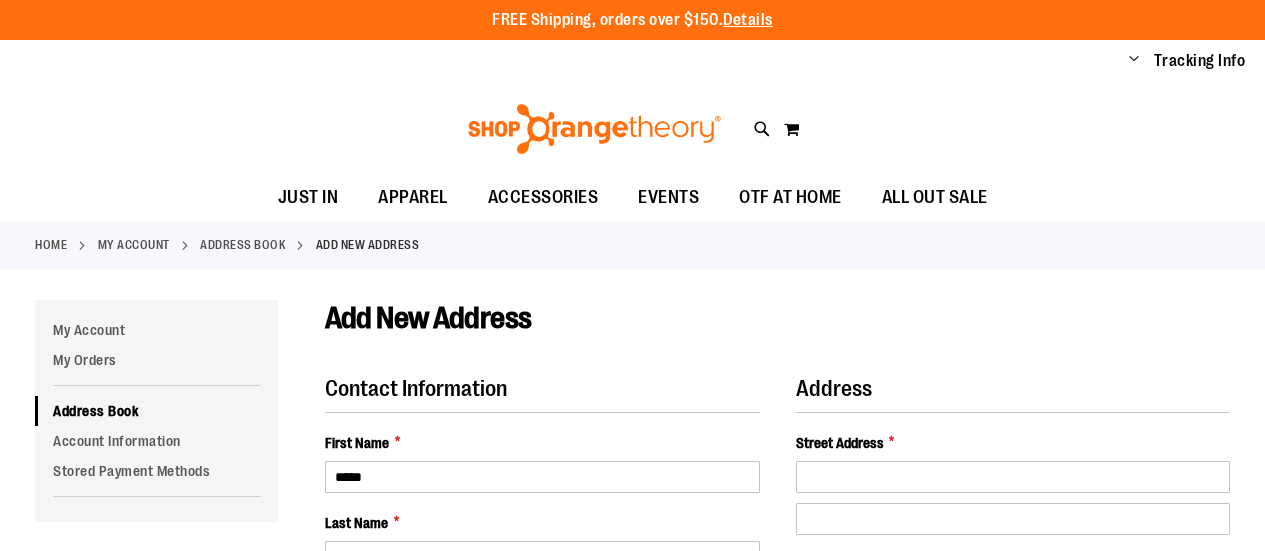 scroll, scrollTop: 0, scrollLeft: 0, axis: both 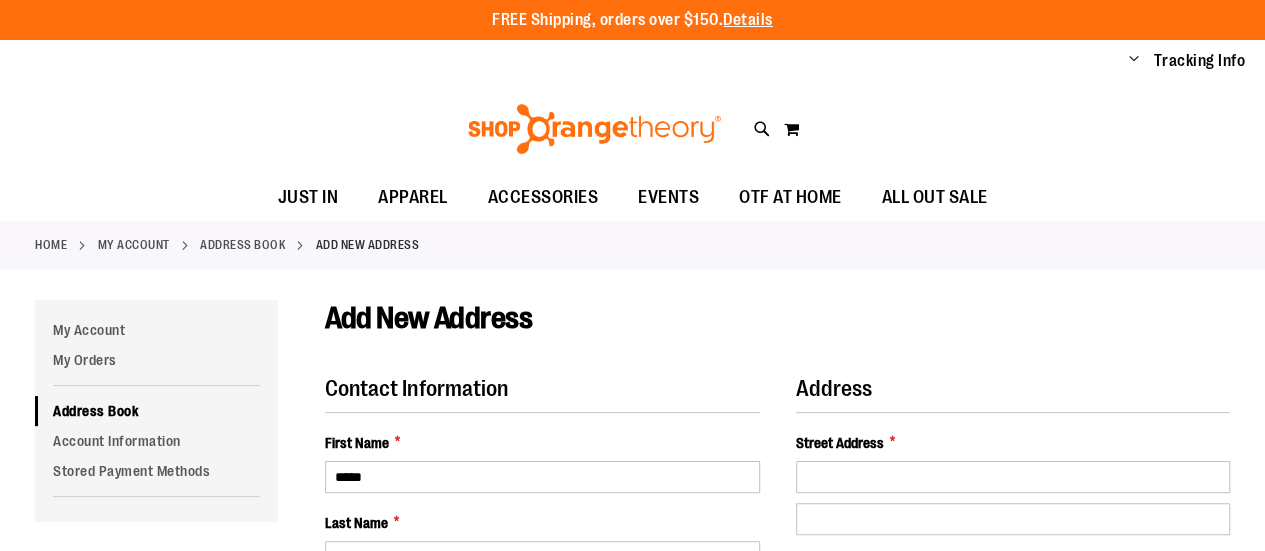 select on "**" 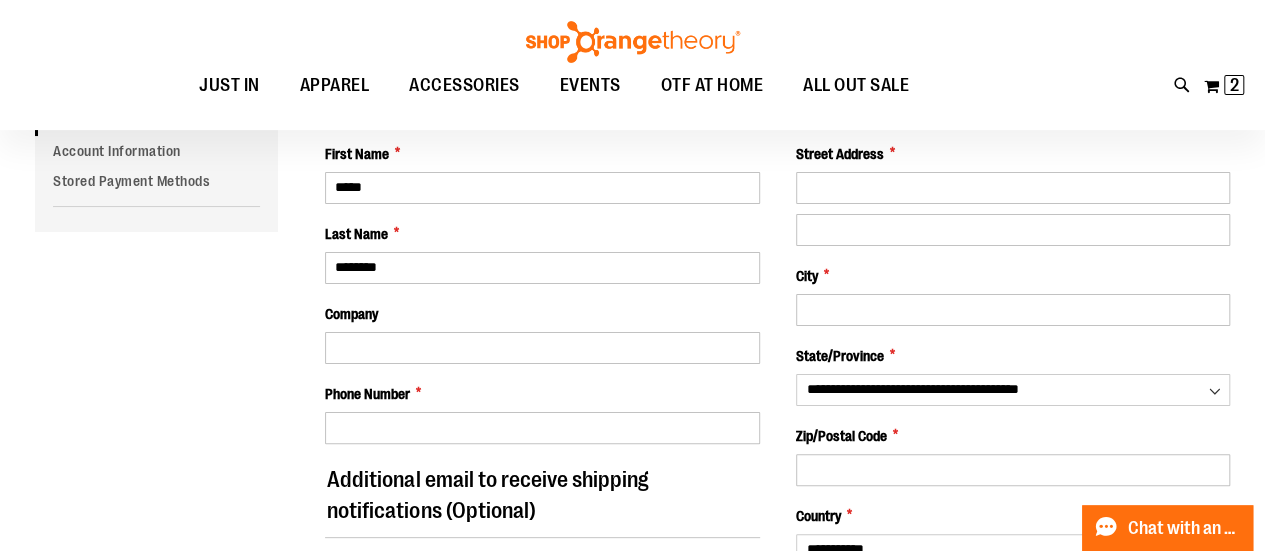 scroll, scrollTop: 94, scrollLeft: 0, axis: vertical 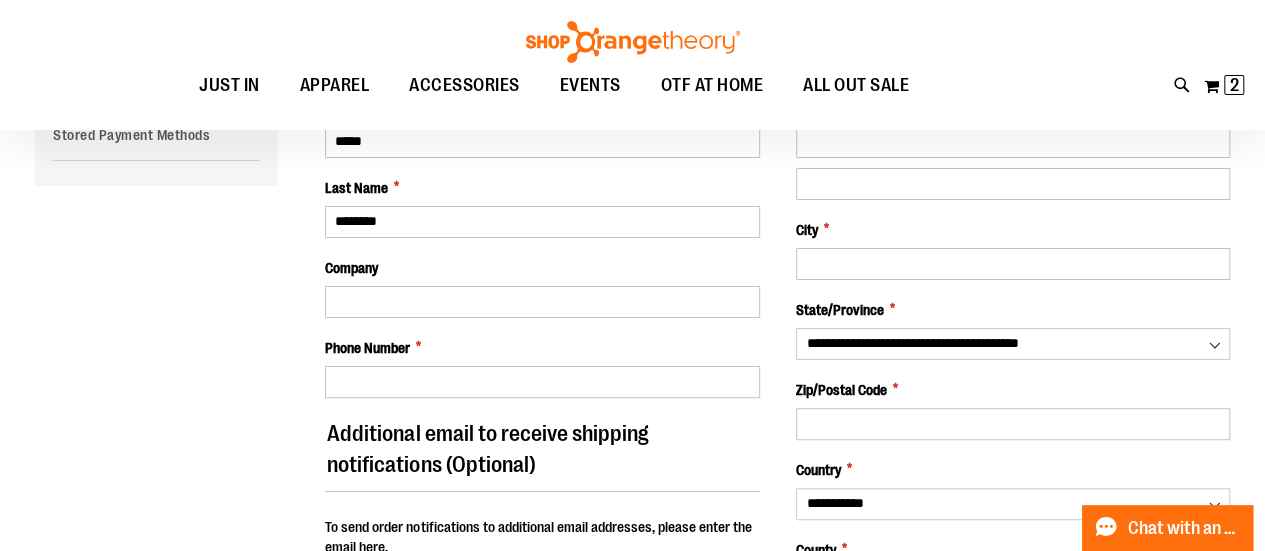 type on "**********" 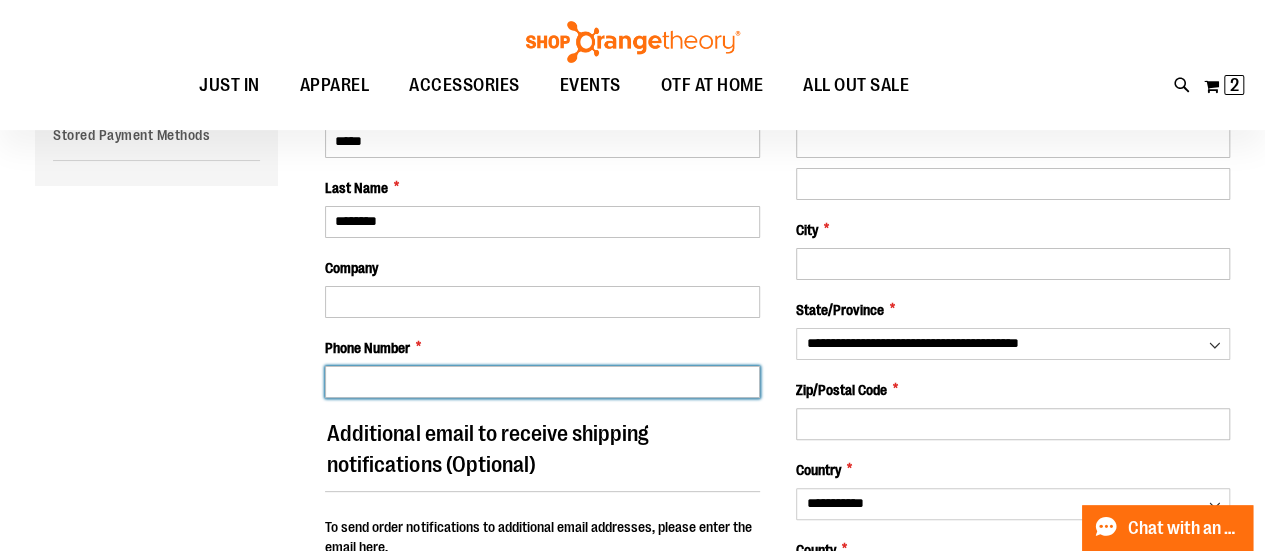 click on "Phone Number
*" at bounding box center (542, 382) 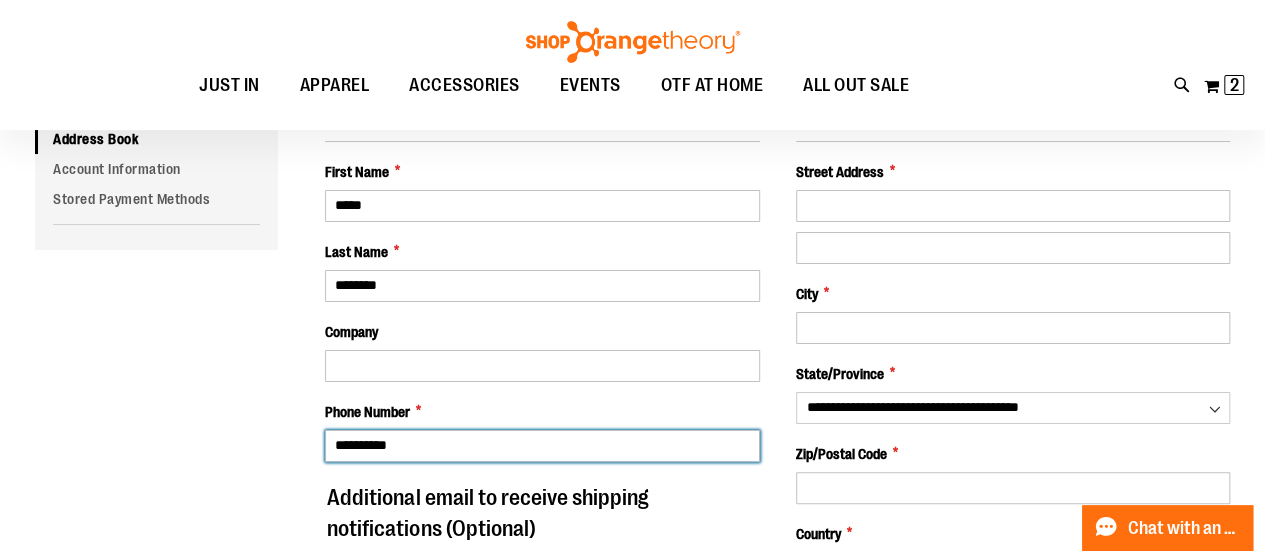 scroll, scrollTop: 0, scrollLeft: 0, axis: both 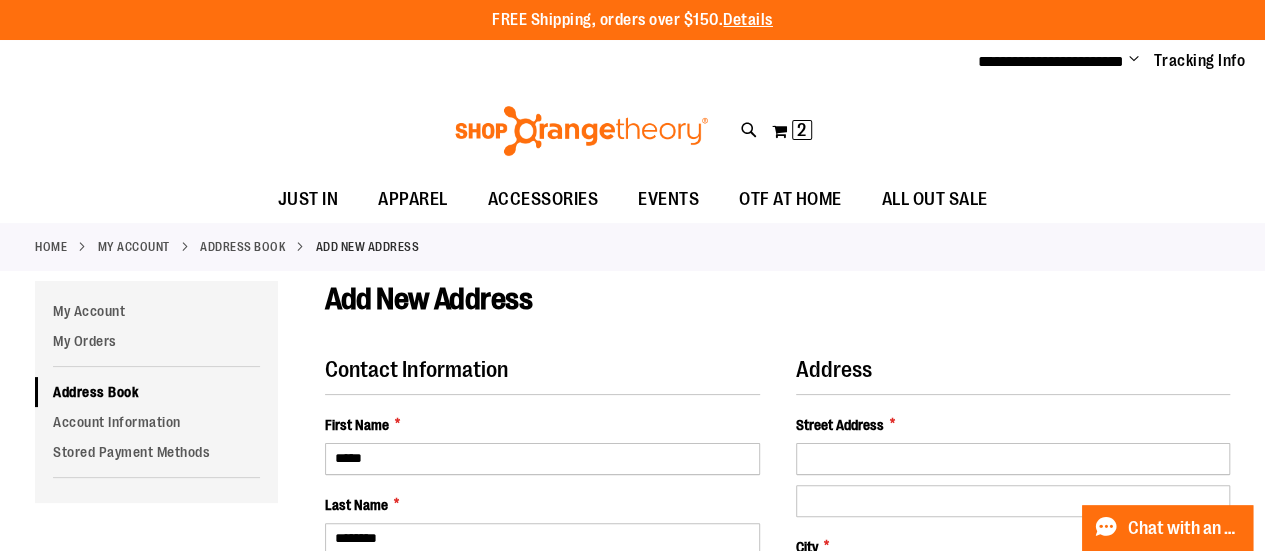 type on "**********" 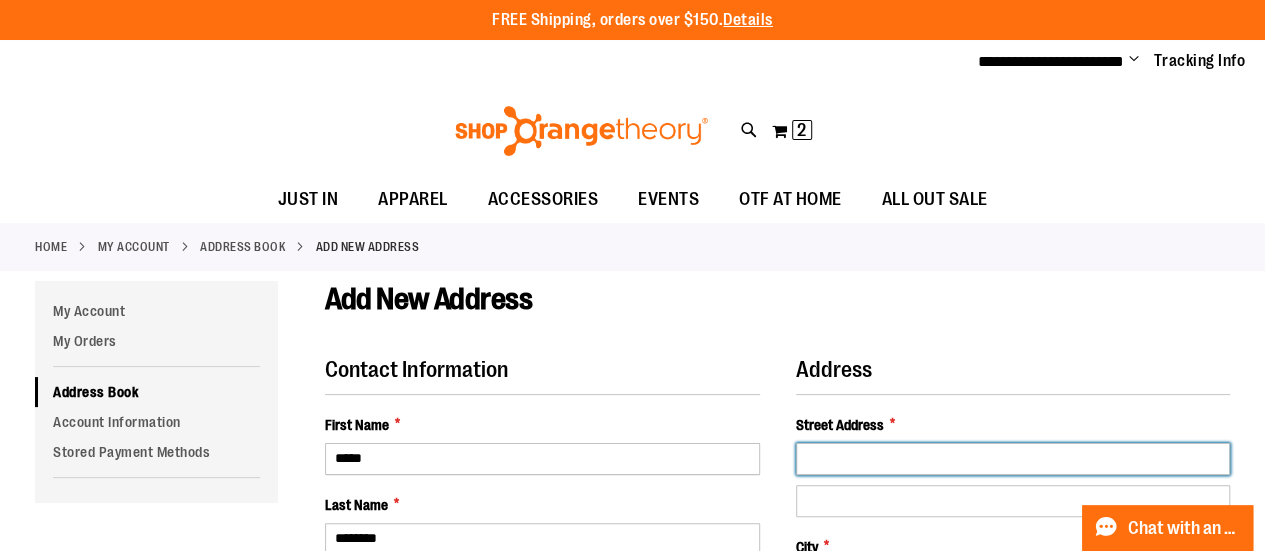 click on "Street Address
*" at bounding box center (1013, 459) 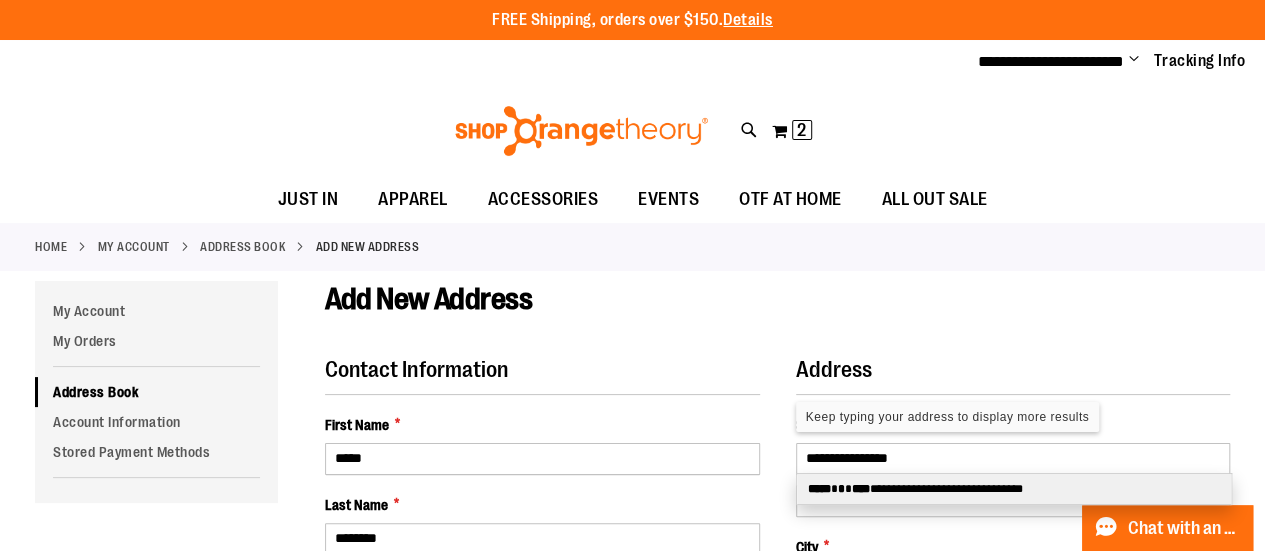 click on "****" at bounding box center (861, 489) 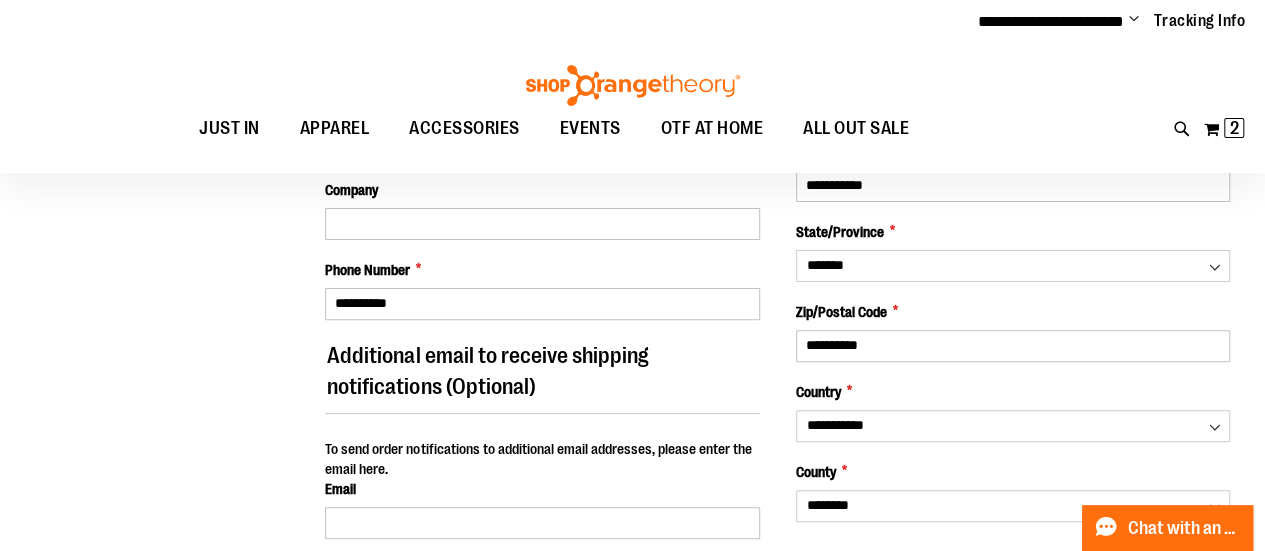 scroll, scrollTop: 285, scrollLeft: 0, axis: vertical 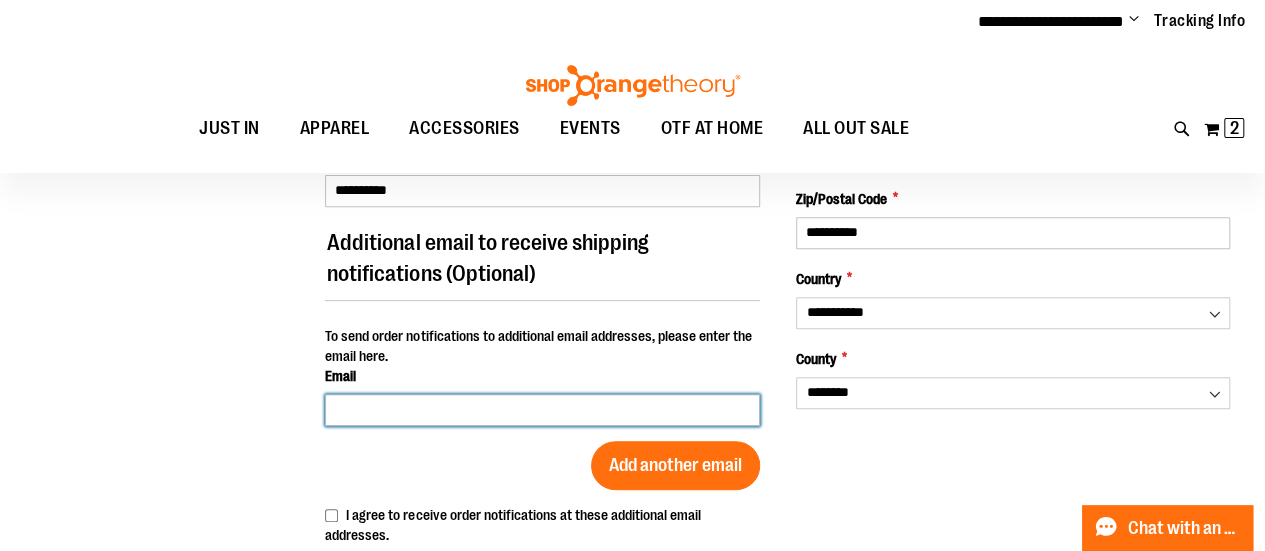 click at bounding box center [542, 410] 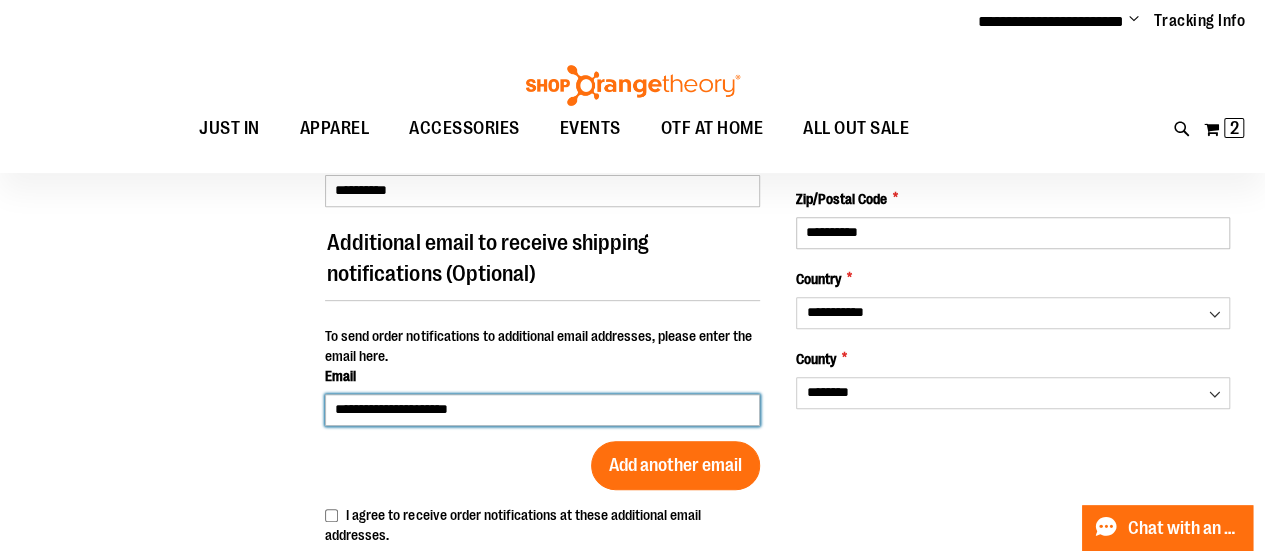 type on "**********" 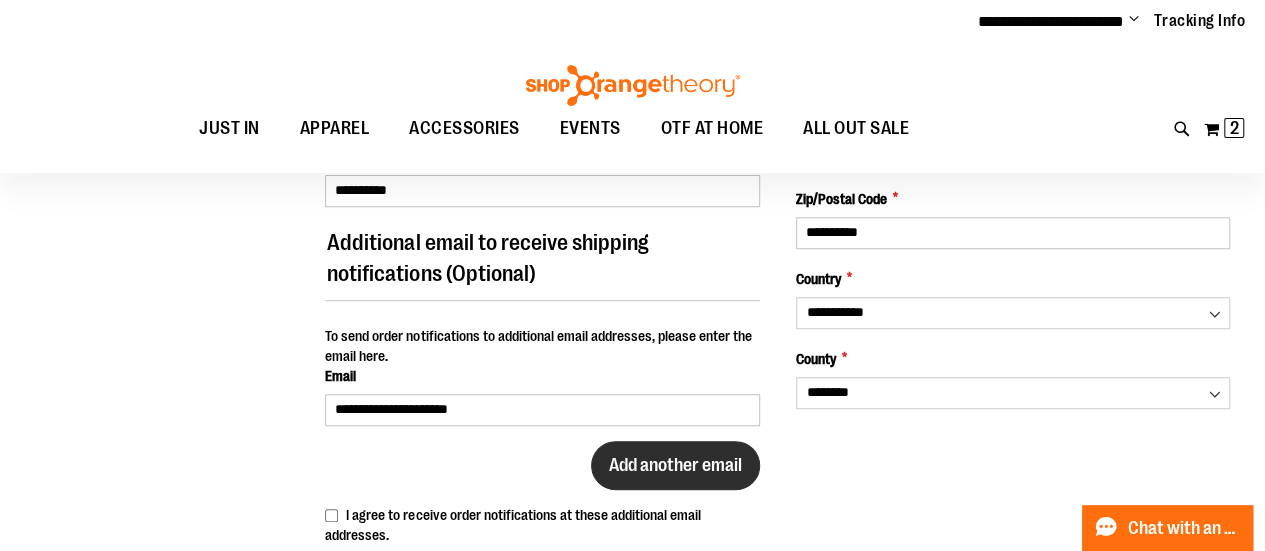 click on "Add another email" at bounding box center [675, 465] 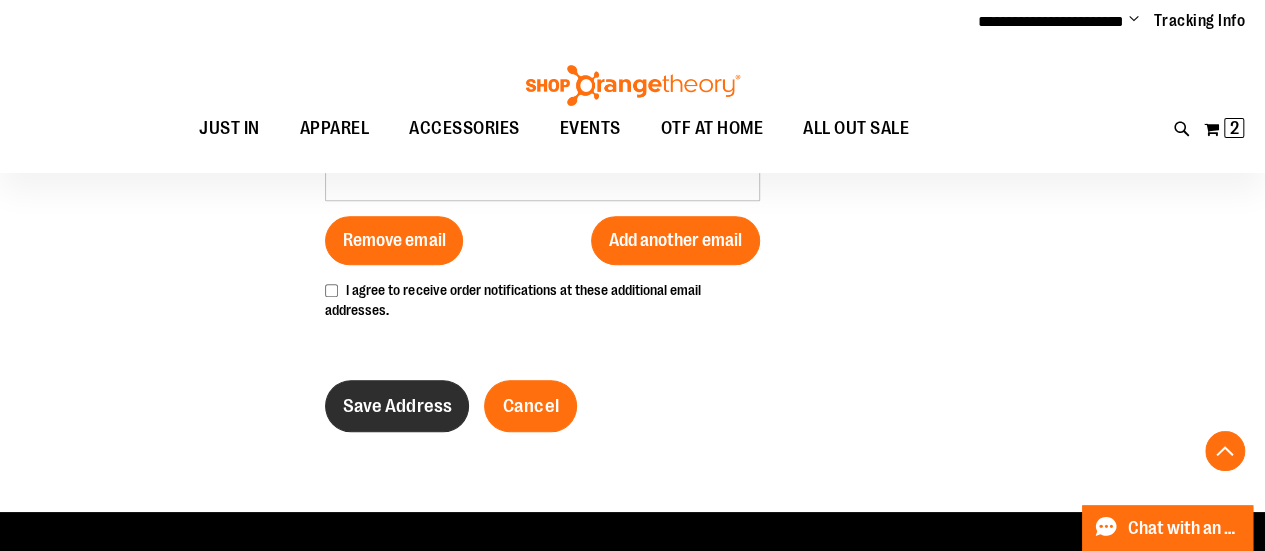 click on "Save Address" at bounding box center (397, 406) 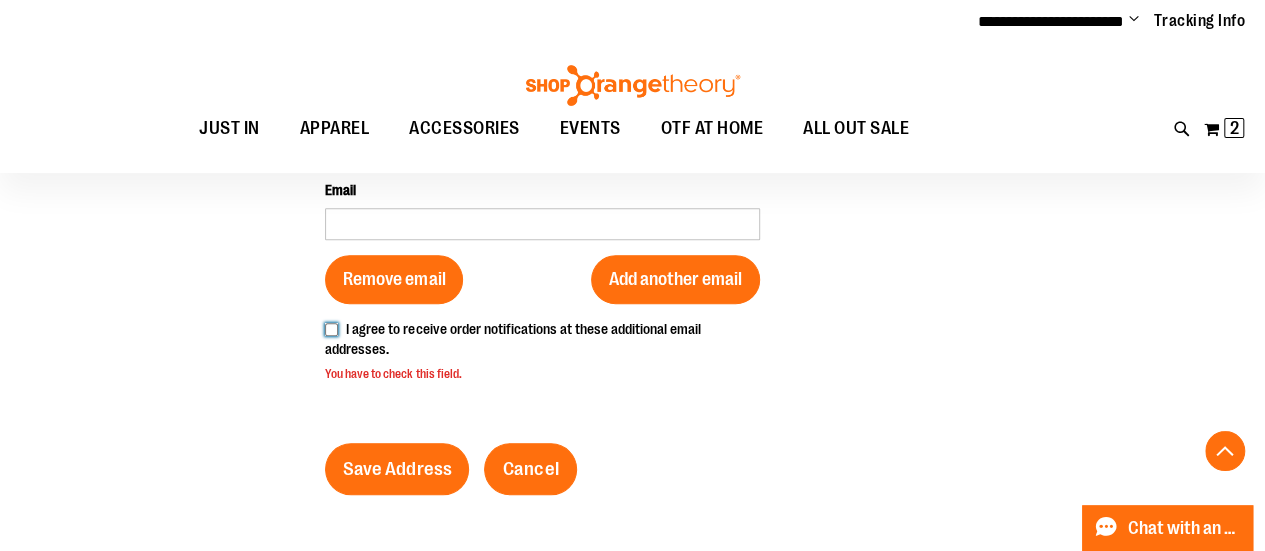scroll, scrollTop: 487, scrollLeft: 0, axis: vertical 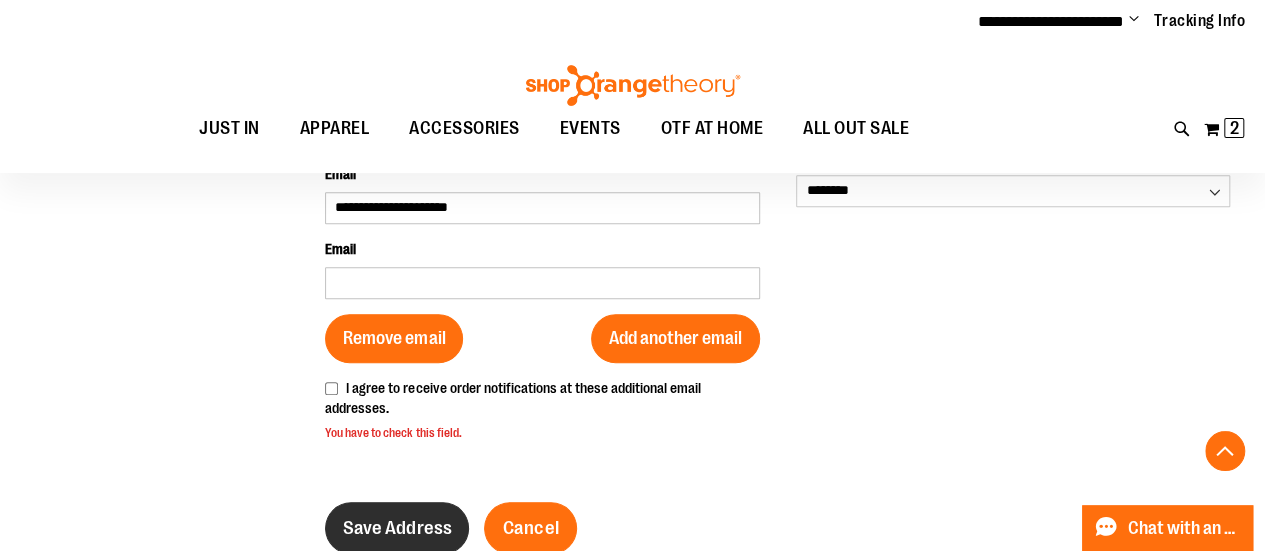 click on "Save Address" at bounding box center [397, 528] 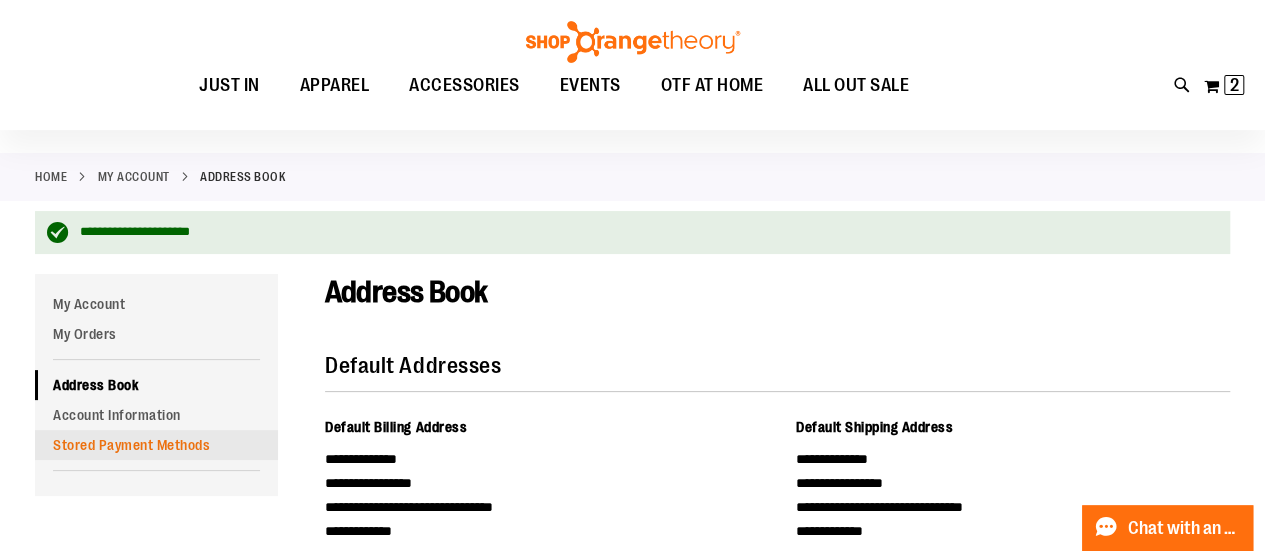 scroll, scrollTop: 100, scrollLeft: 0, axis: vertical 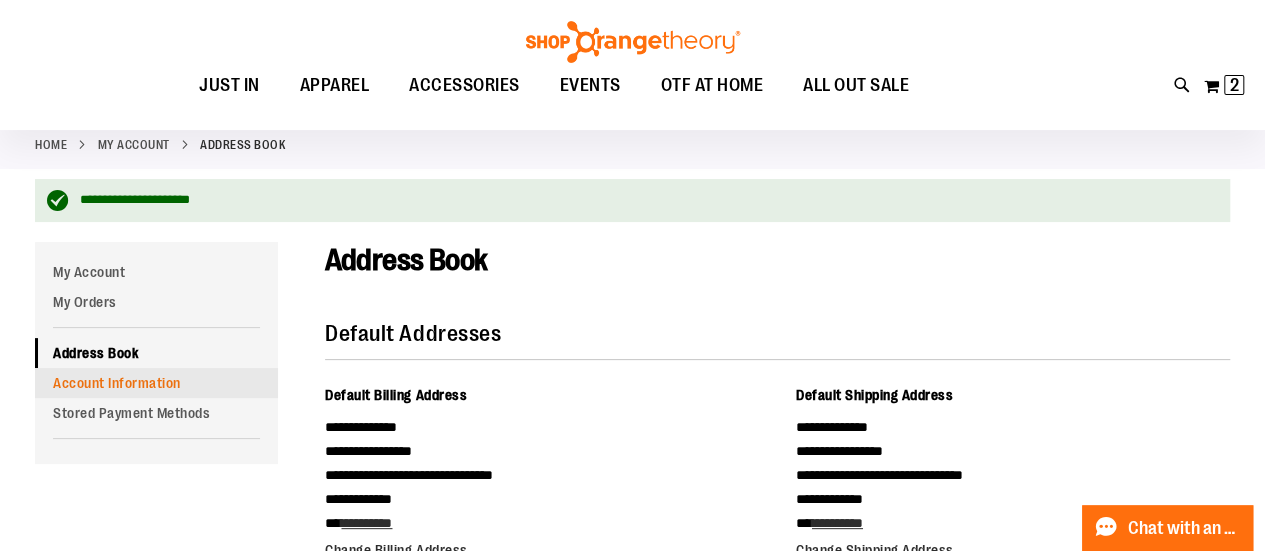 type on "**********" 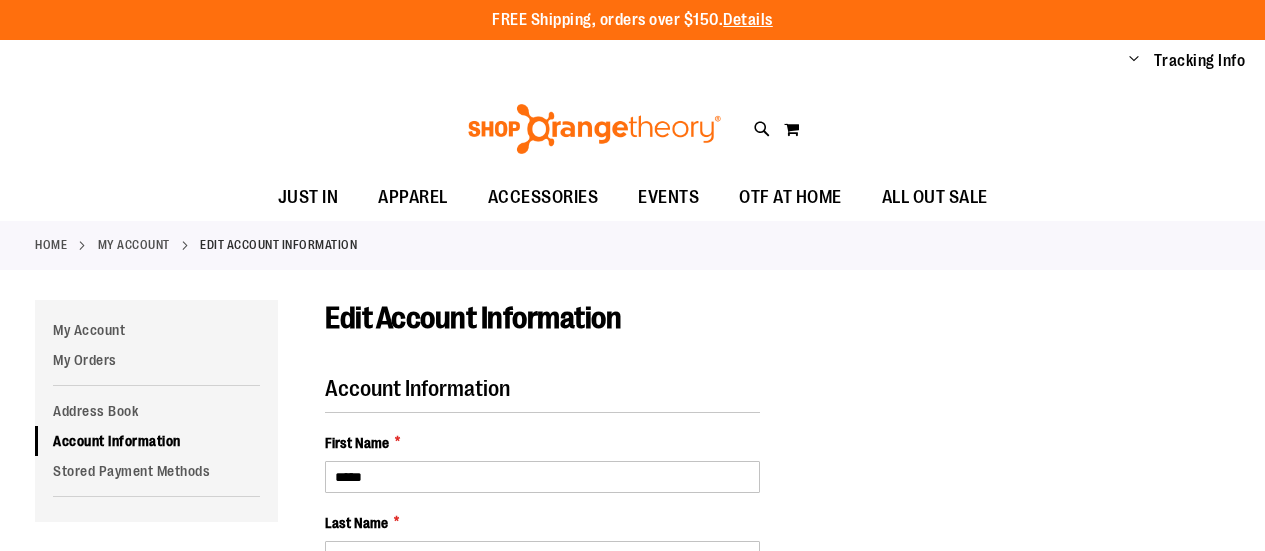 scroll, scrollTop: 0, scrollLeft: 0, axis: both 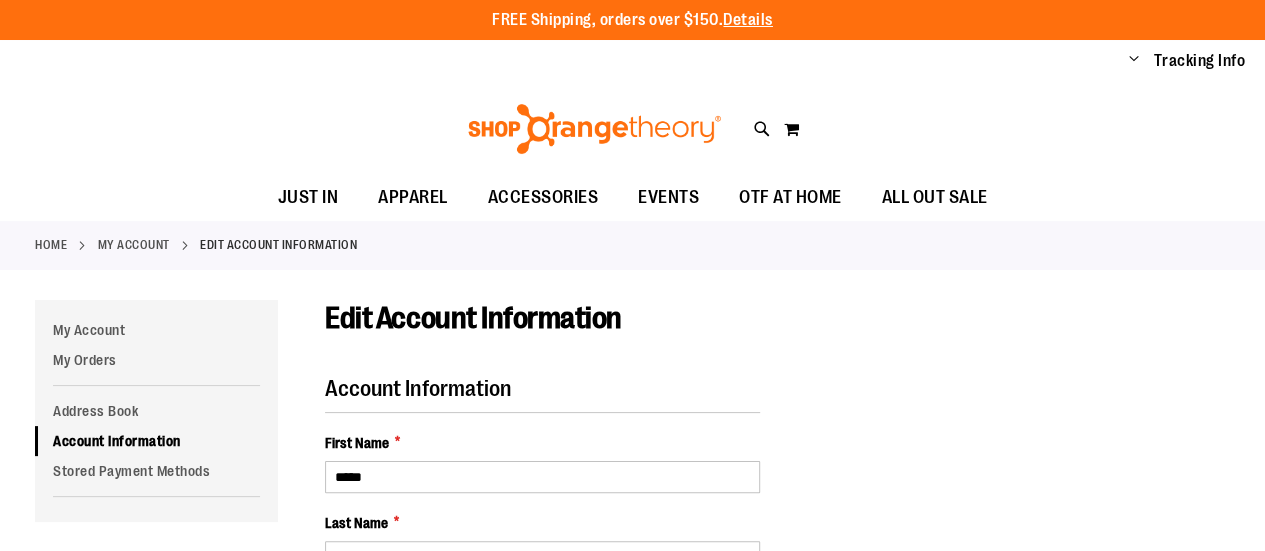 type on "****" 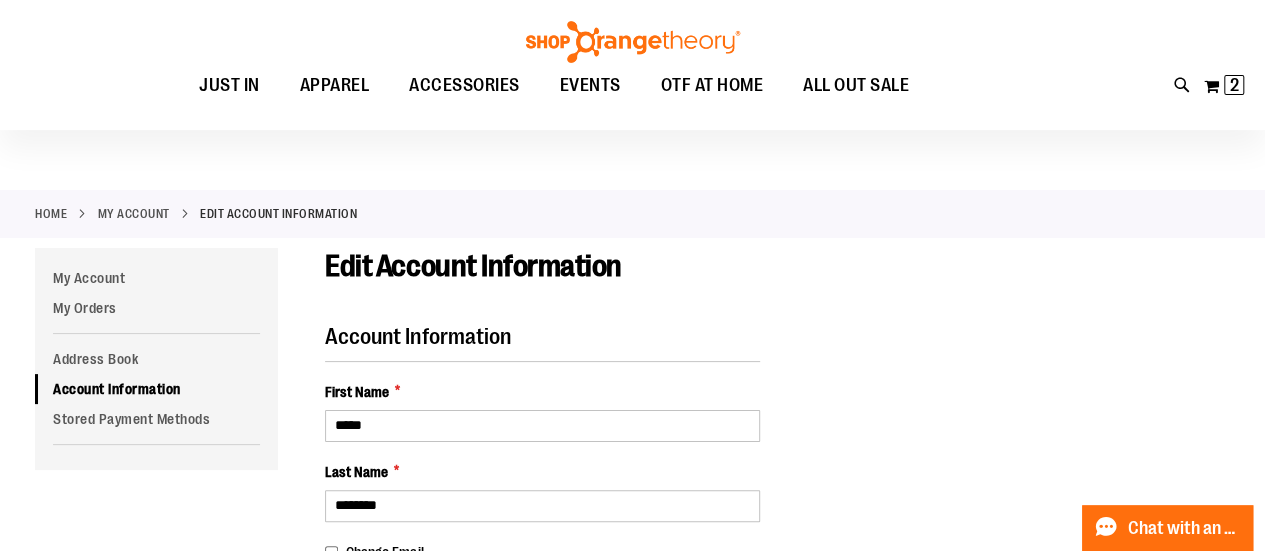 scroll, scrollTop: 0, scrollLeft: 0, axis: both 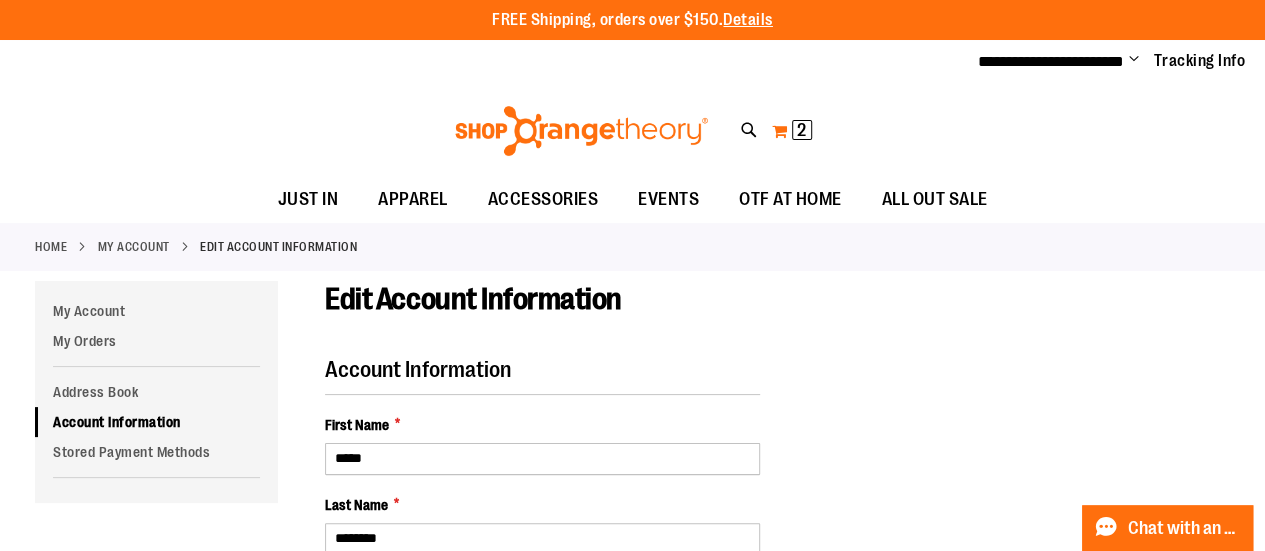 type on "**********" 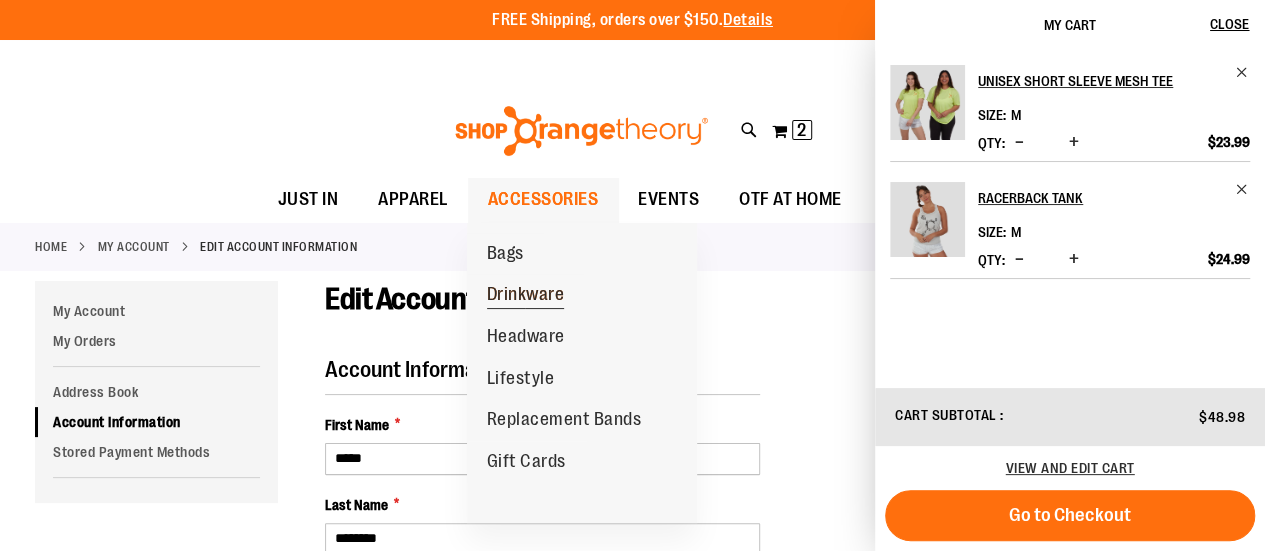click on "Drinkware" at bounding box center (526, 296) 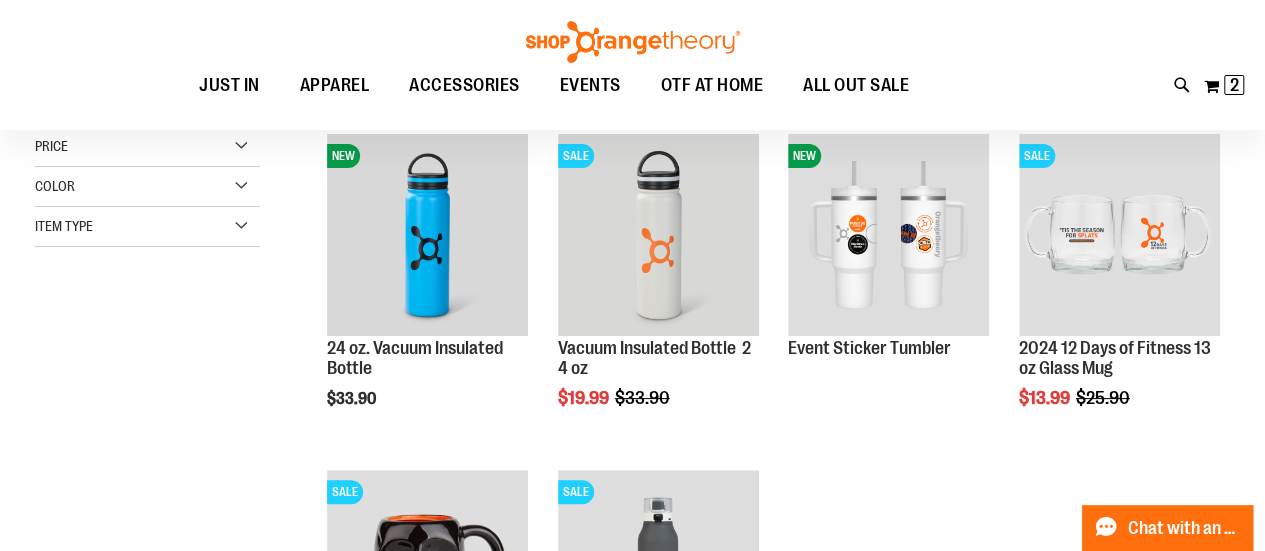 scroll, scrollTop: 98, scrollLeft: 0, axis: vertical 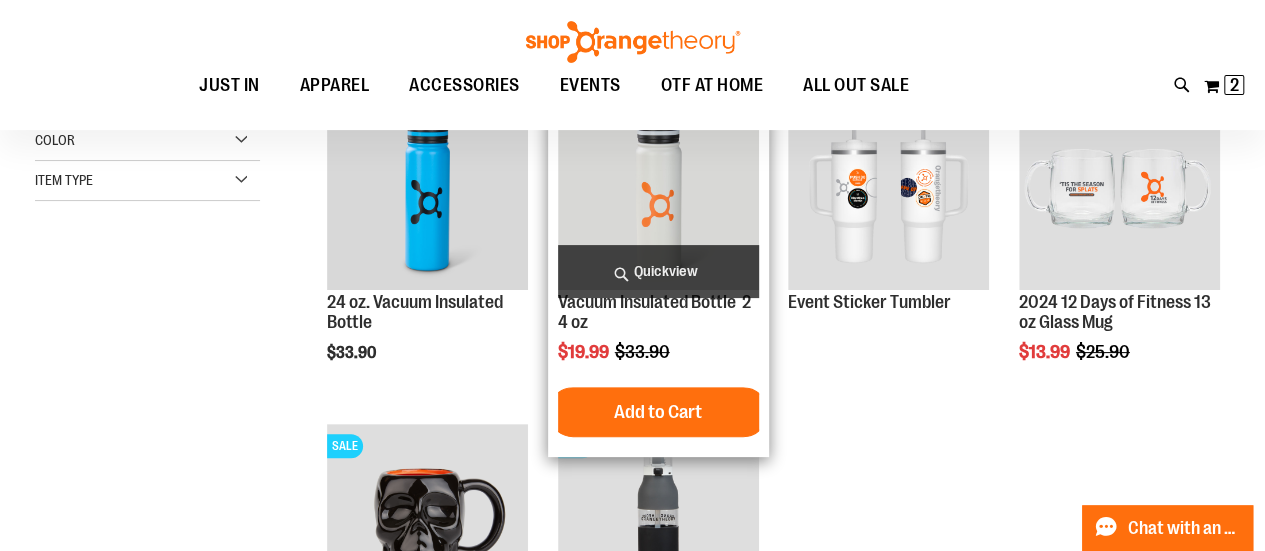 type on "**********" 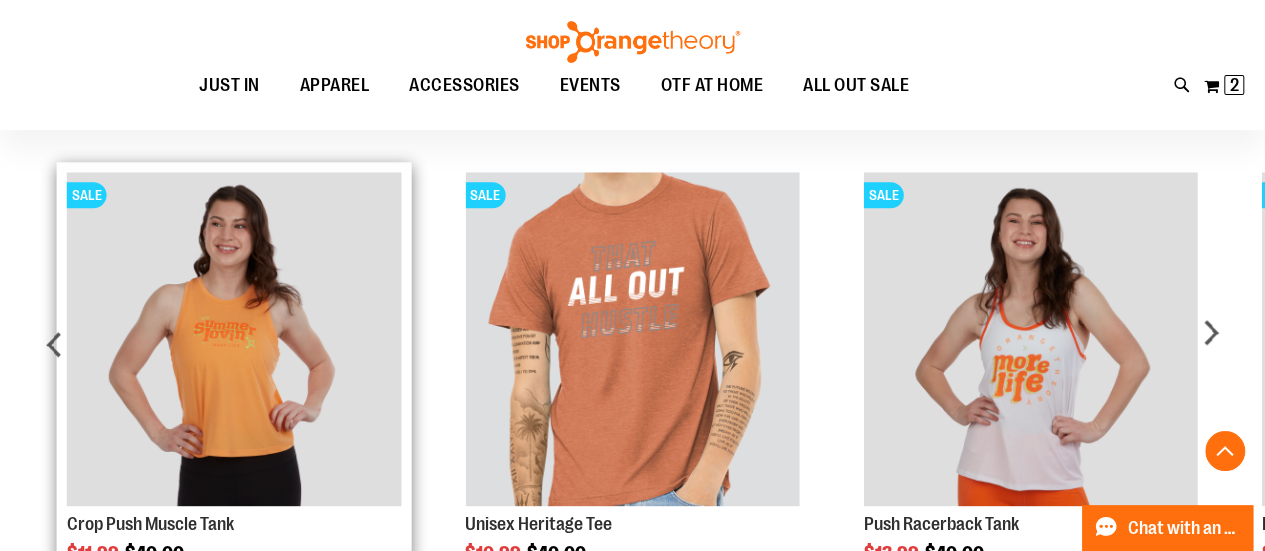 scroll, scrollTop: 900, scrollLeft: 0, axis: vertical 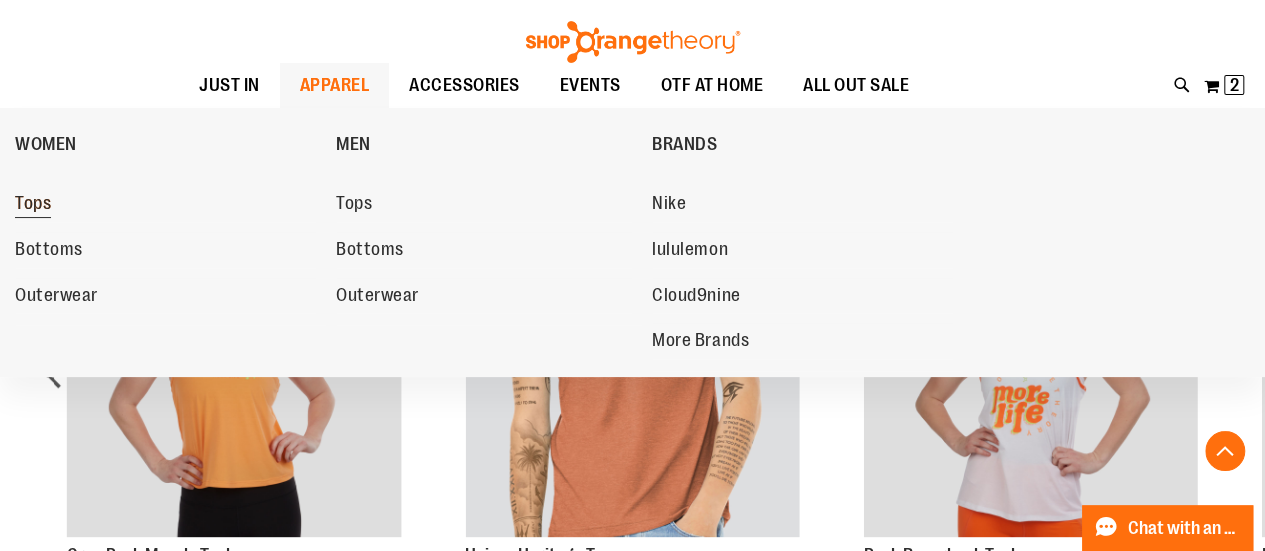 type on "**********" 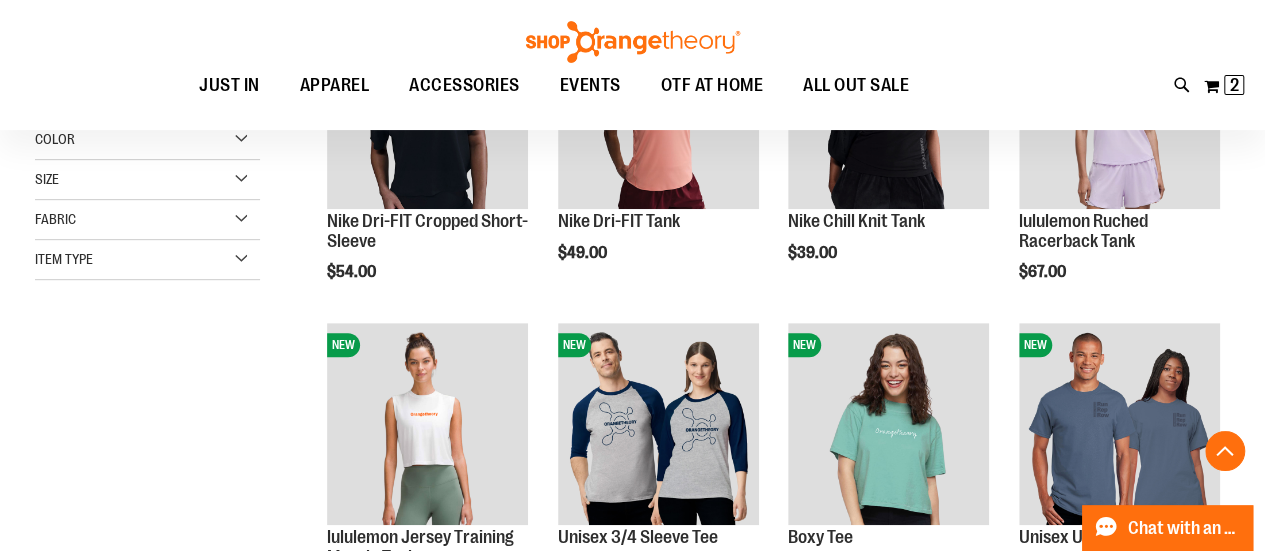 scroll, scrollTop: 500, scrollLeft: 0, axis: vertical 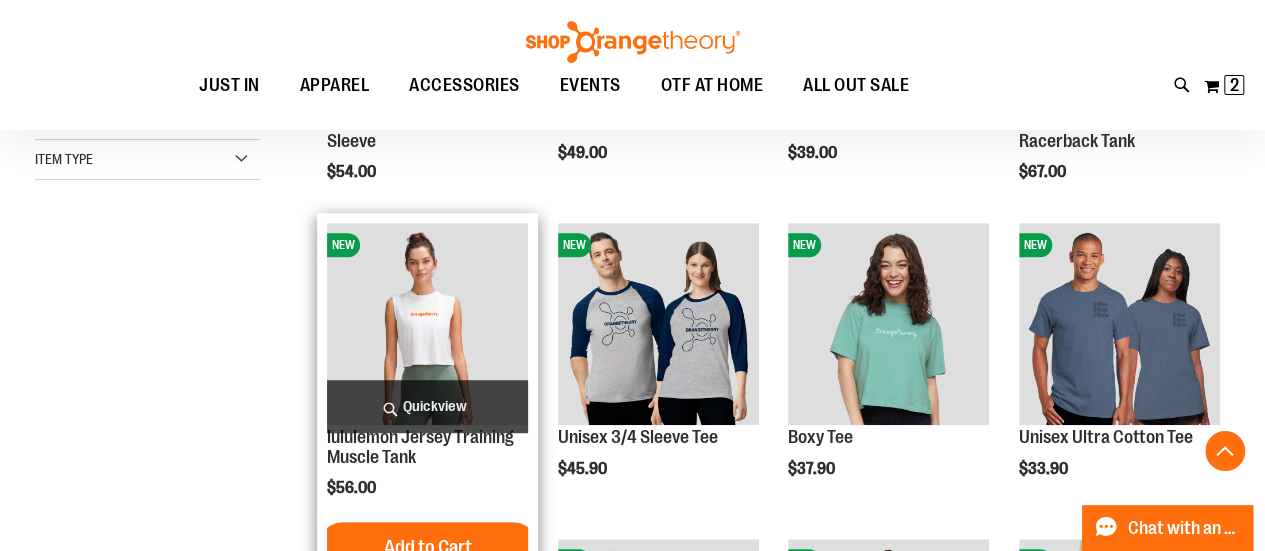 type on "**********" 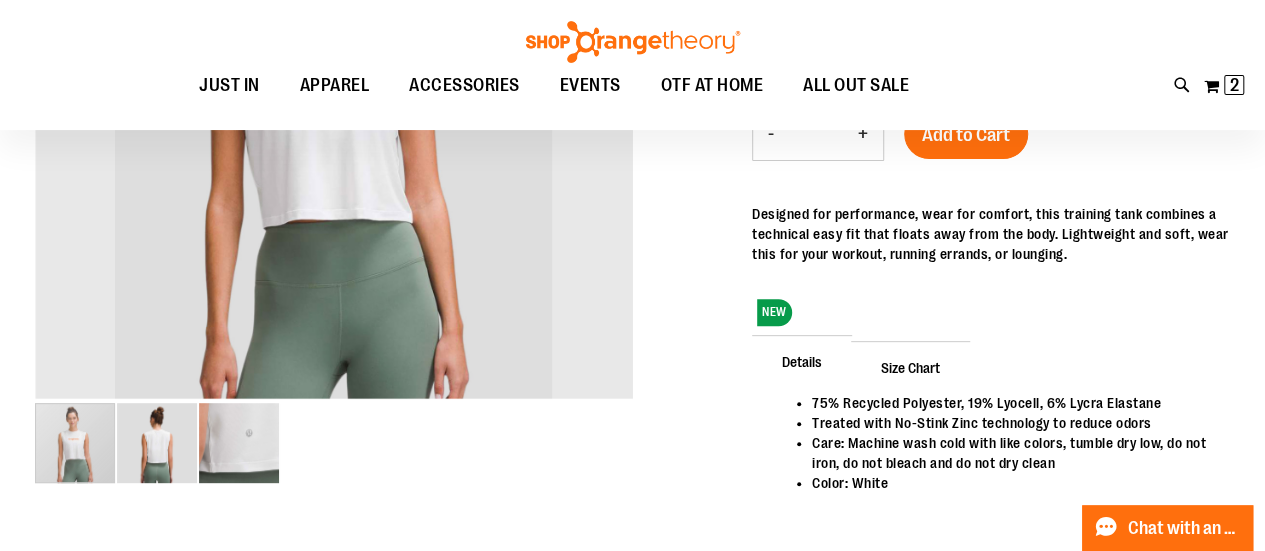 scroll, scrollTop: 298, scrollLeft: 0, axis: vertical 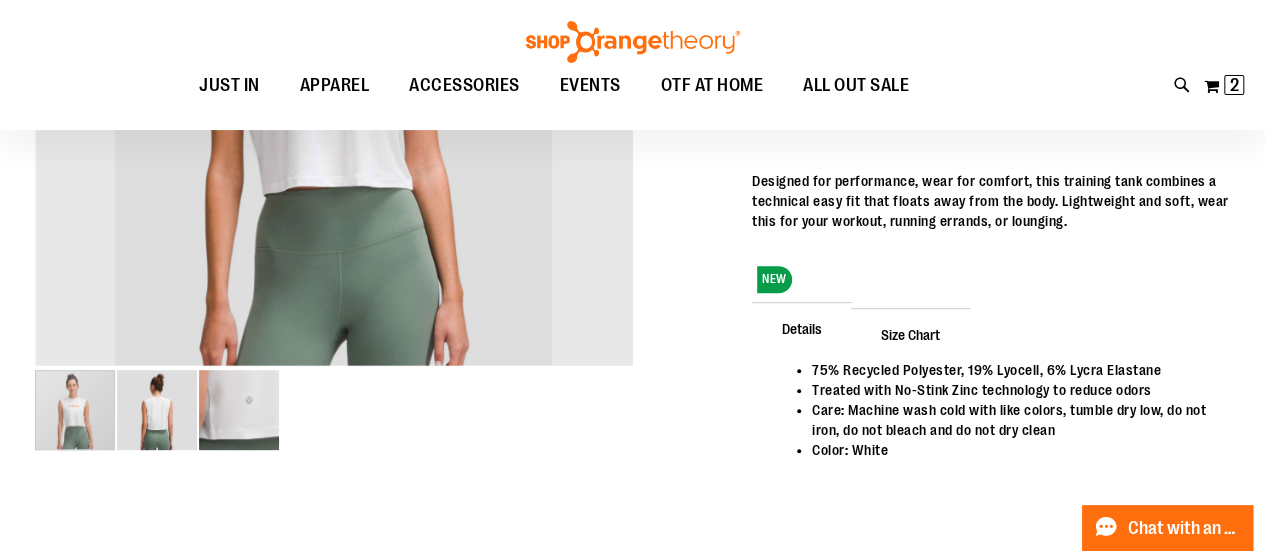 type on "**********" 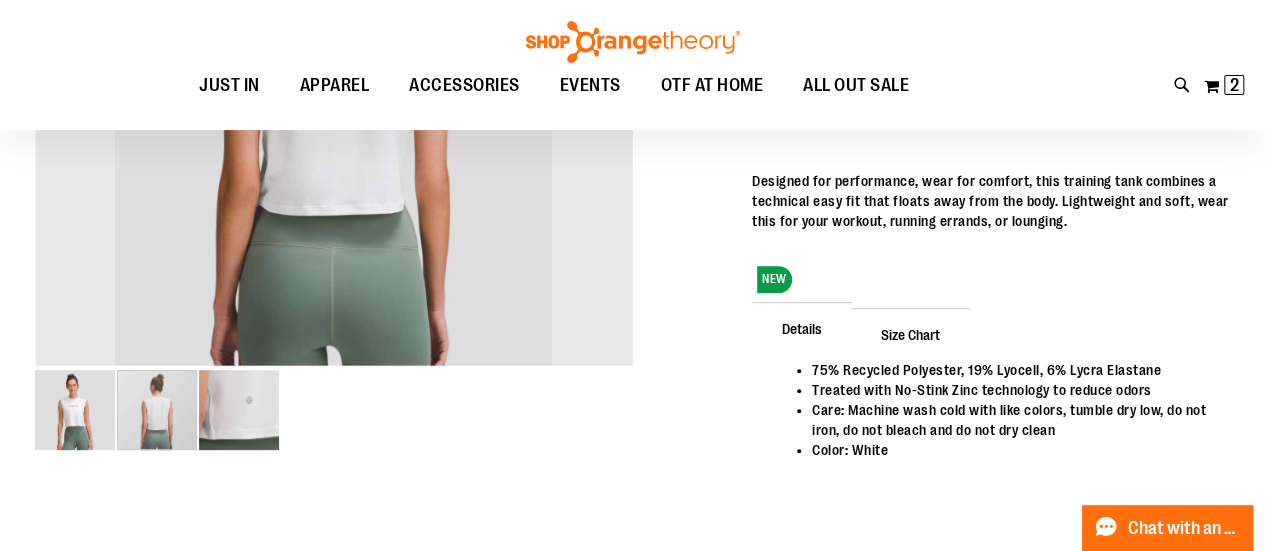 click at bounding box center (239, 410) 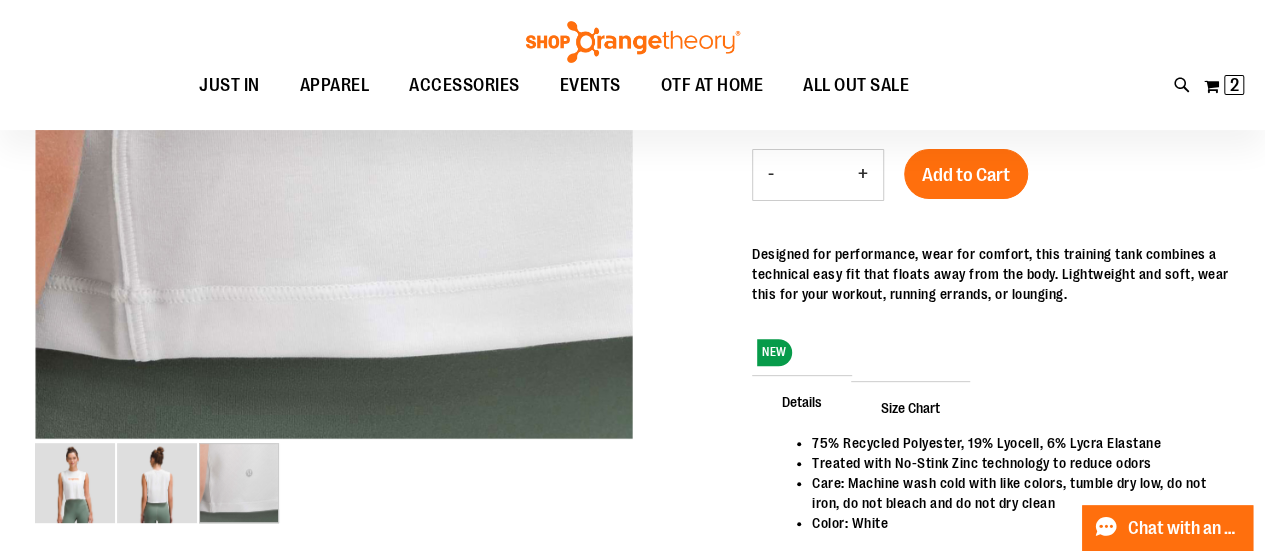 scroll, scrollTop: 298, scrollLeft: 0, axis: vertical 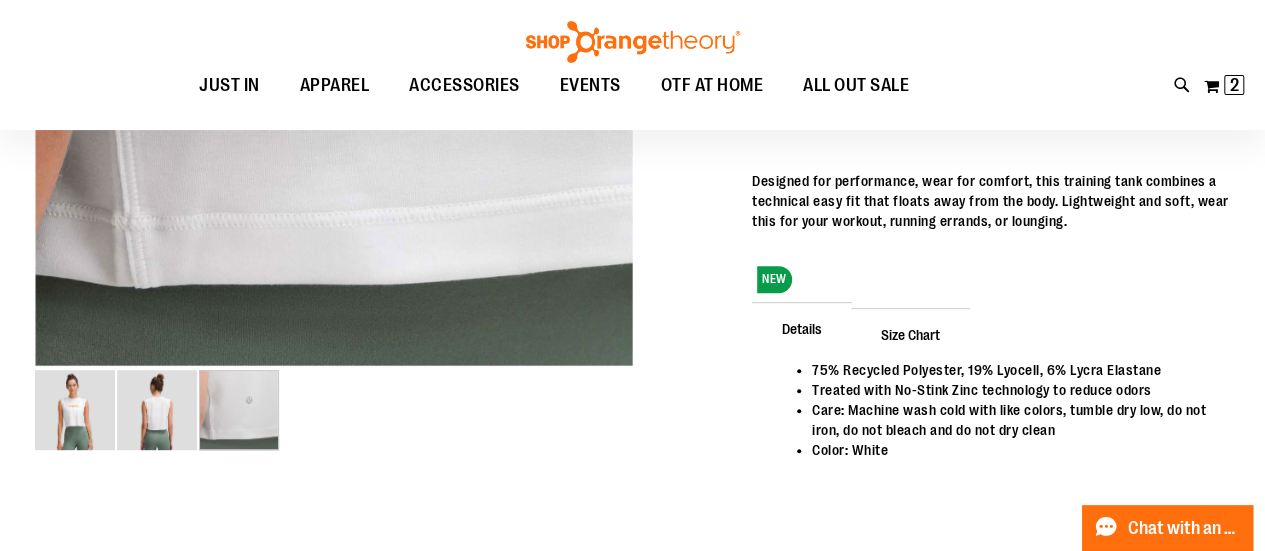 click at bounding box center [157, 410] 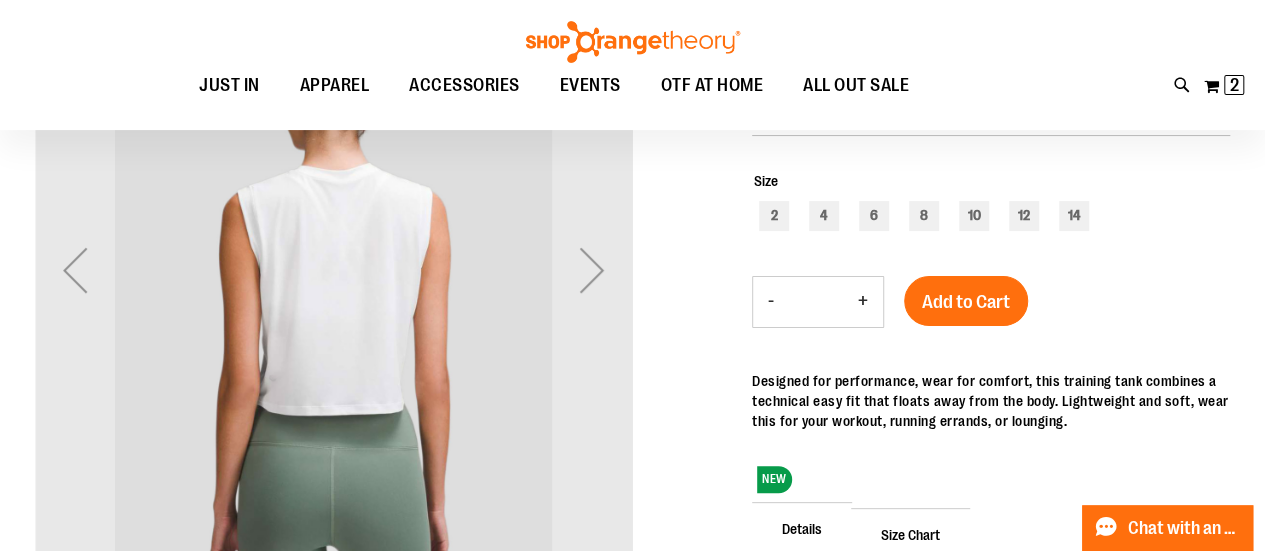 scroll, scrollTop: 198, scrollLeft: 0, axis: vertical 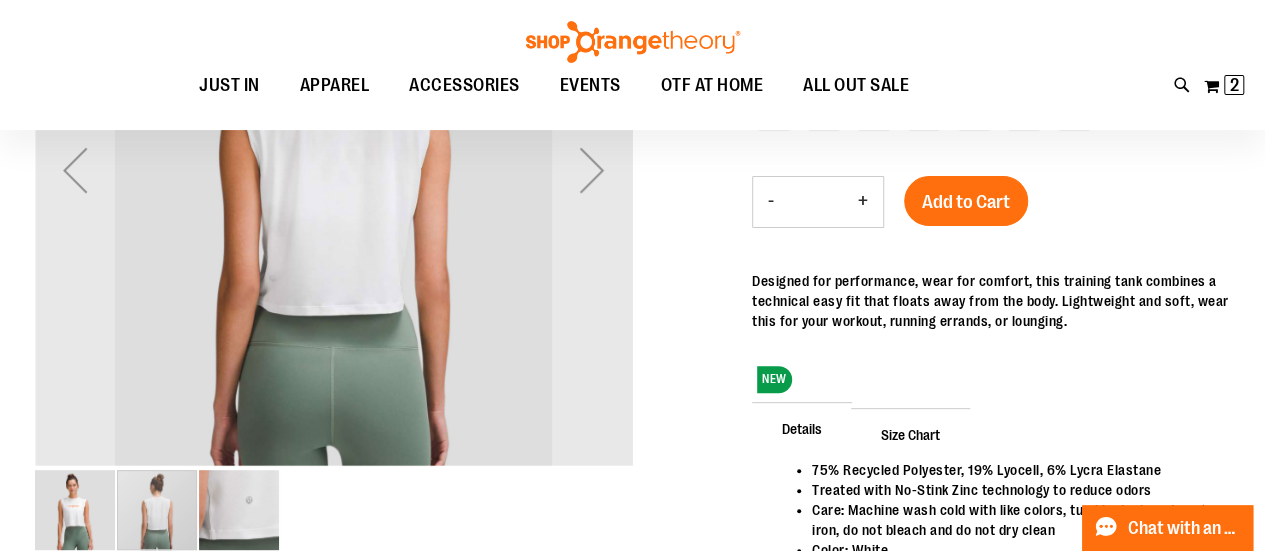 click at bounding box center [75, 510] 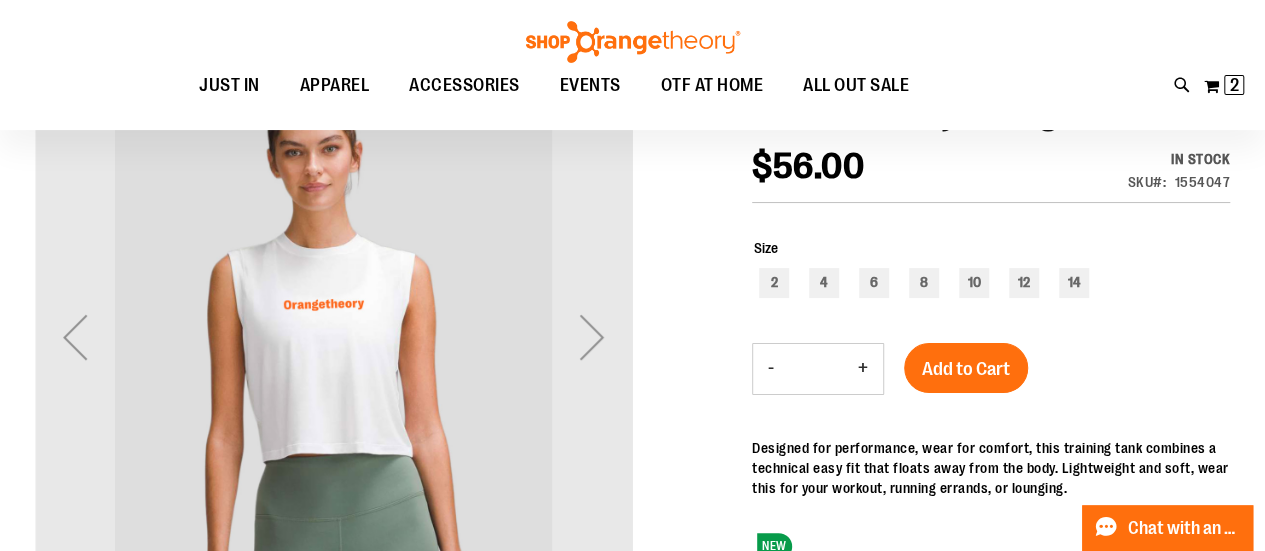 scroll, scrollTop: 0, scrollLeft: 0, axis: both 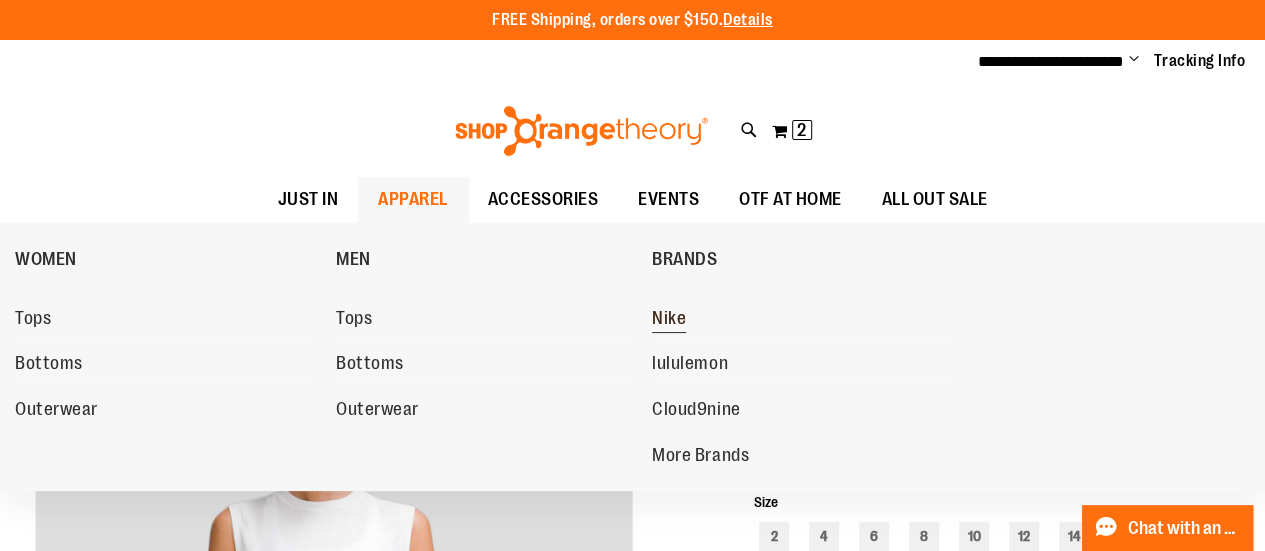 click on "Nike" at bounding box center [669, 320] 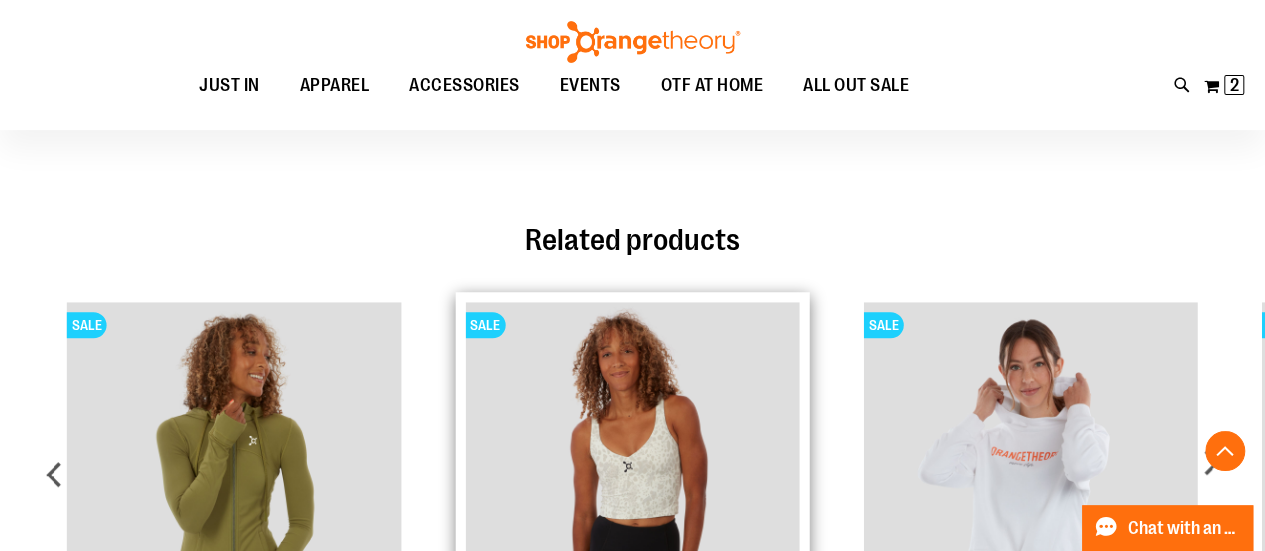 scroll, scrollTop: 698, scrollLeft: 0, axis: vertical 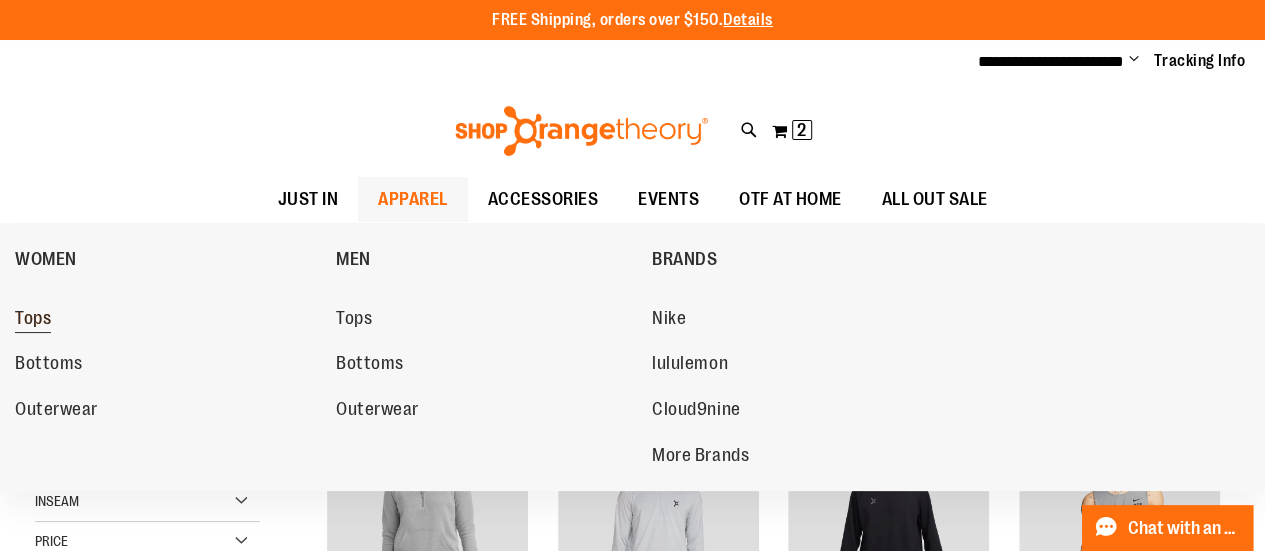 type on "**********" 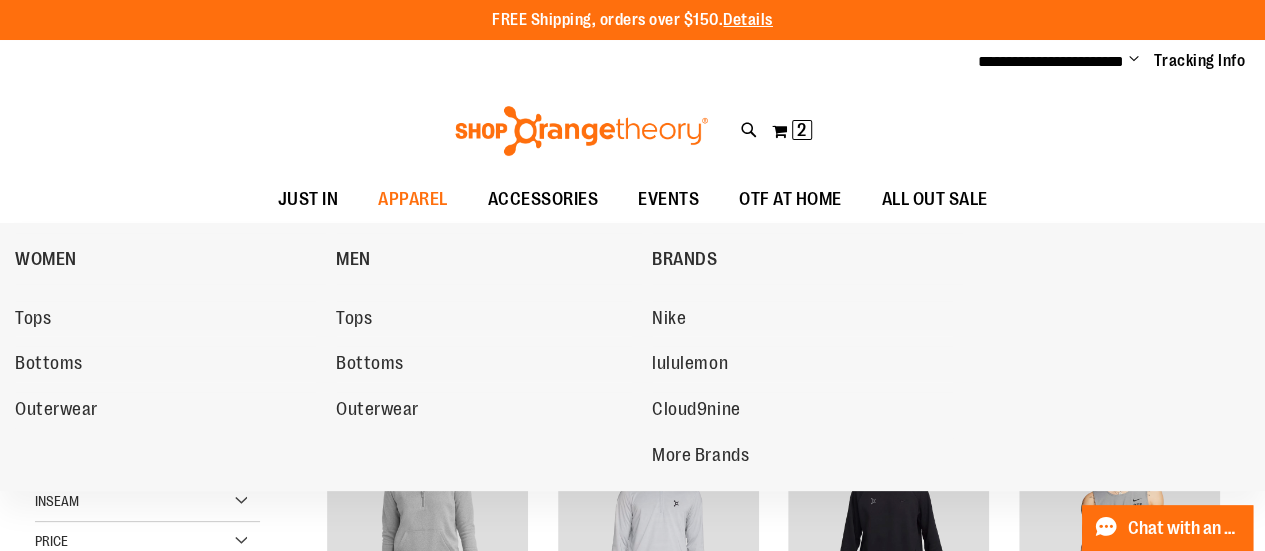 click on "Tops" at bounding box center (33, 320) 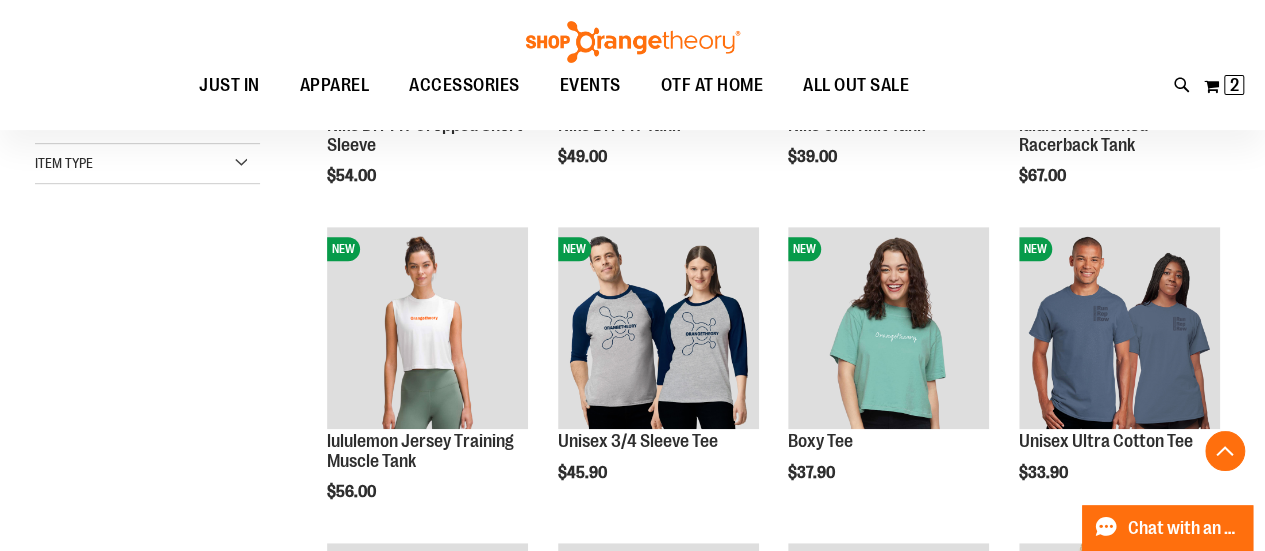 scroll, scrollTop: 500, scrollLeft: 0, axis: vertical 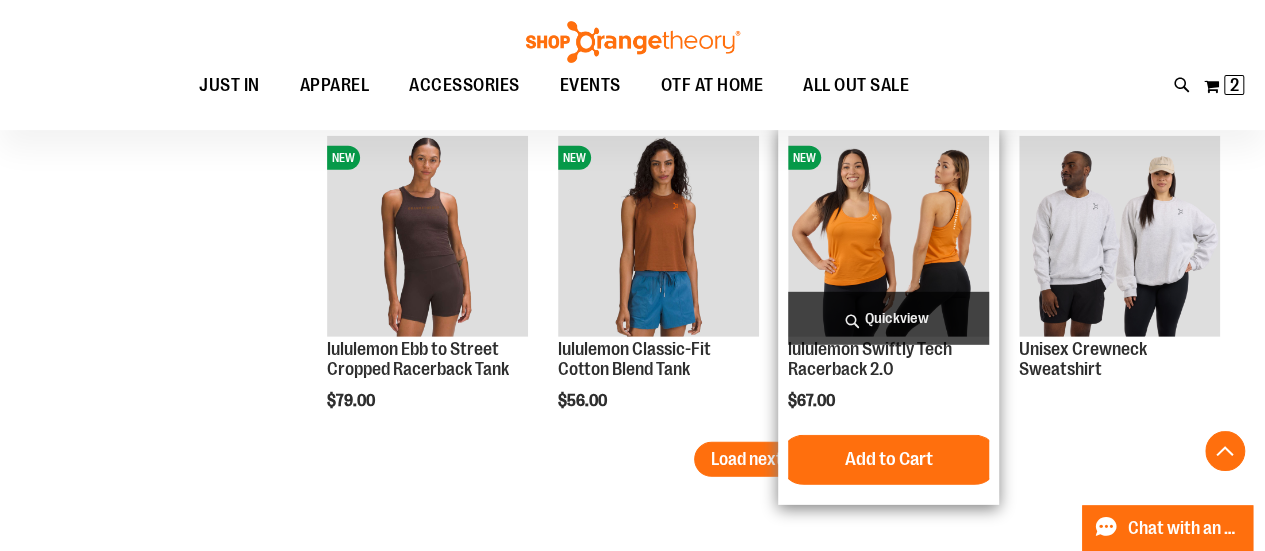 type on "**********" 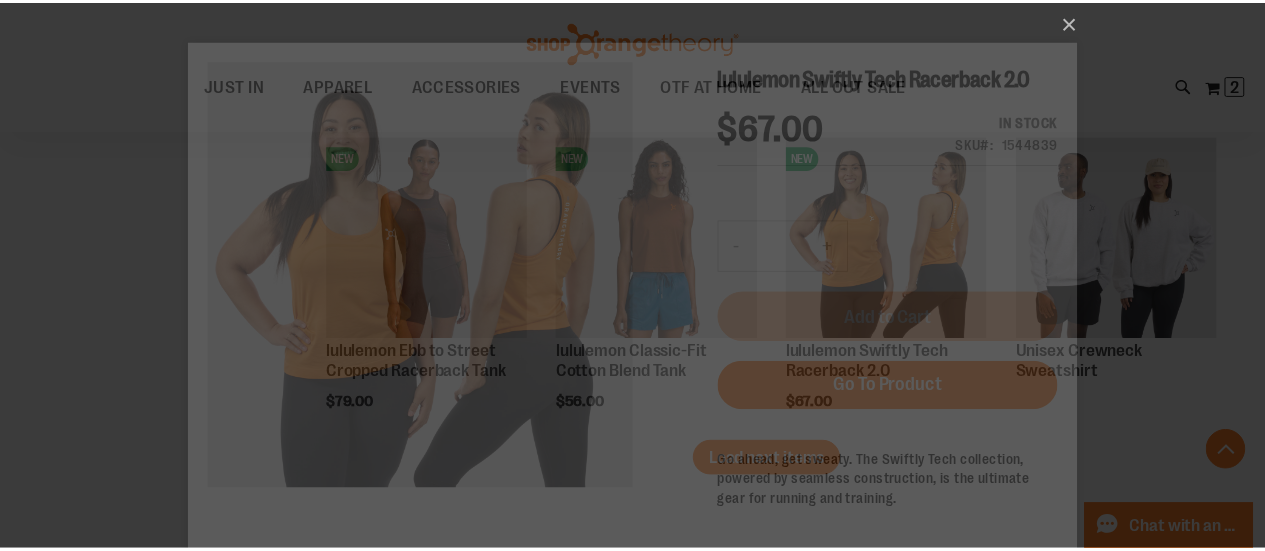 scroll, scrollTop: 0, scrollLeft: 0, axis: both 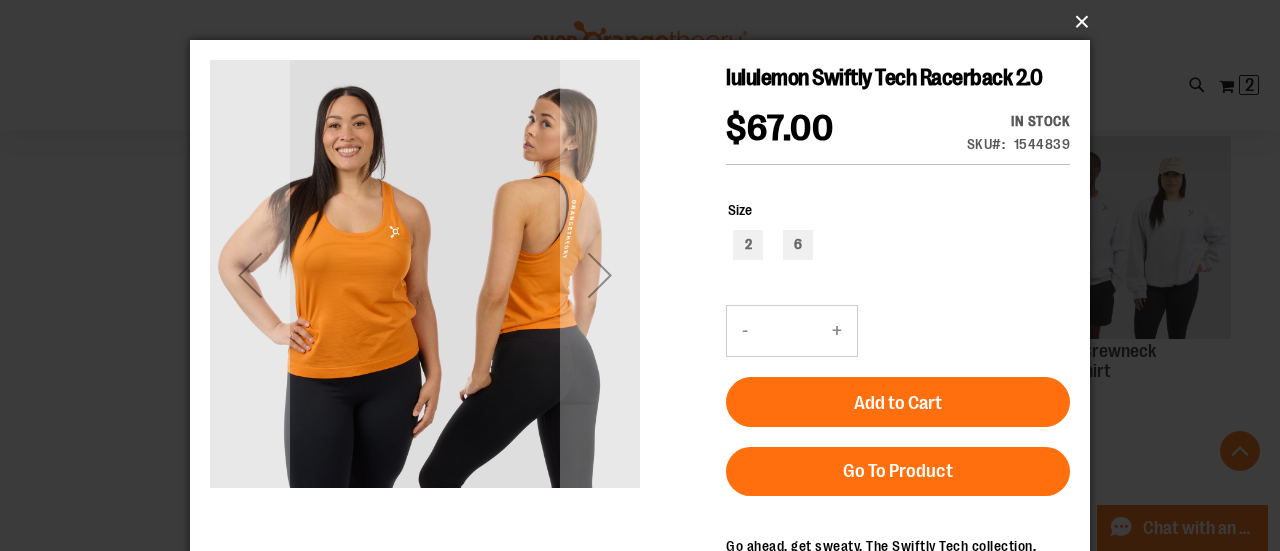 click on "×" at bounding box center [646, 22] 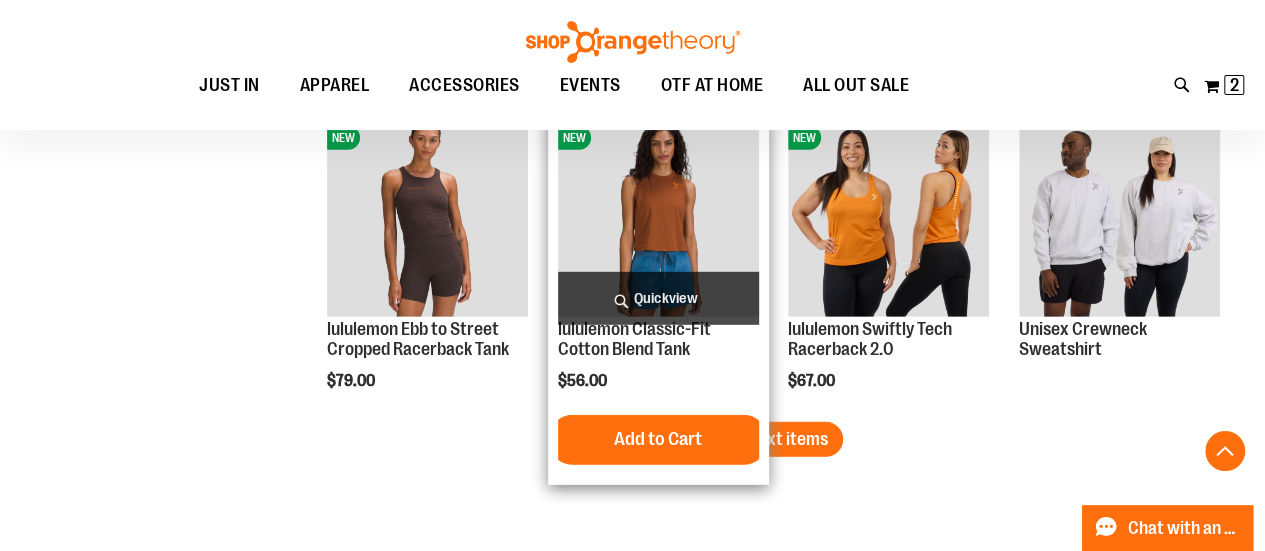 scroll, scrollTop: 2800, scrollLeft: 0, axis: vertical 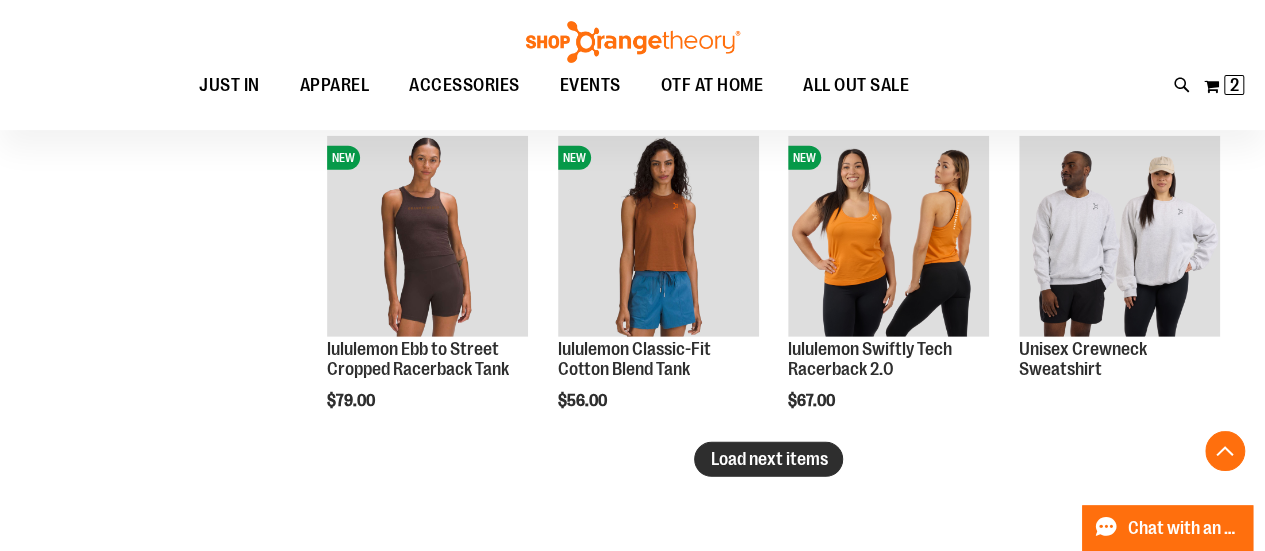click on "Load next items" at bounding box center [768, 459] 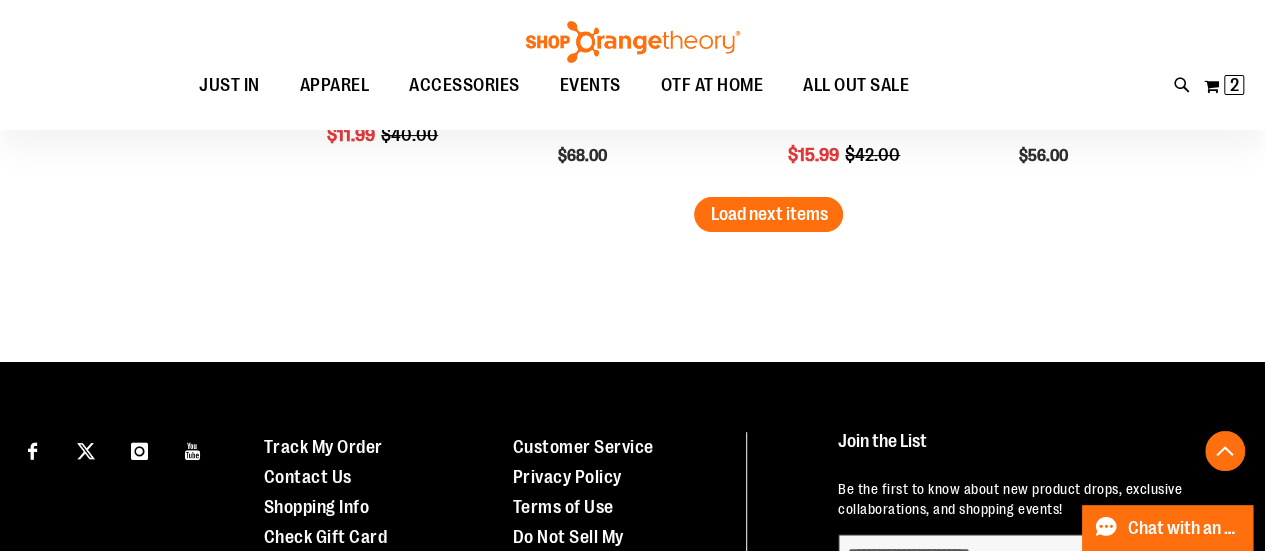 scroll, scrollTop: 3900, scrollLeft: 0, axis: vertical 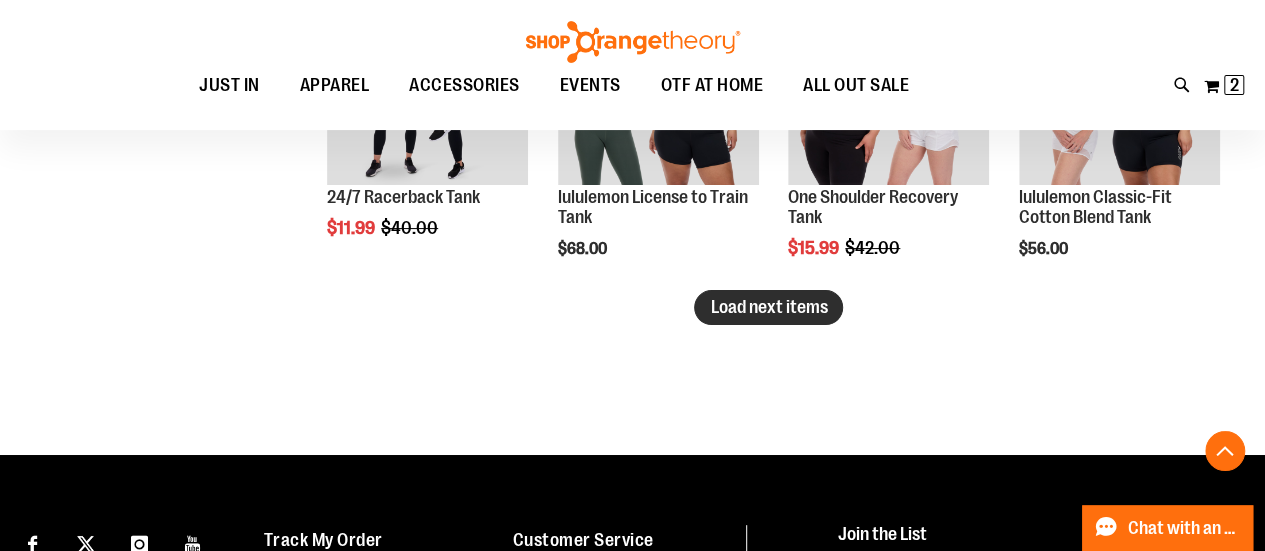 click on "Load next items" at bounding box center (768, 307) 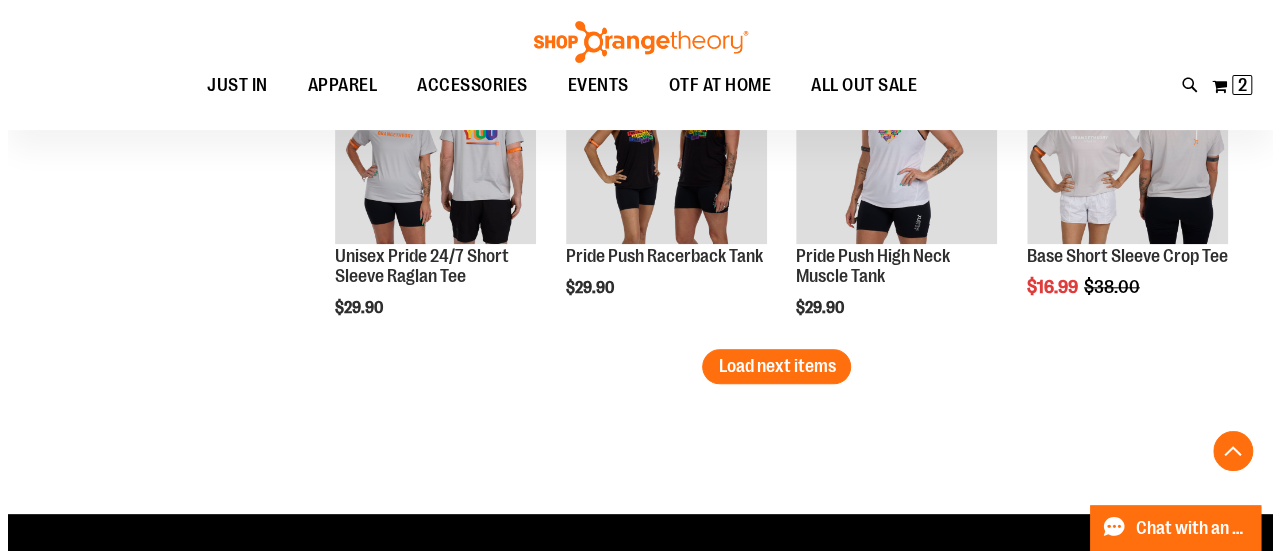 scroll, scrollTop: 5000, scrollLeft: 0, axis: vertical 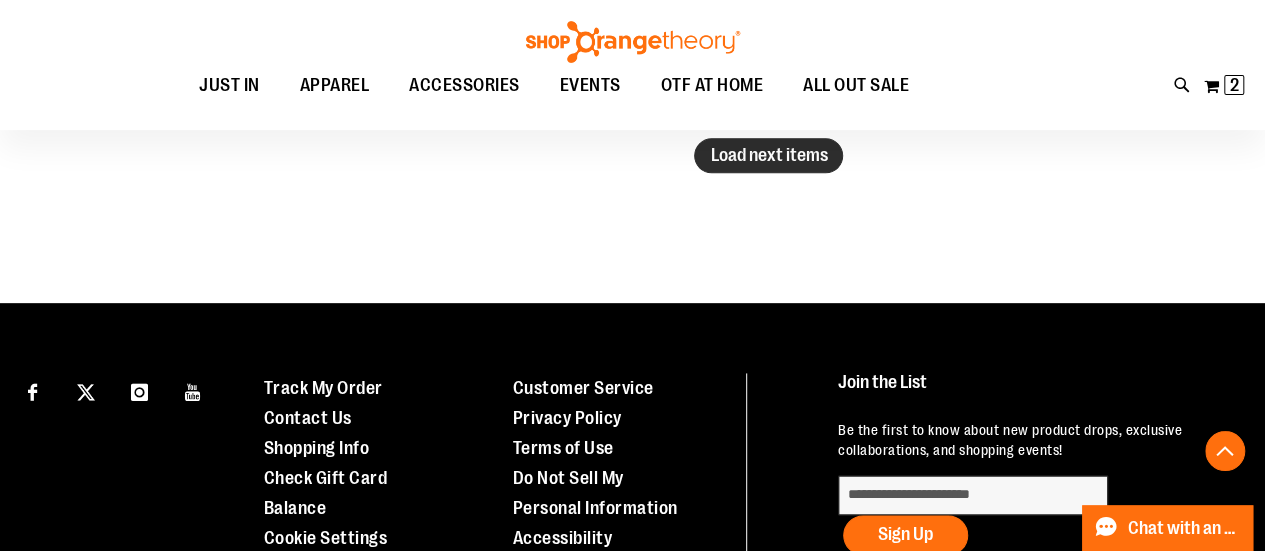 click on "Load next items" at bounding box center [768, 155] 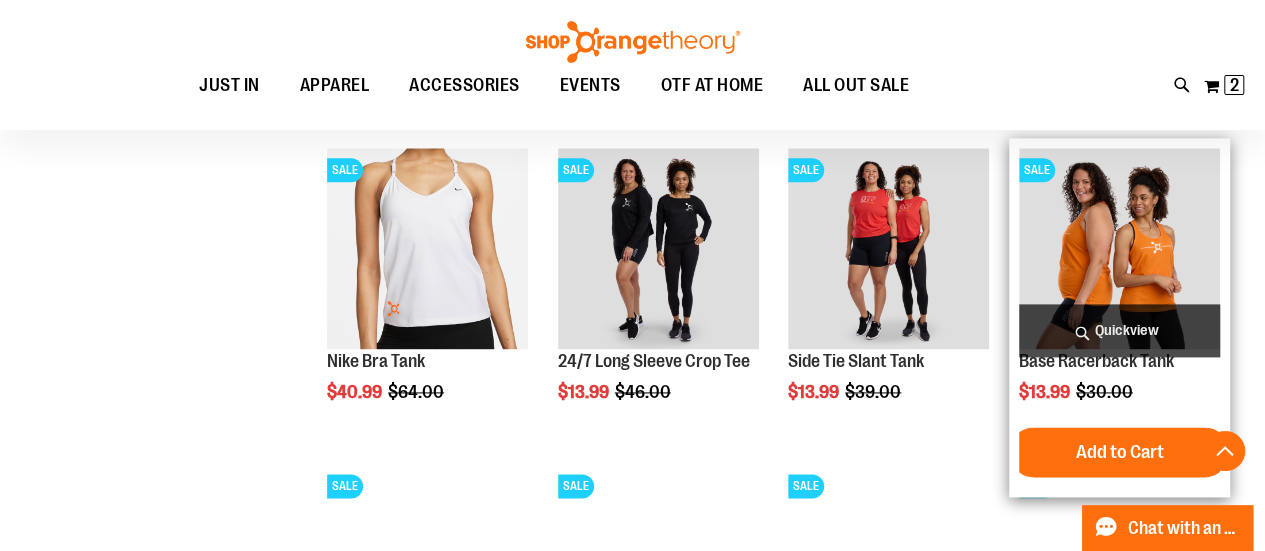 click on "Quickview" at bounding box center [1119, 330] 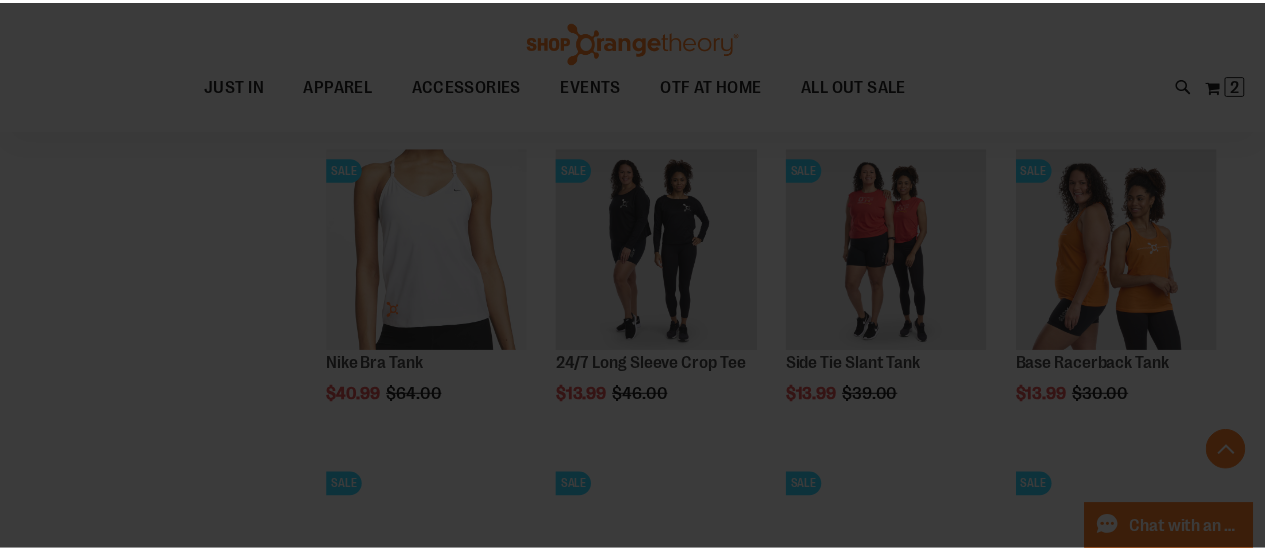 scroll, scrollTop: 0, scrollLeft: 0, axis: both 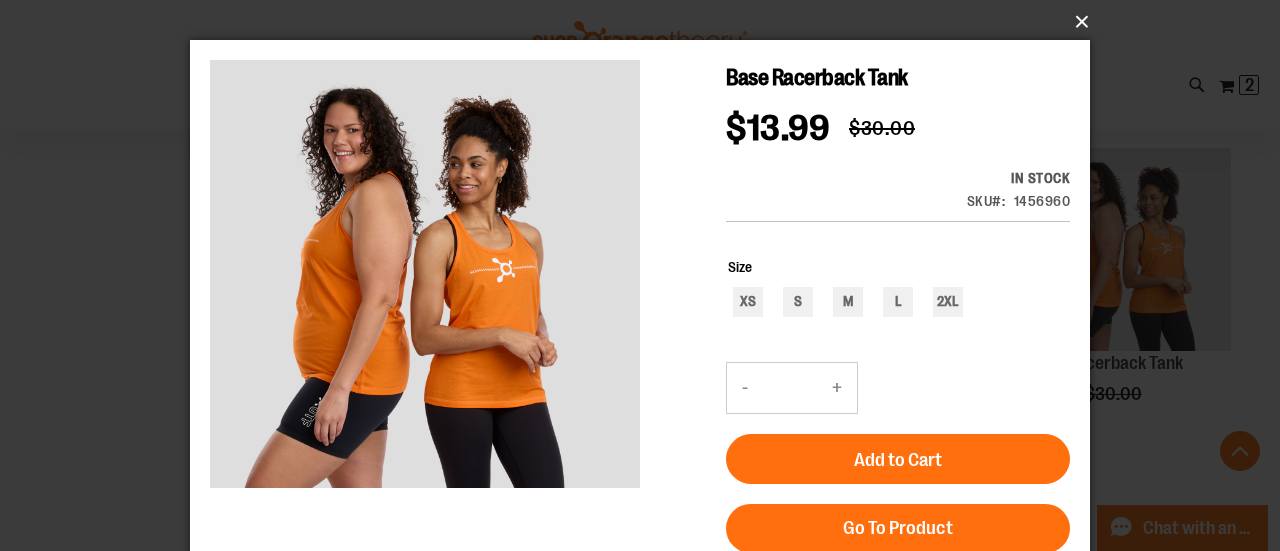 click on "×" at bounding box center [646, 22] 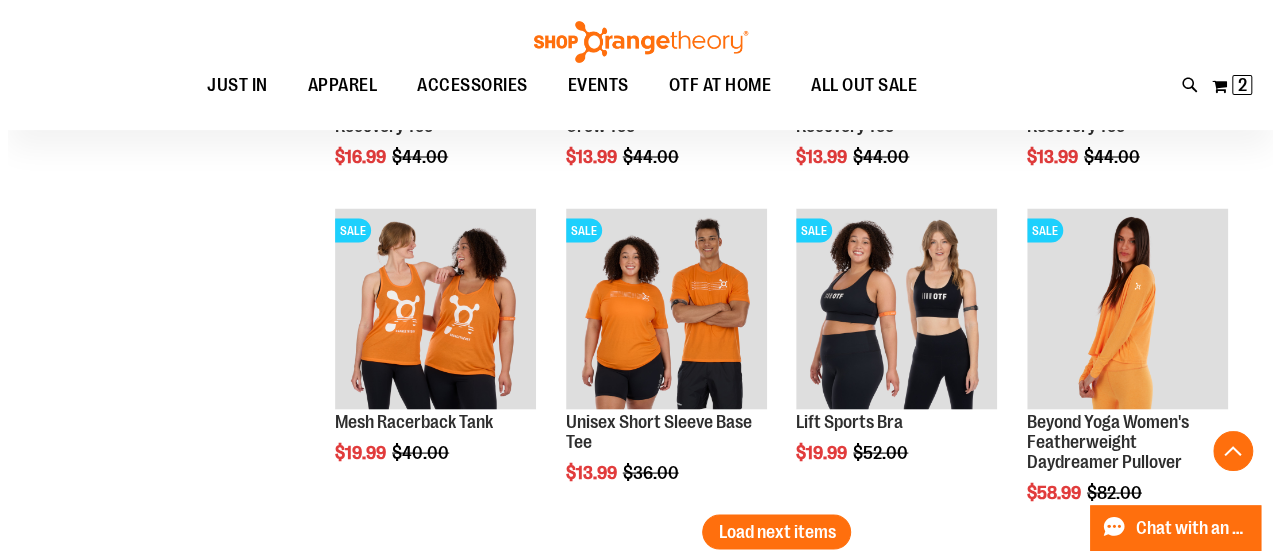 scroll, scrollTop: 5600, scrollLeft: 0, axis: vertical 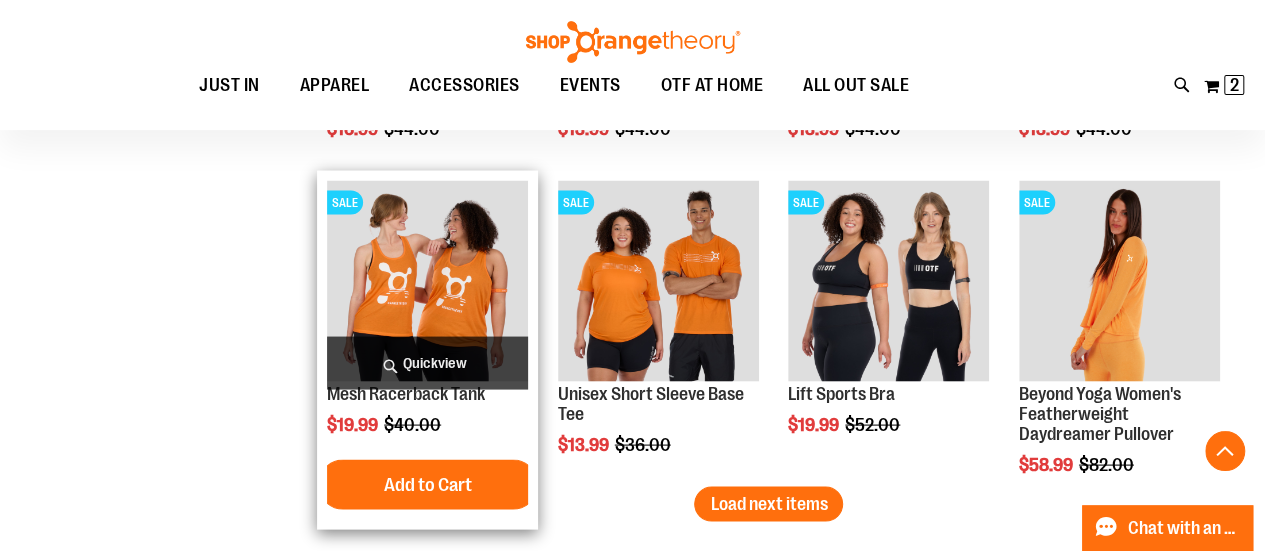 click on "Quickview" at bounding box center [427, 362] 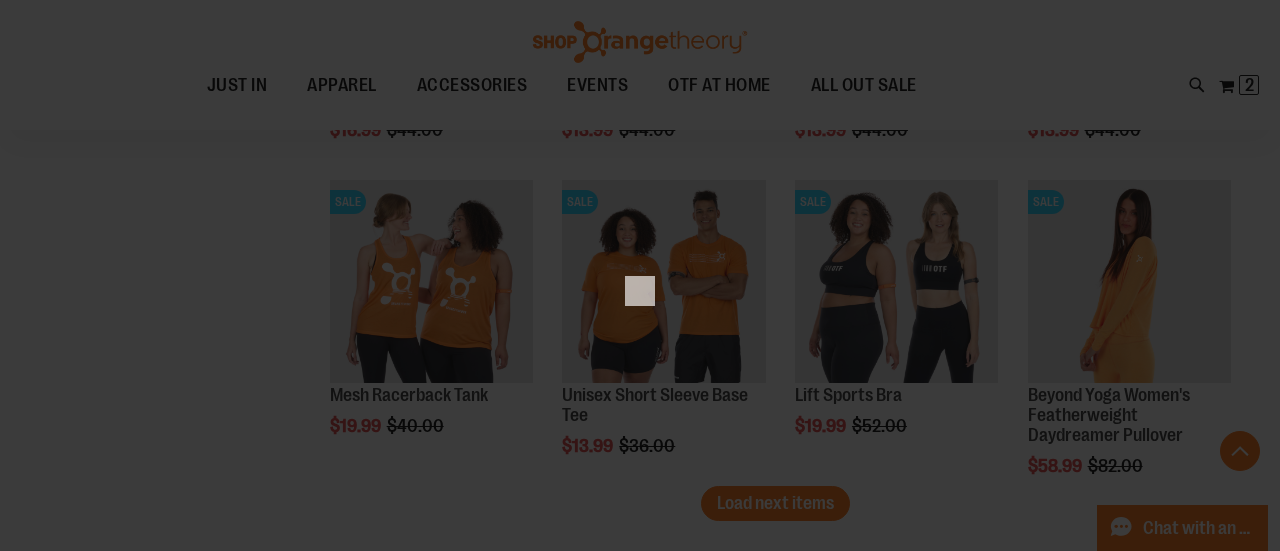 scroll, scrollTop: 0, scrollLeft: 0, axis: both 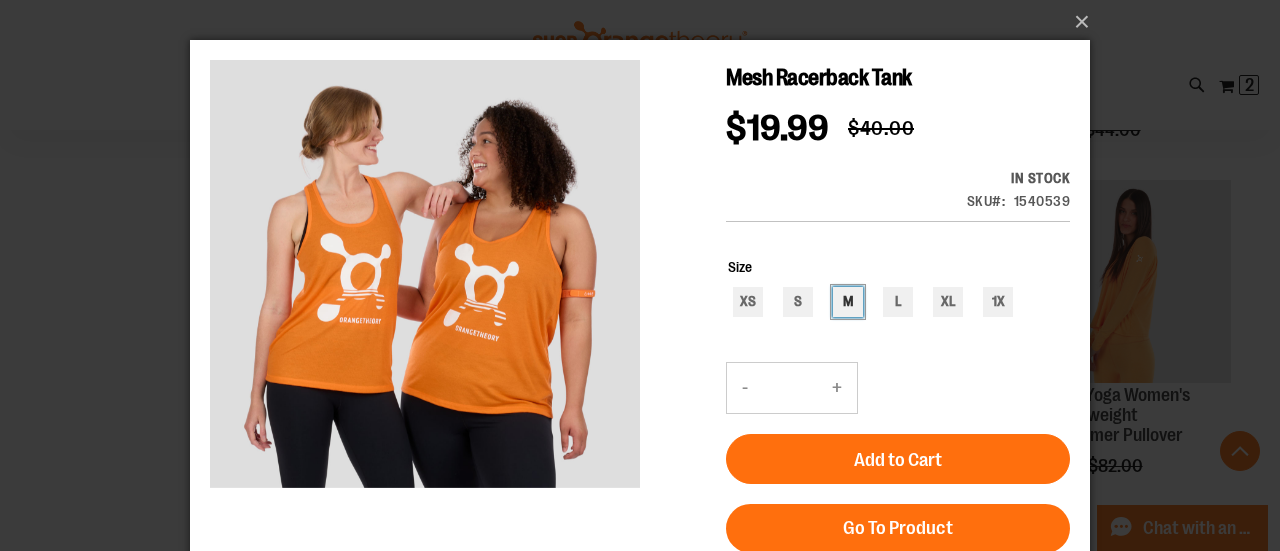 click on "M" at bounding box center [848, 302] 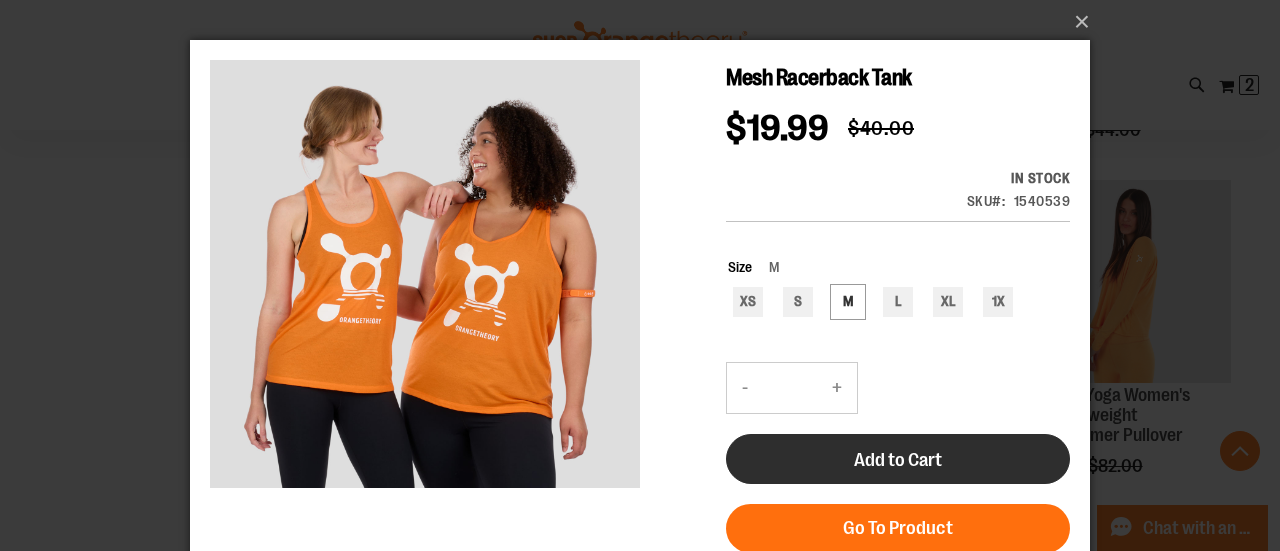 click on "Add to Cart" at bounding box center (898, 460) 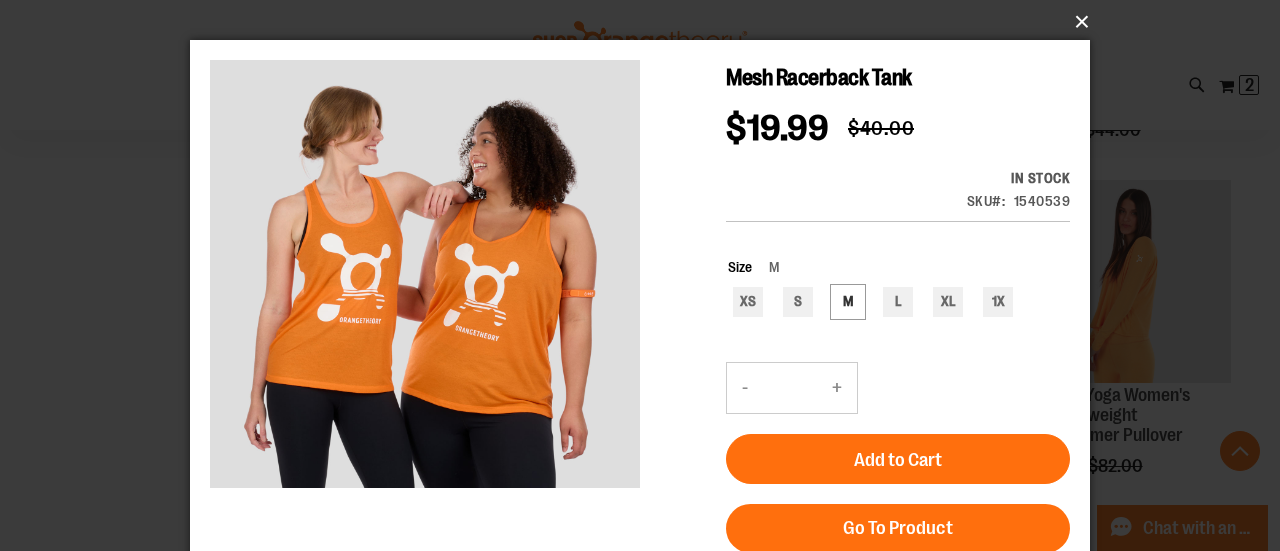click on "×" at bounding box center [646, 22] 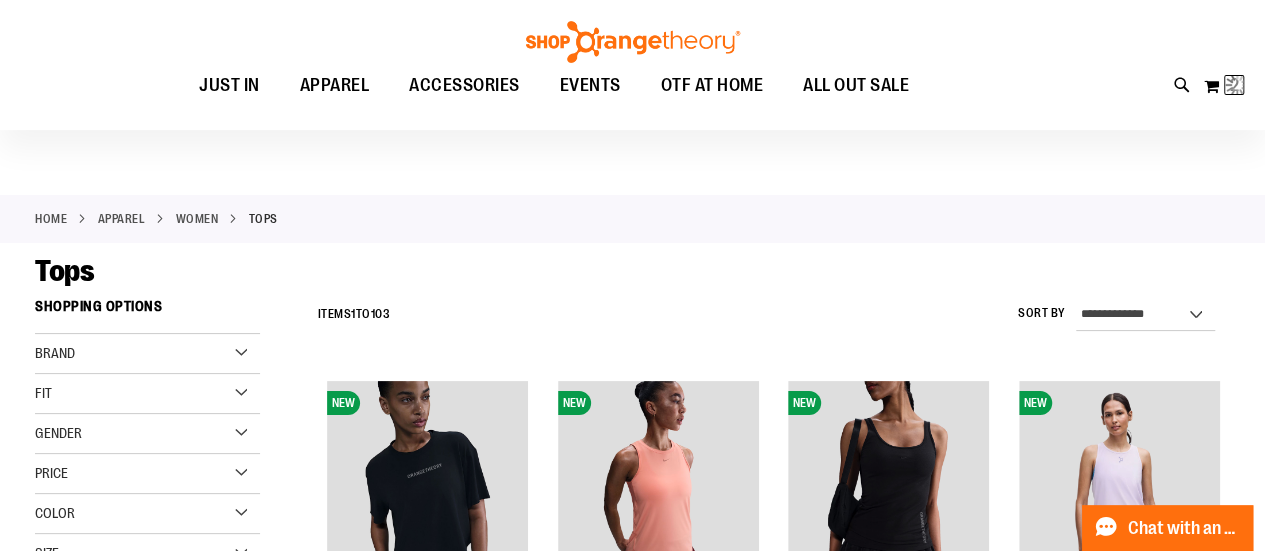 scroll, scrollTop: 0, scrollLeft: 0, axis: both 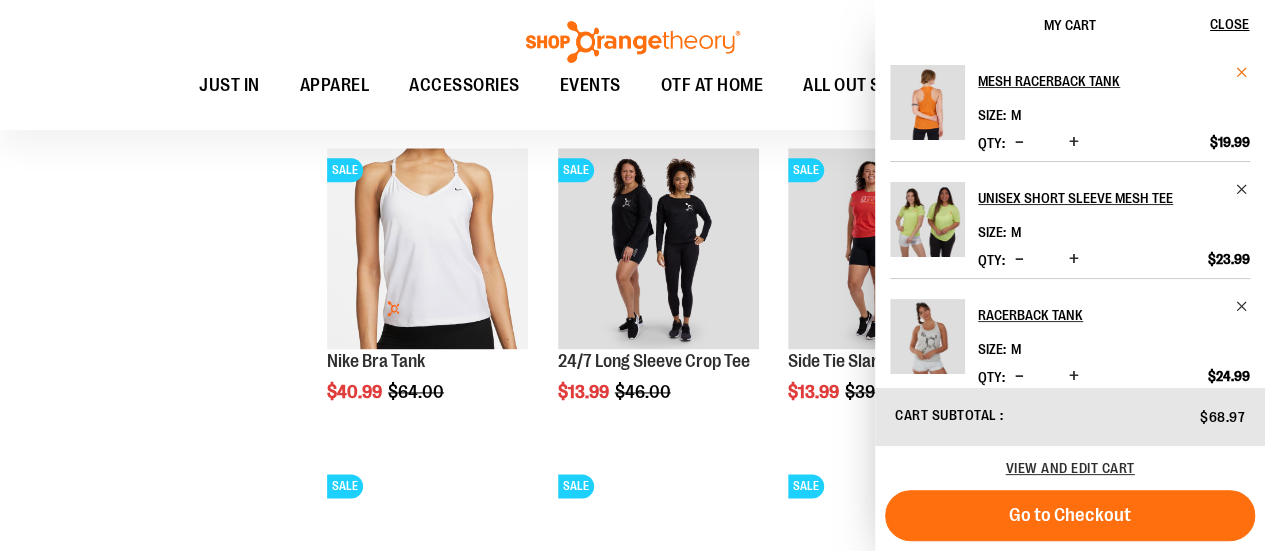 click at bounding box center [1242, 72] 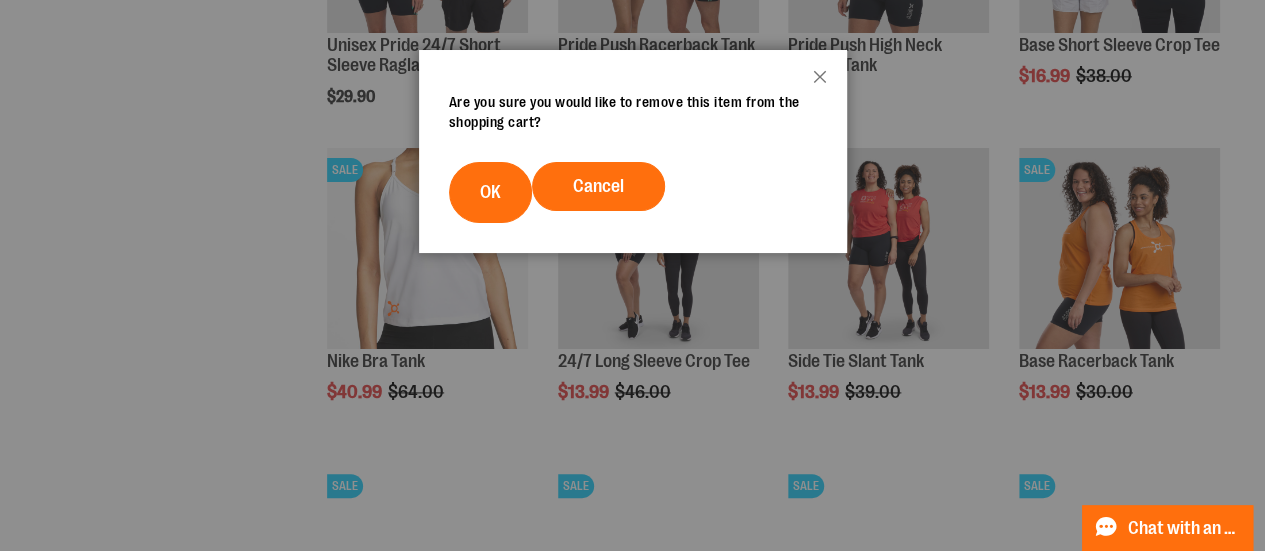 scroll, scrollTop: 0, scrollLeft: 0, axis: both 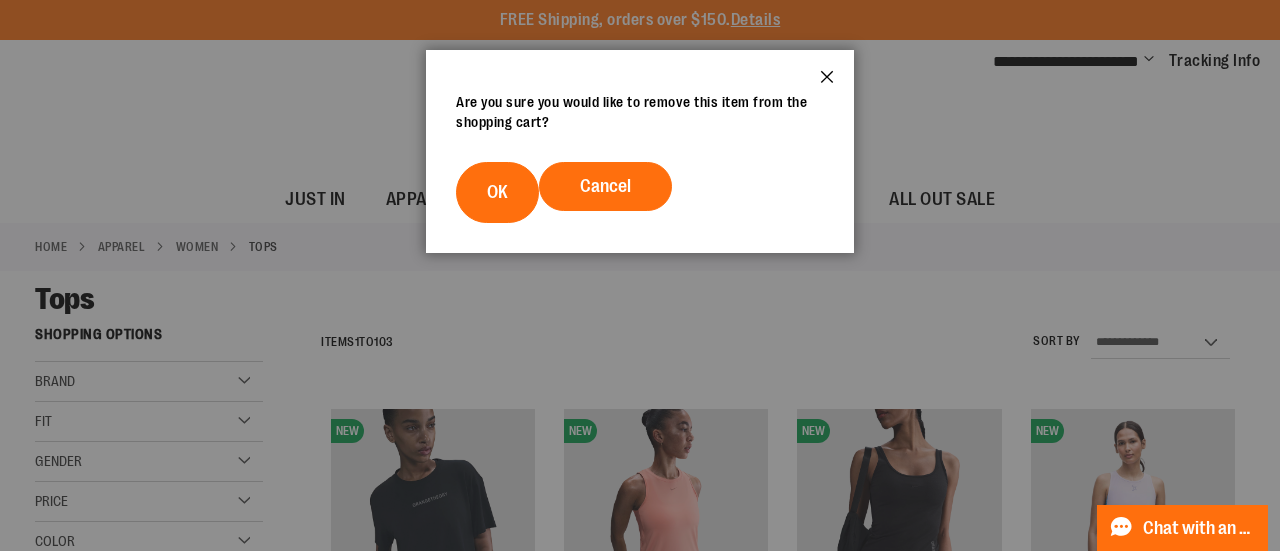click on "Close" at bounding box center [827, 83] 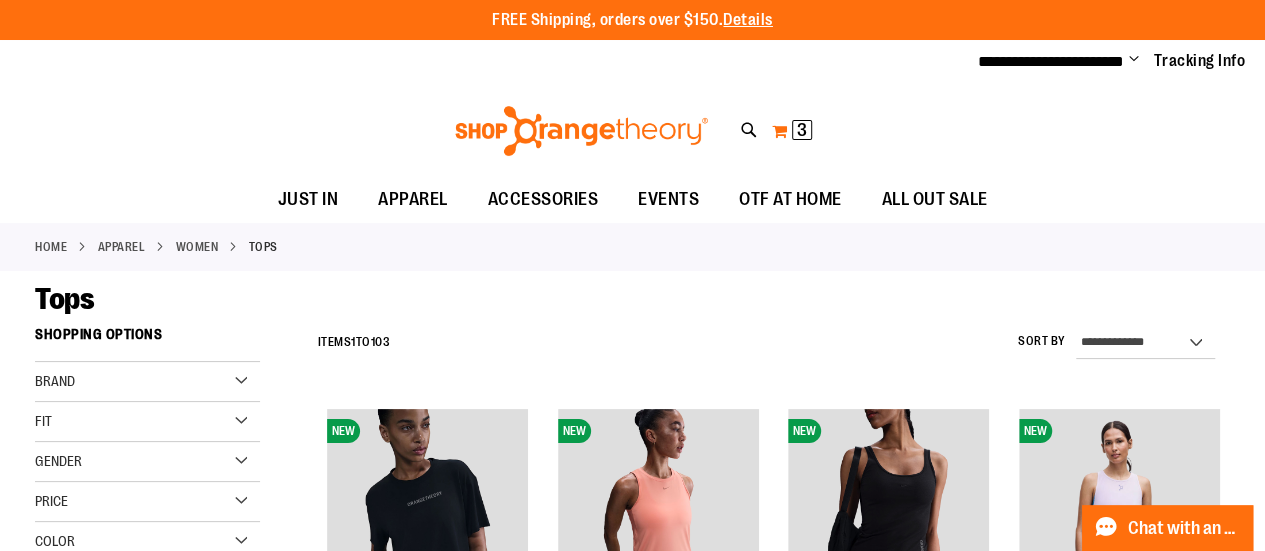 click on "My Cart
3
3
items" at bounding box center (792, 131) 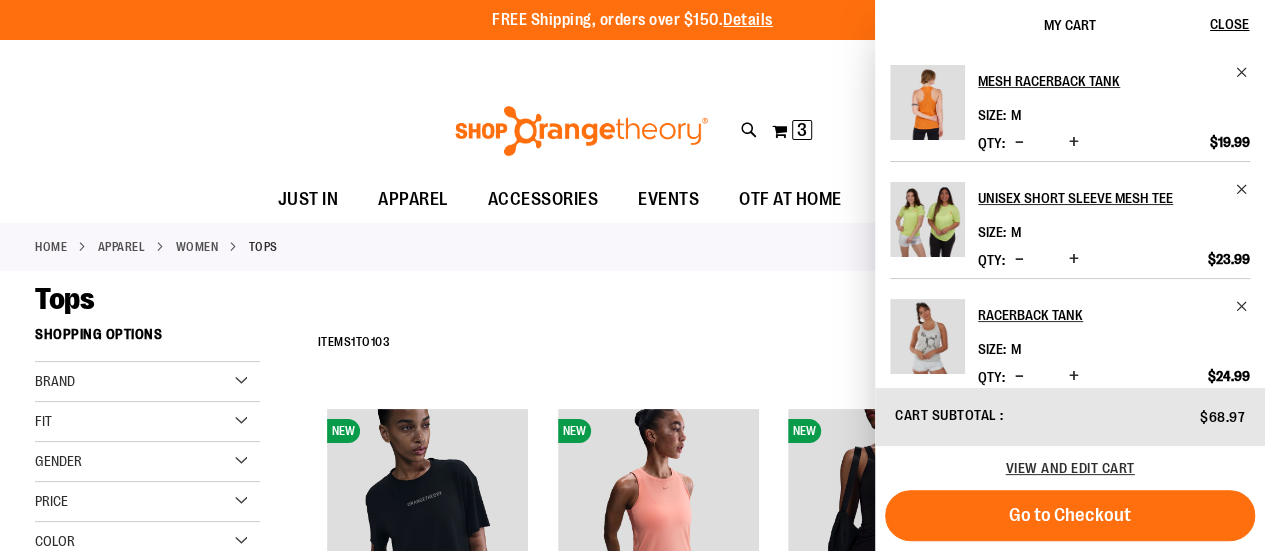 scroll, scrollTop: 23, scrollLeft: 0, axis: vertical 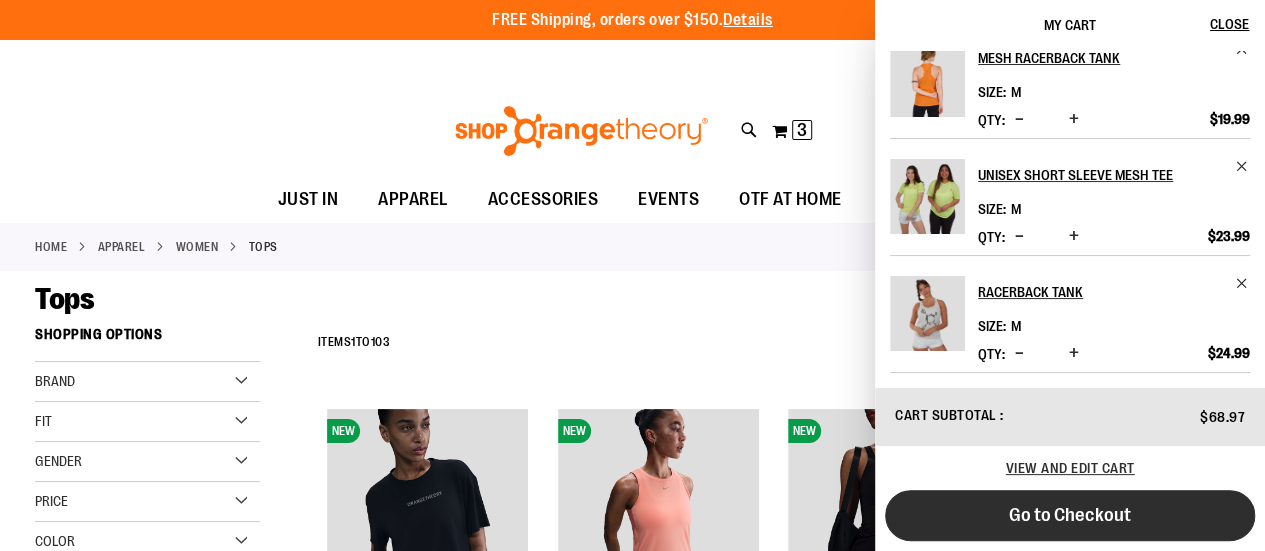 click on "Go to Checkout" at bounding box center [1070, 515] 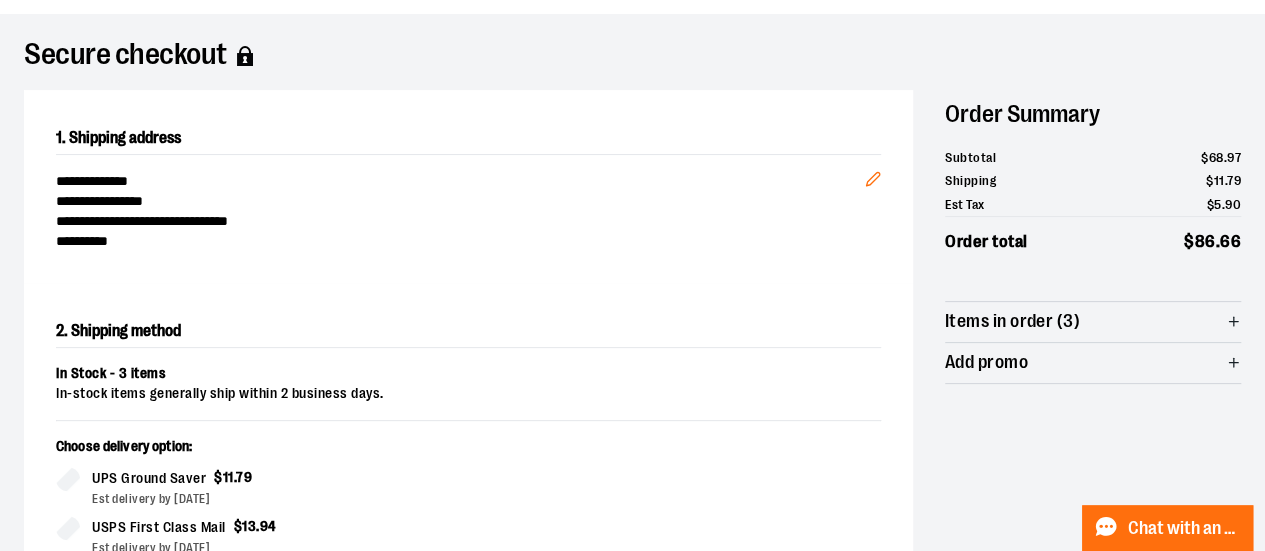 scroll, scrollTop: 0, scrollLeft: 0, axis: both 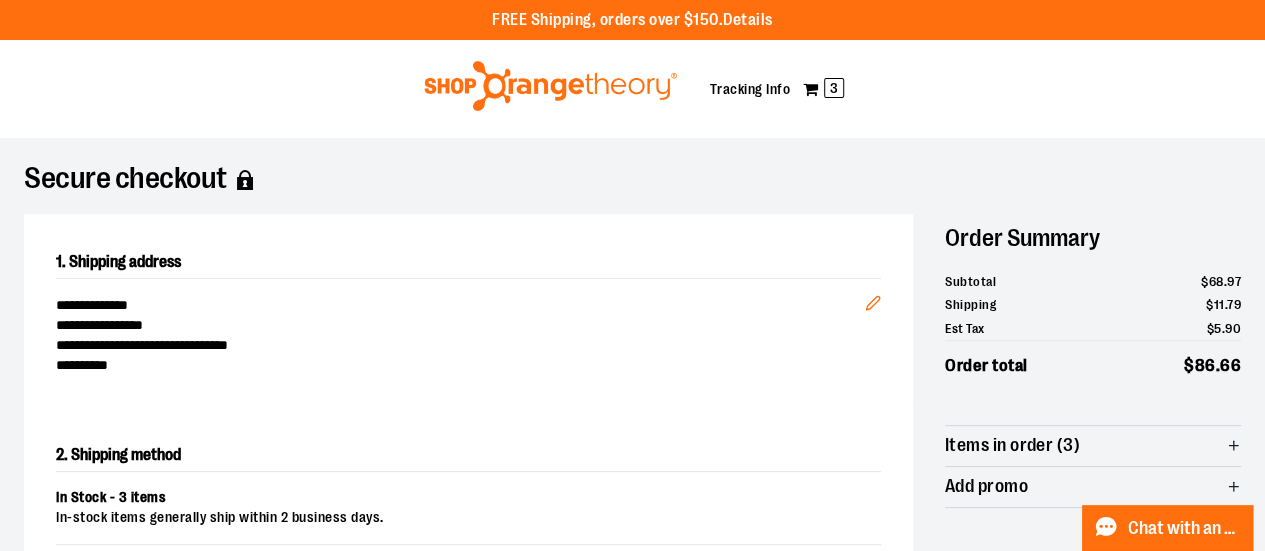 click at bounding box center (550, 86) 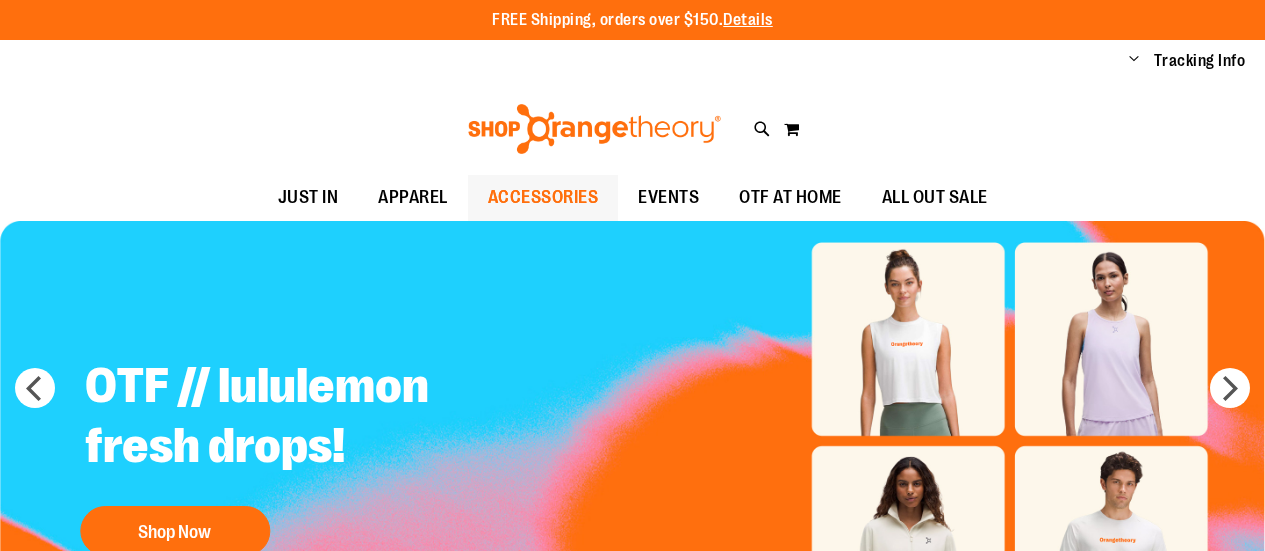 scroll, scrollTop: 0, scrollLeft: 0, axis: both 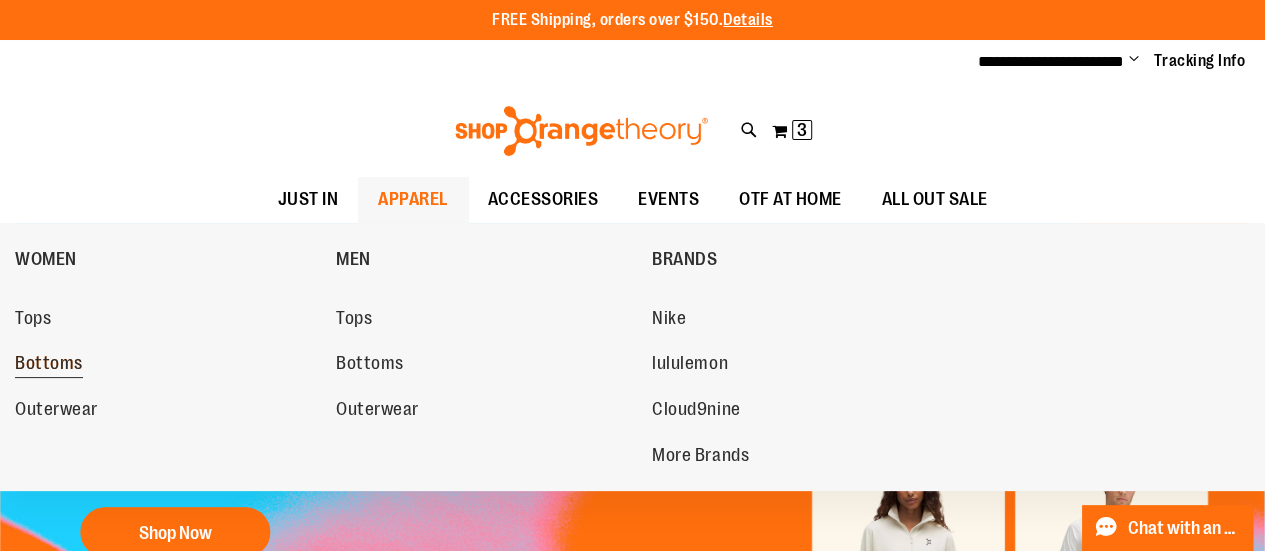 type on "**********" 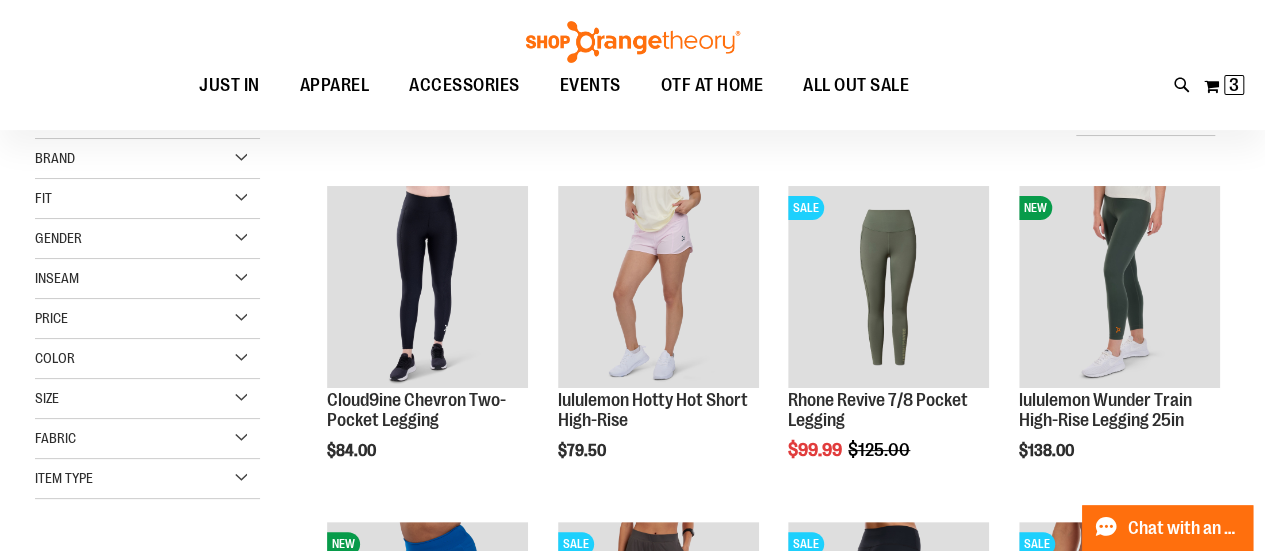 scroll, scrollTop: 98, scrollLeft: 0, axis: vertical 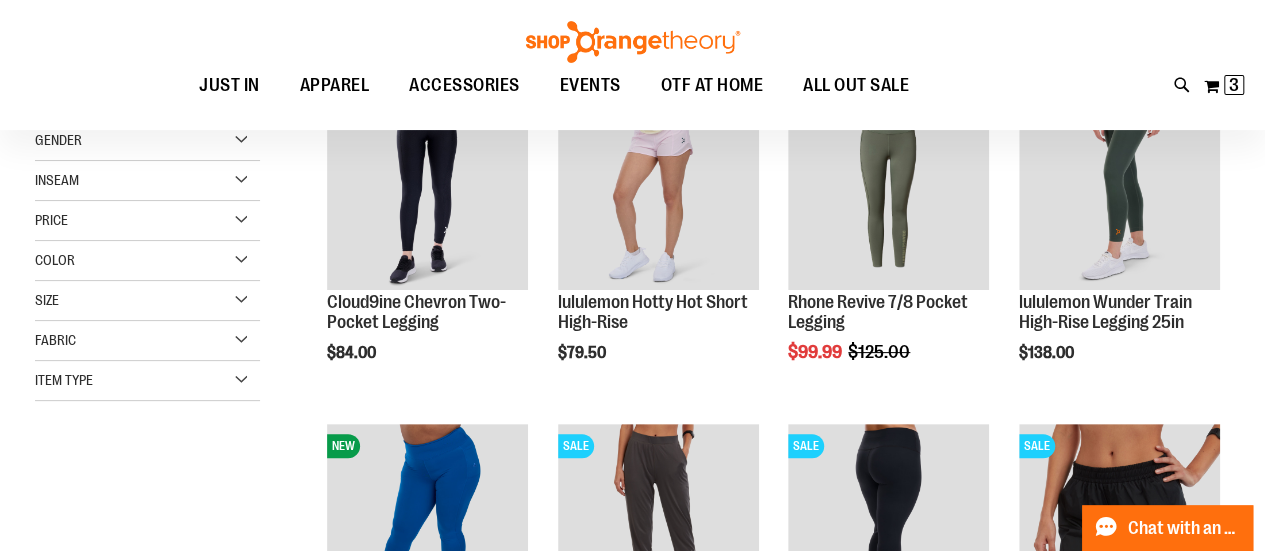 type on "**********" 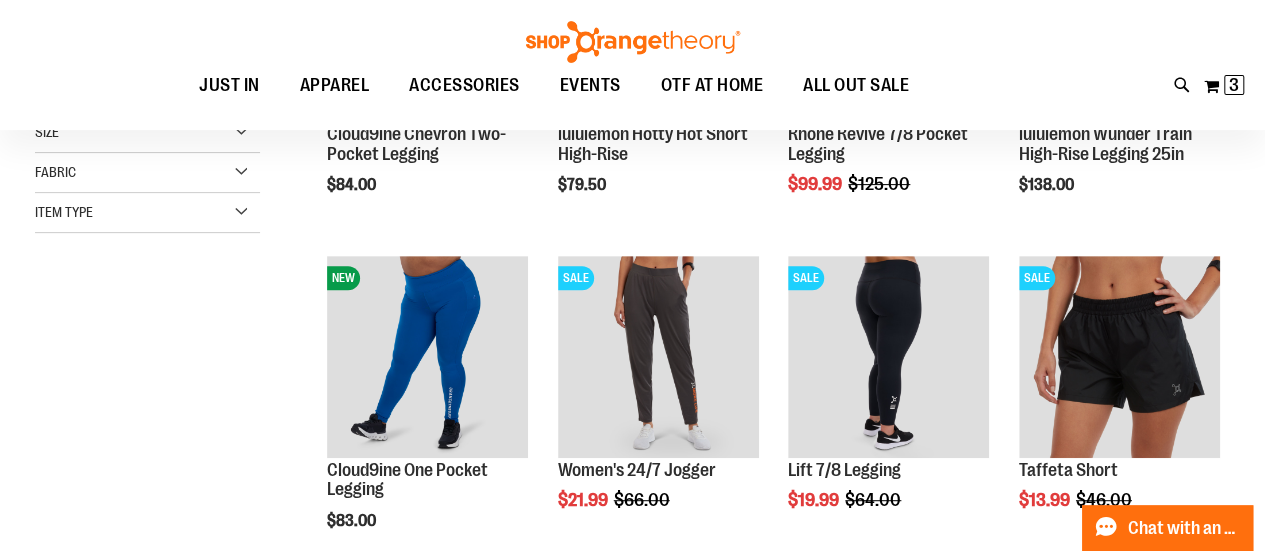 scroll, scrollTop: 271, scrollLeft: 0, axis: vertical 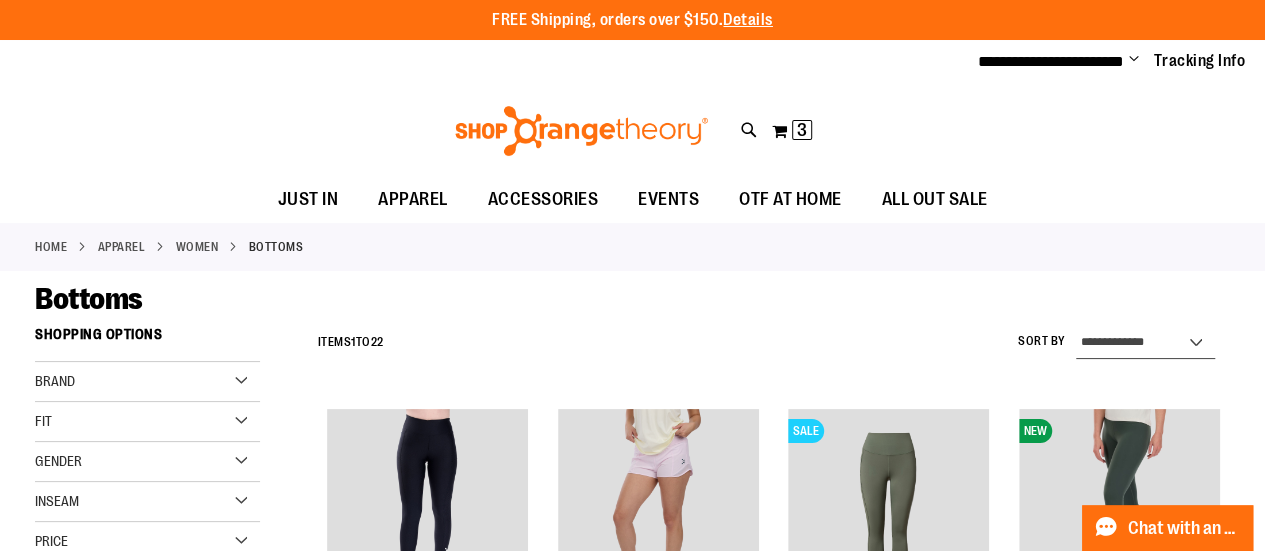 click on "**********" at bounding box center [1145, 343] 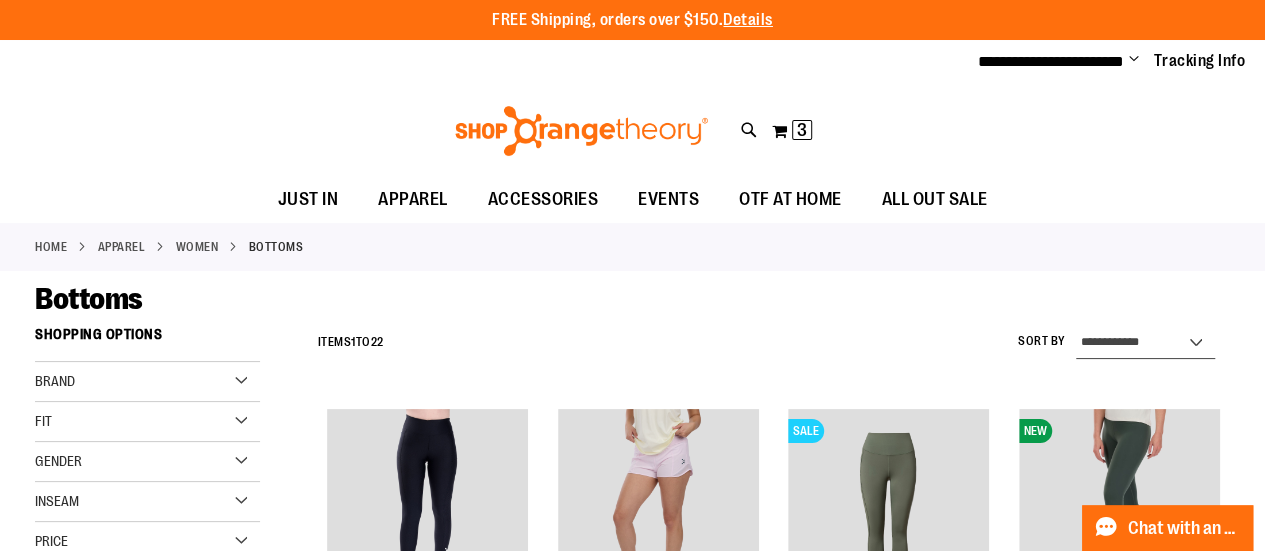 click on "**********" at bounding box center (1145, 343) 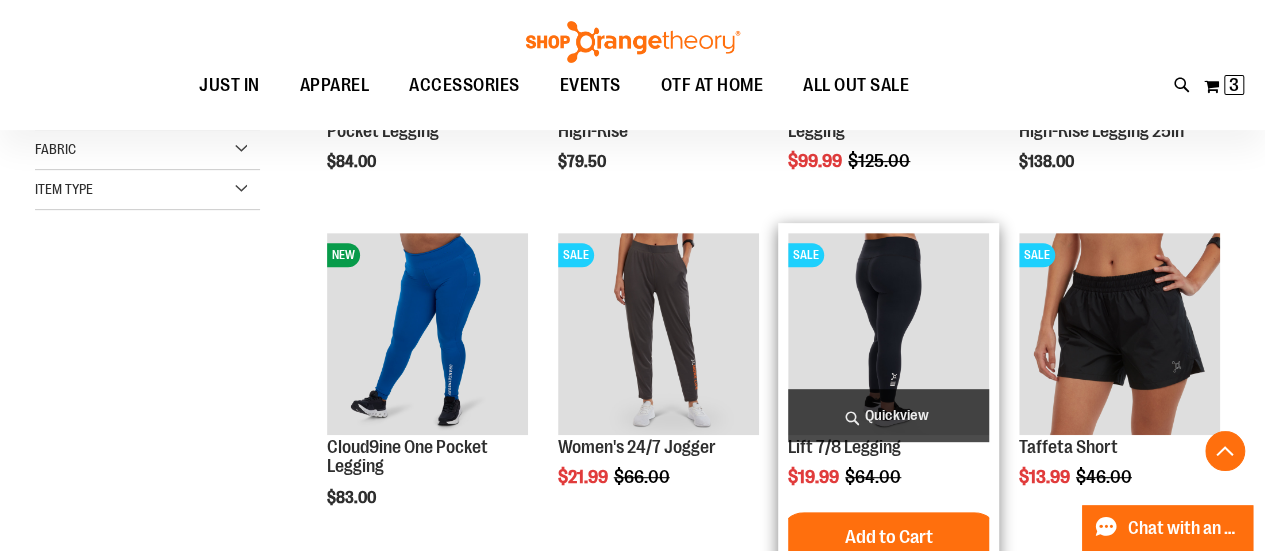 scroll, scrollTop: 315, scrollLeft: 0, axis: vertical 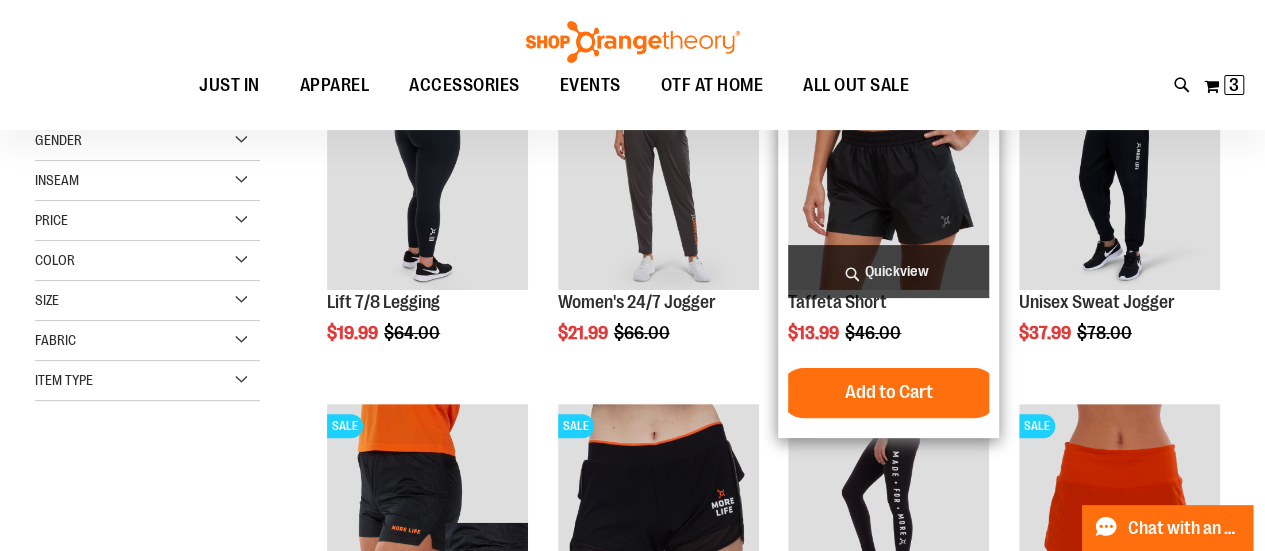 click at bounding box center [888, 188] 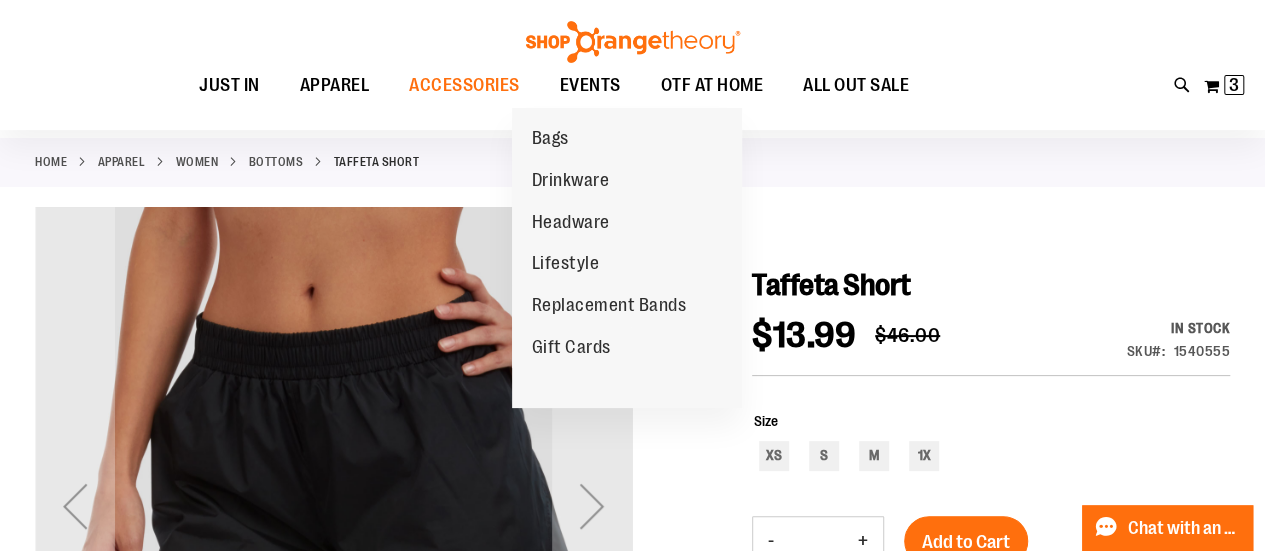 scroll, scrollTop: 200, scrollLeft: 0, axis: vertical 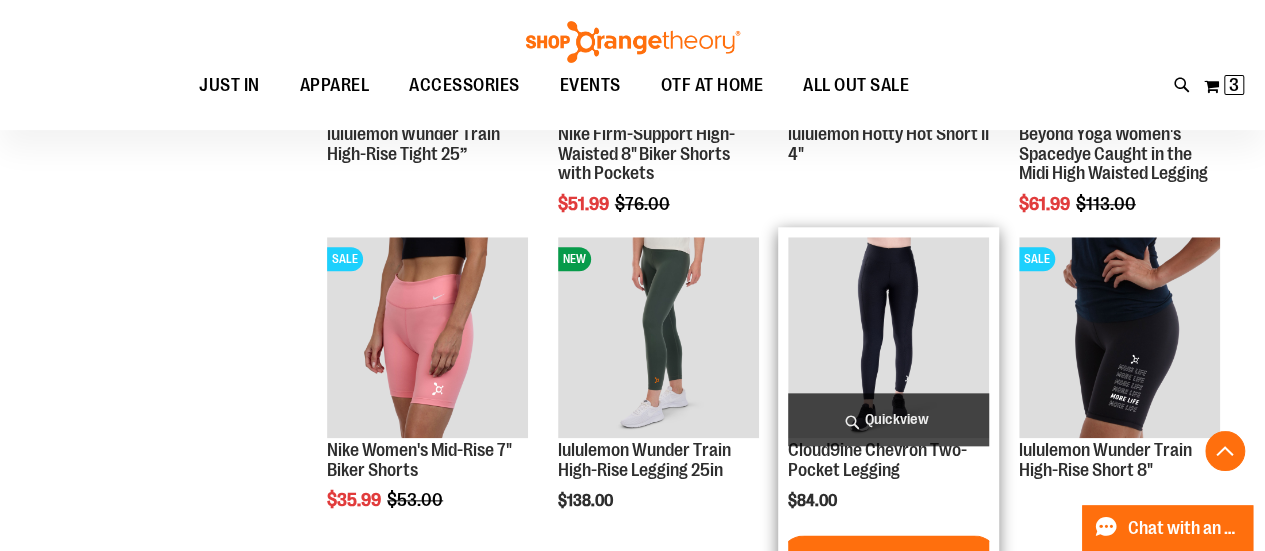type on "**********" 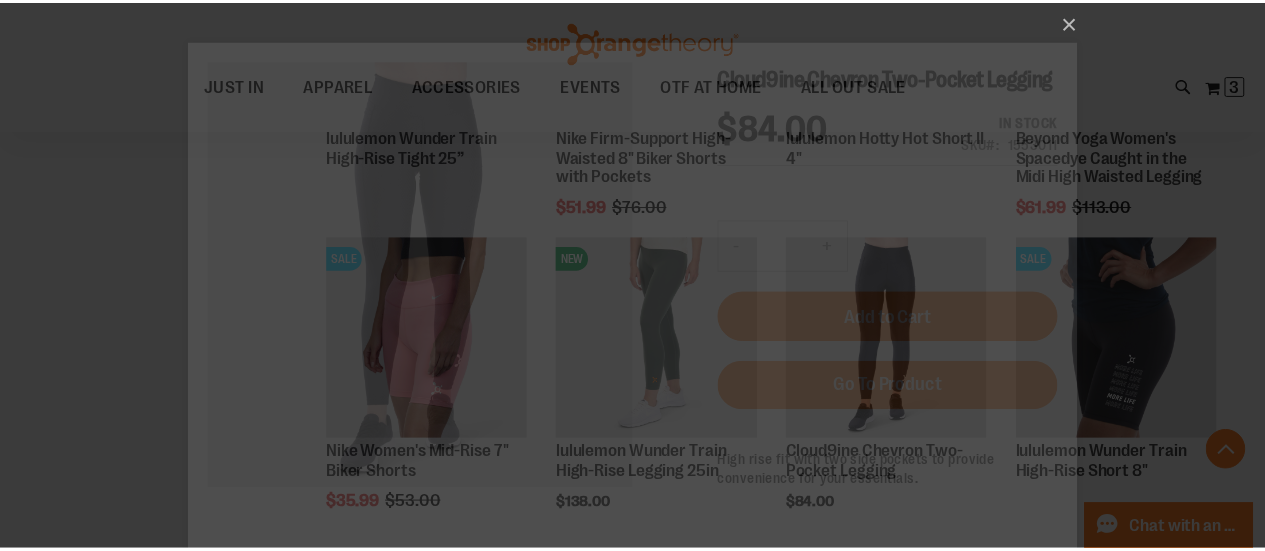 scroll, scrollTop: 0, scrollLeft: 0, axis: both 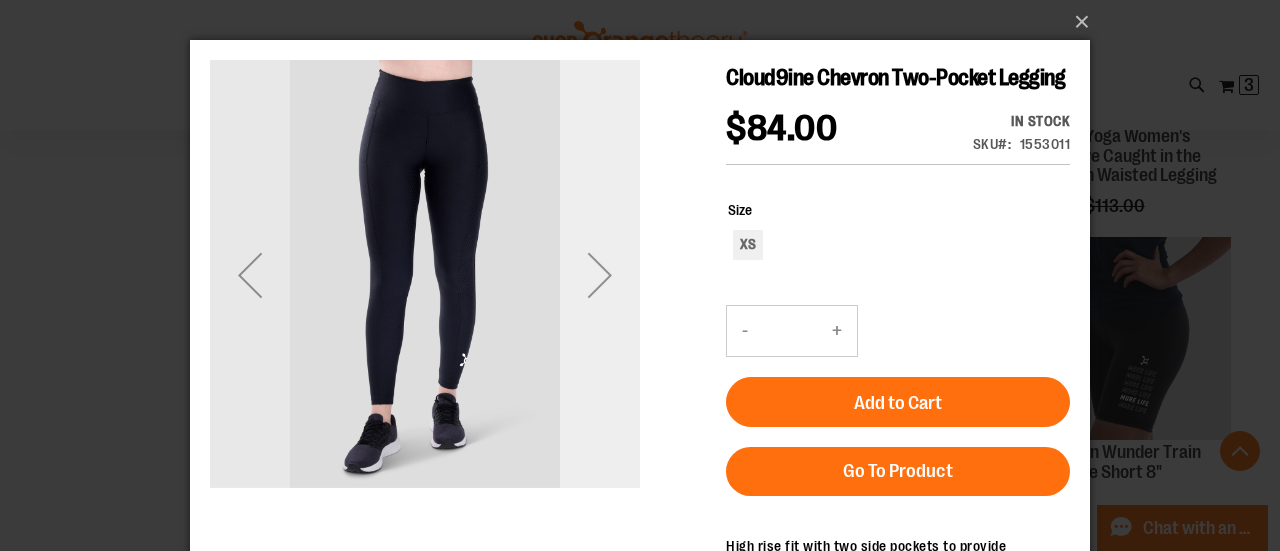 click at bounding box center [600, 275] 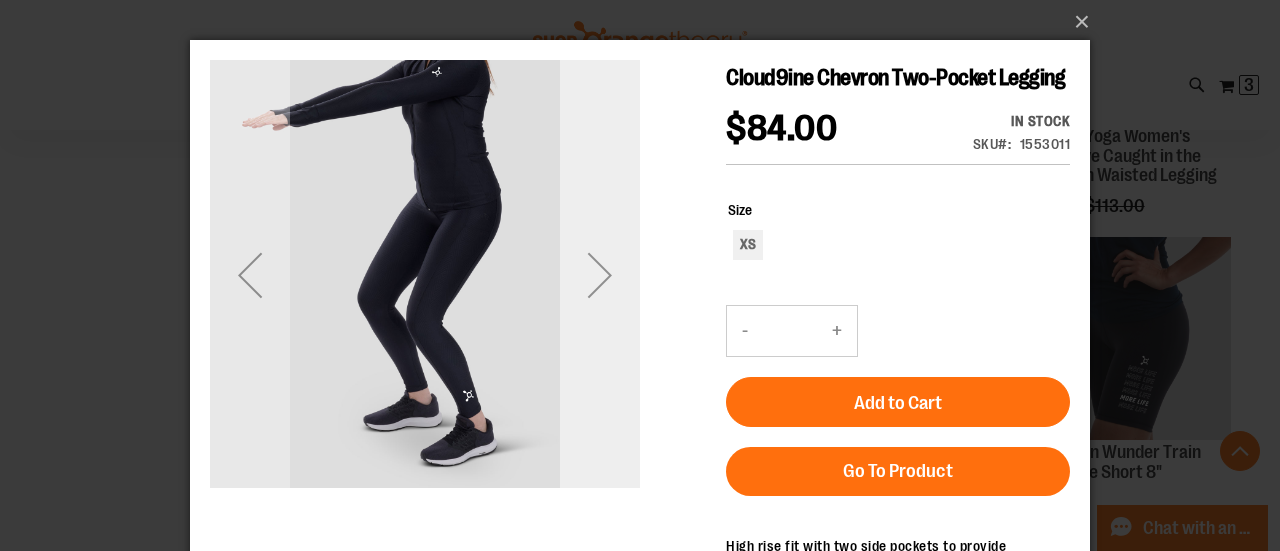 click at bounding box center (600, 275) 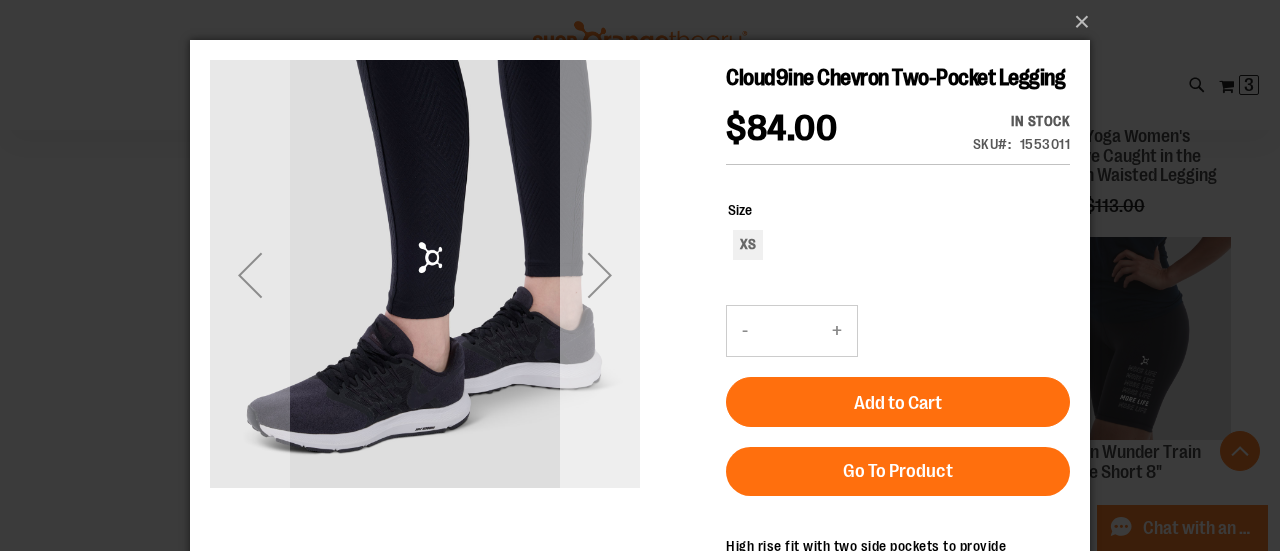 click at bounding box center [600, 275] 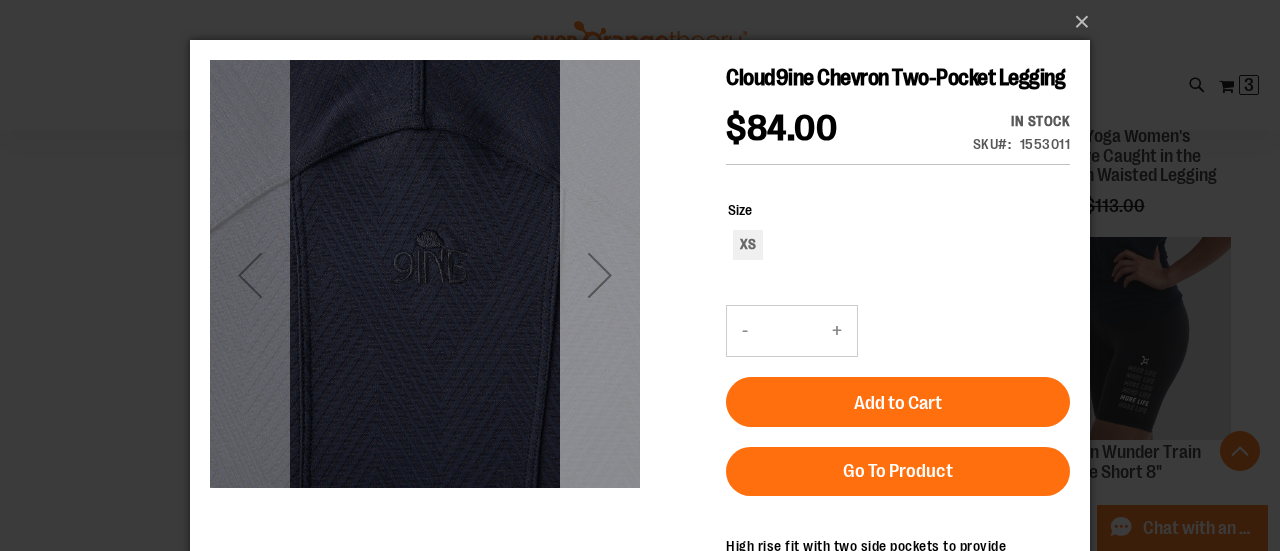 click at bounding box center [600, 275] 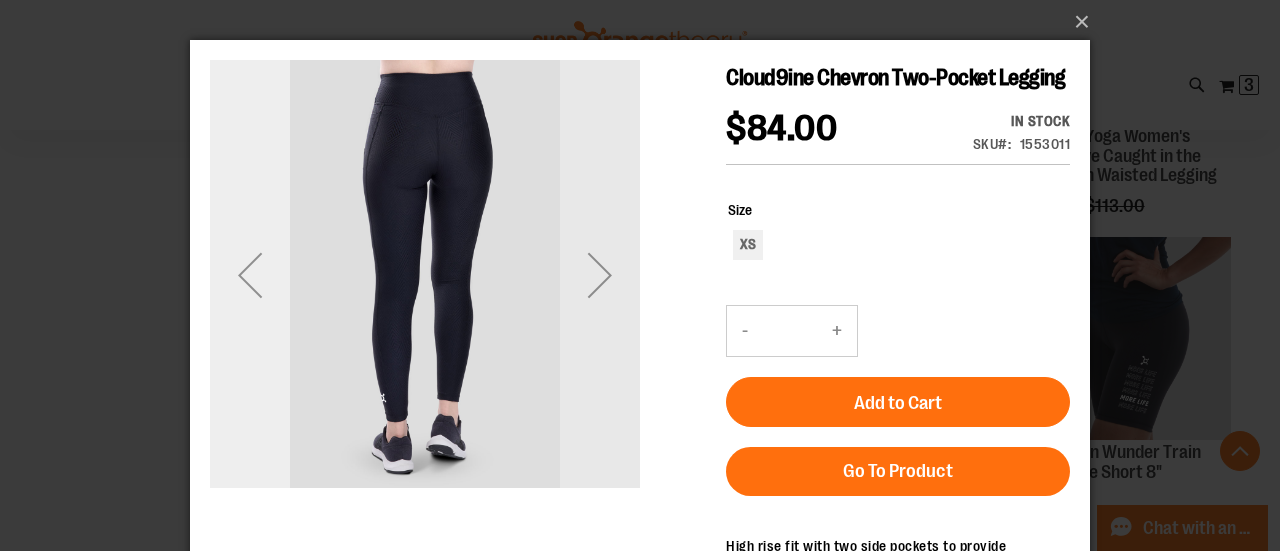 click at bounding box center (250, 275) 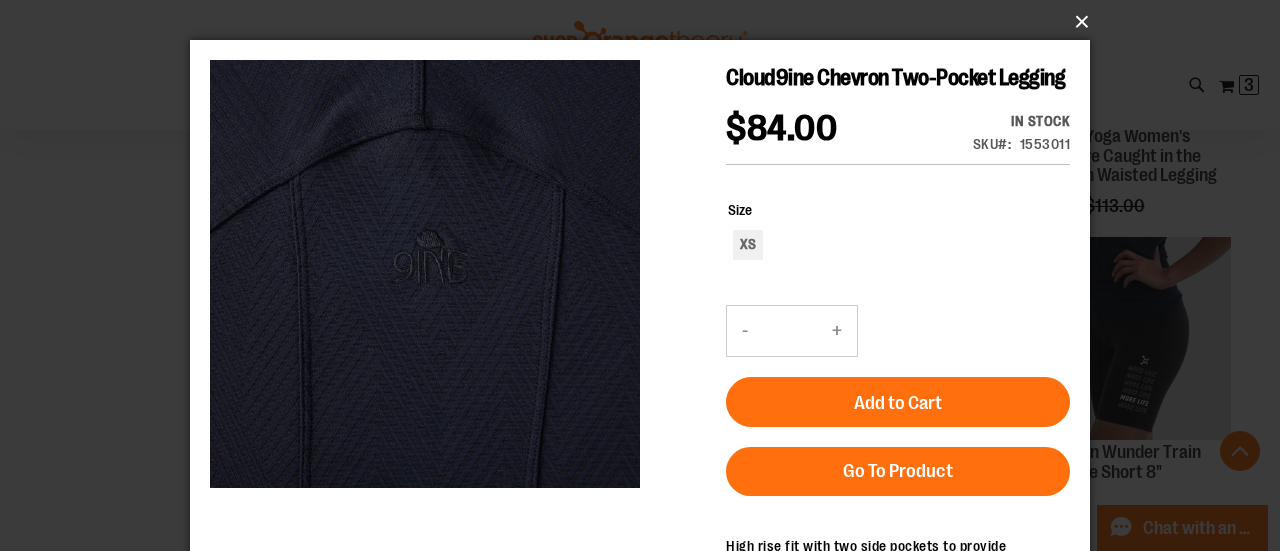 click on "×" at bounding box center (646, 22) 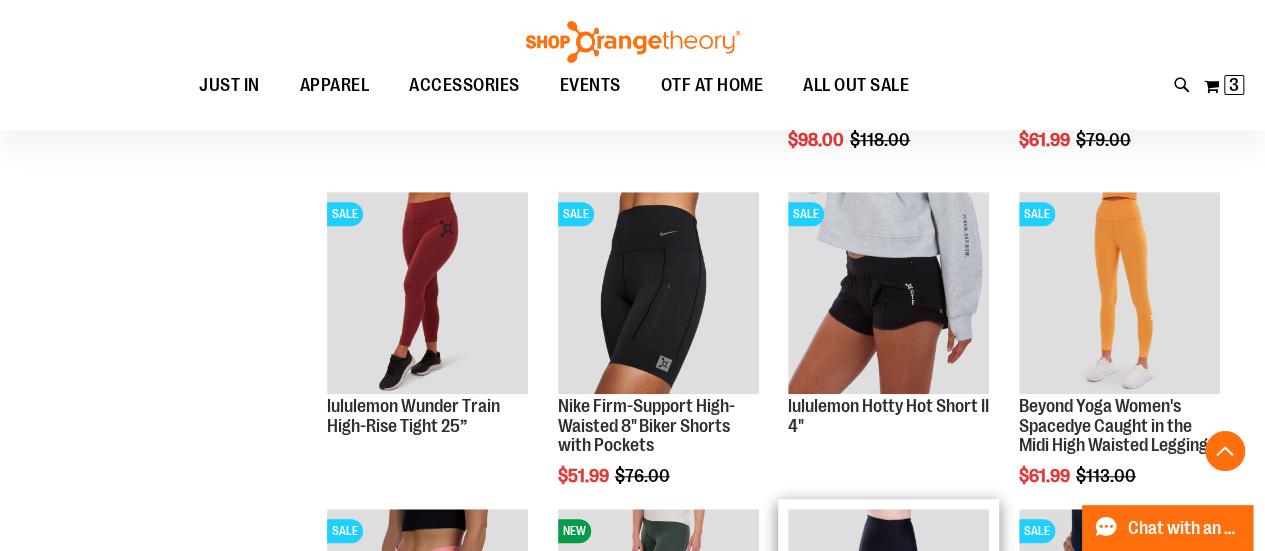 scroll, scrollTop: 598, scrollLeft: 0, axis: vertical 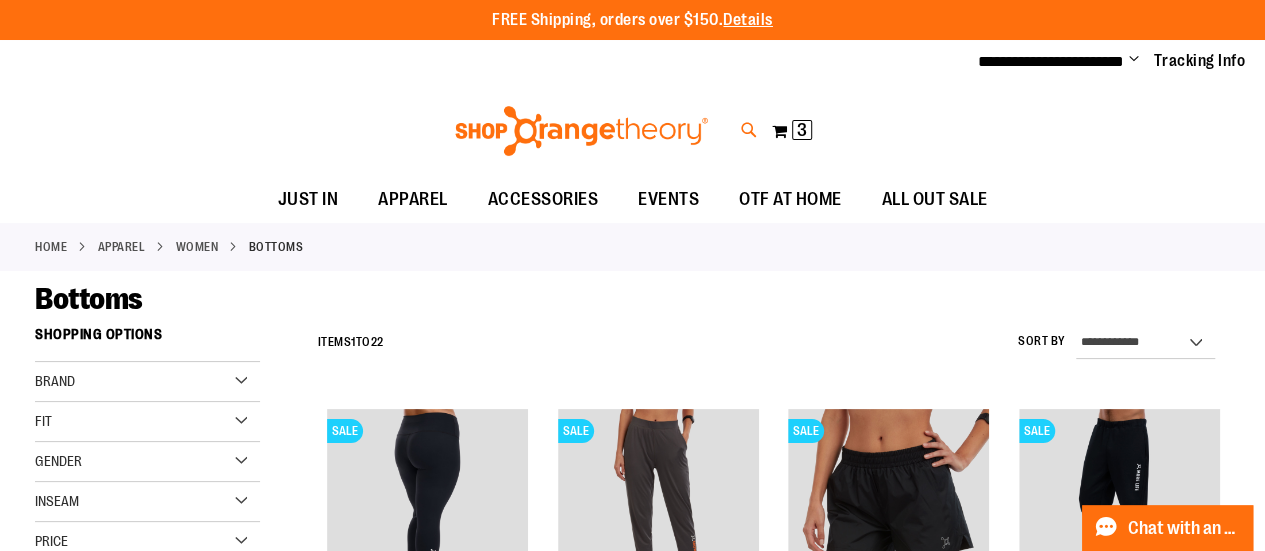 click at bounding box center (749, 130) 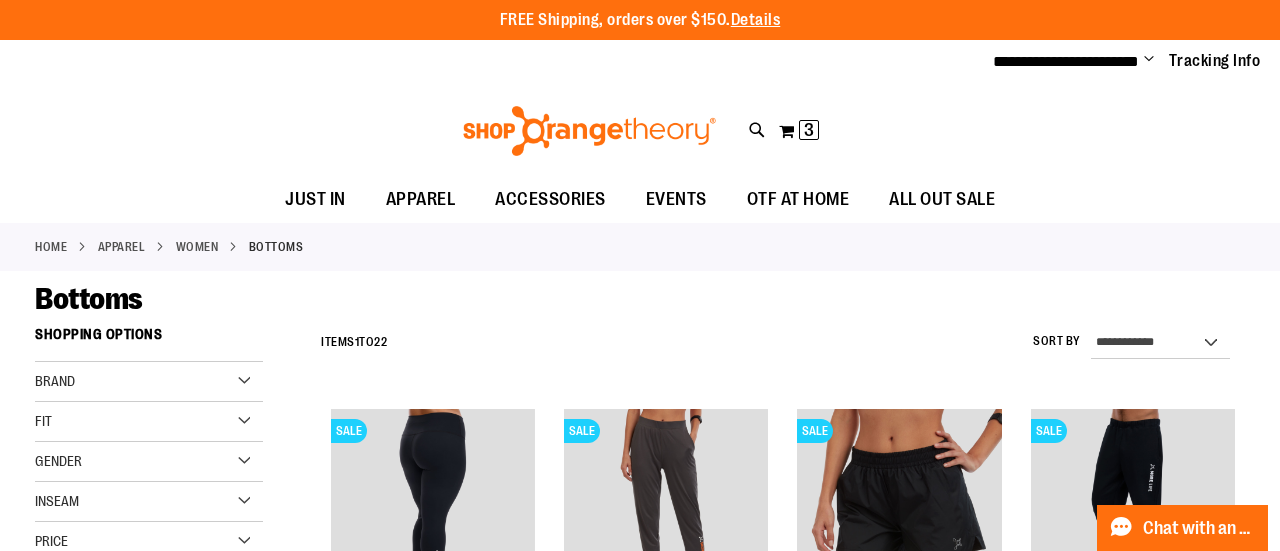 click on "Search" at bounding box center (639, 113) 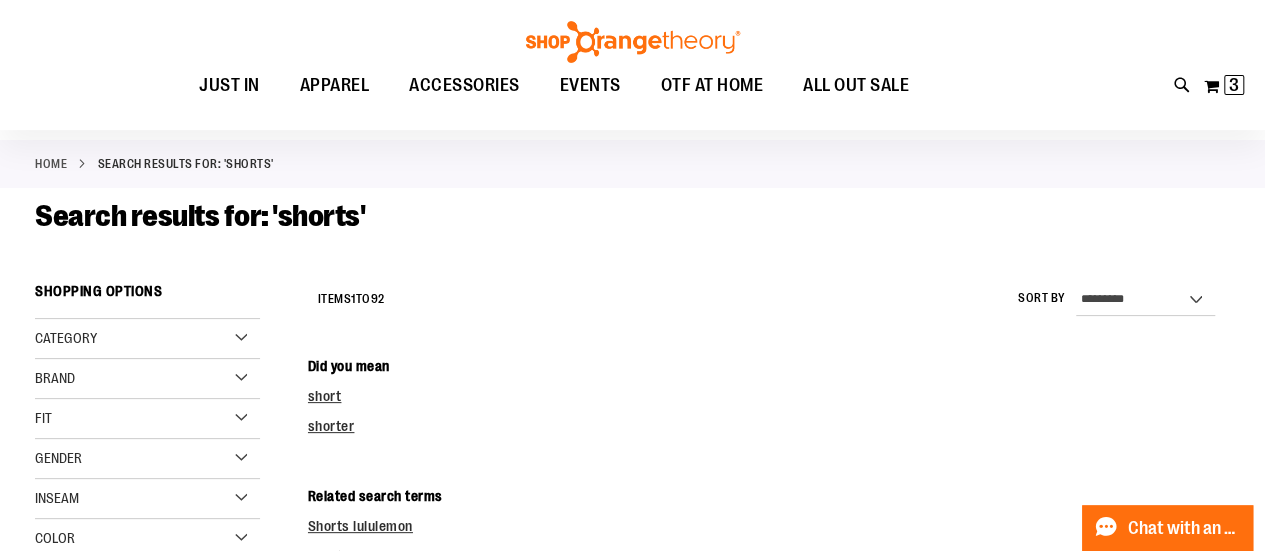 scroll, scrollTop: 100, scrollLeft: 0, axis: vertical 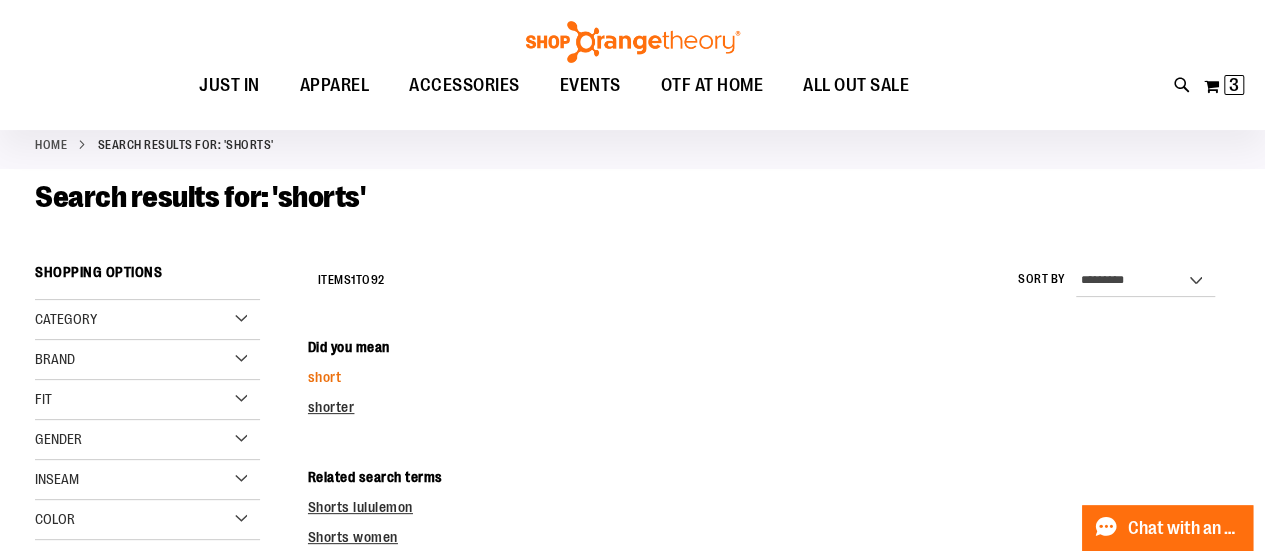 type on "**********" 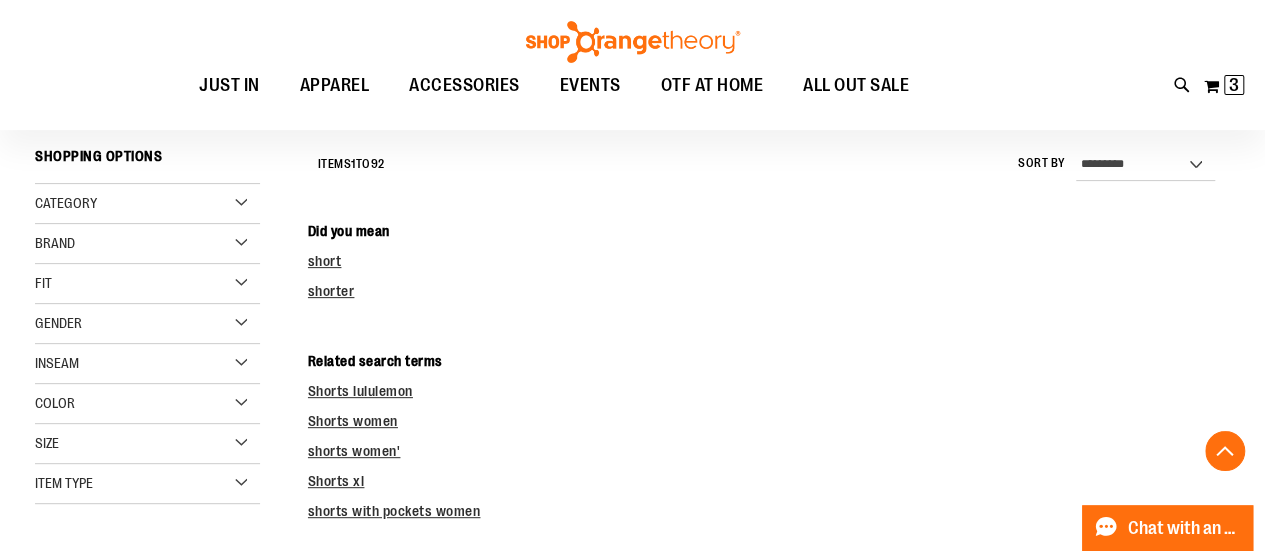 scroll, scrollTop: 500, scrollLeft: 0, axis: vertical 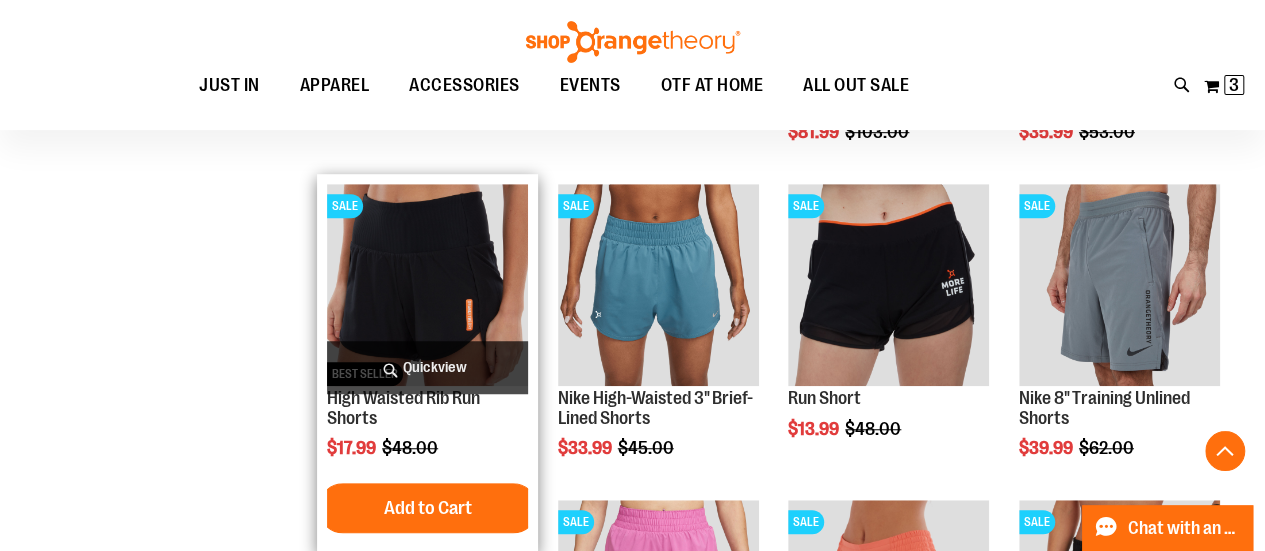 type on "**********" 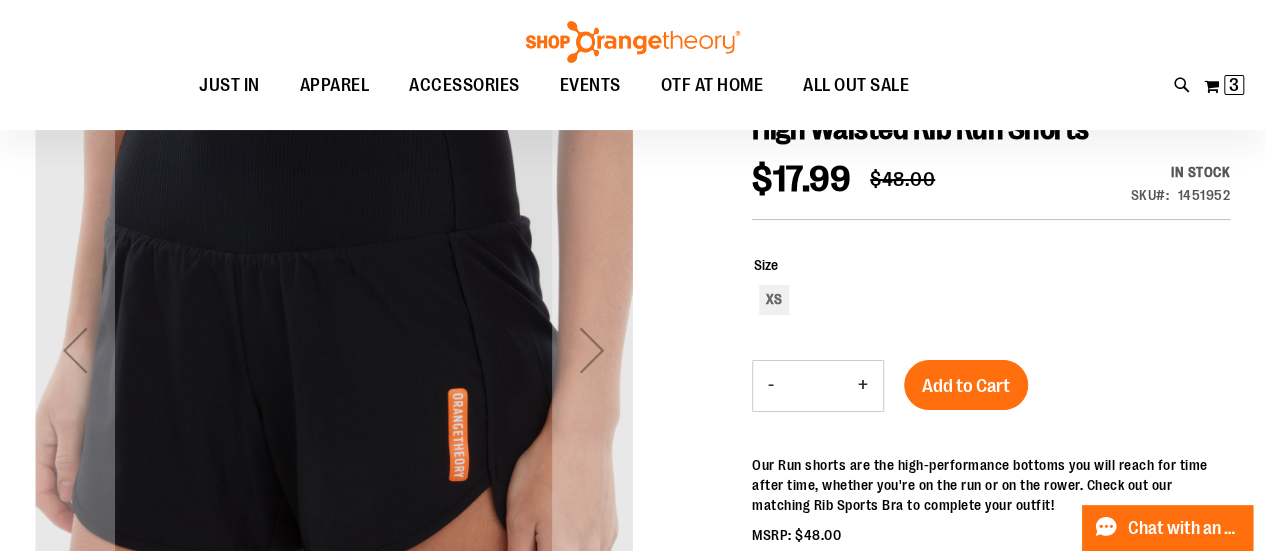 scroll, scrollTop: 0, scrollLeft: 0, axis: both 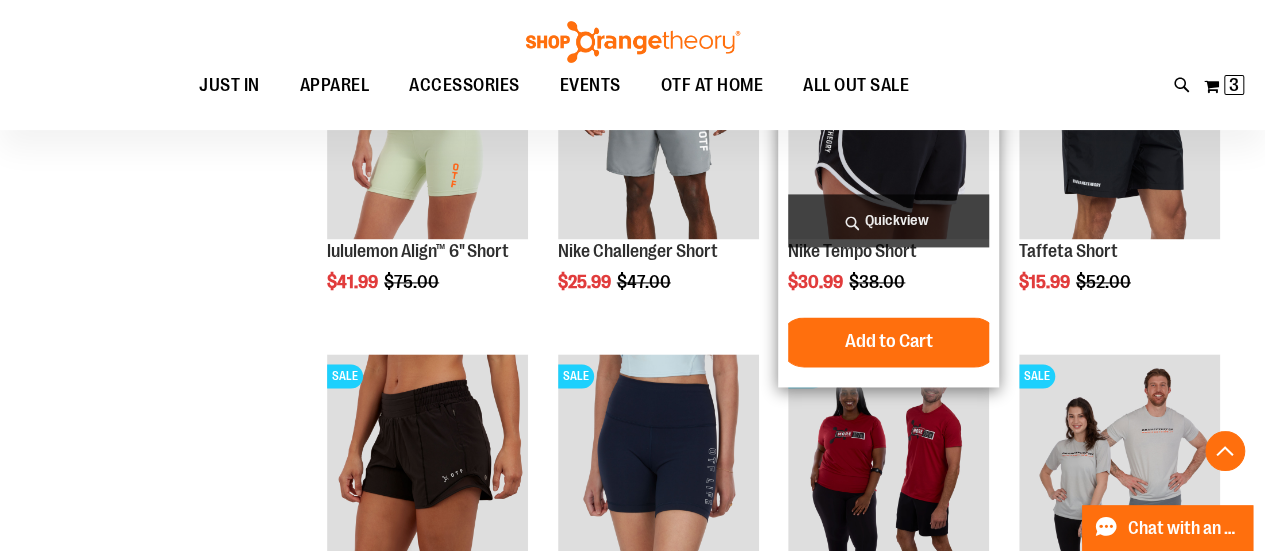type on "**********" 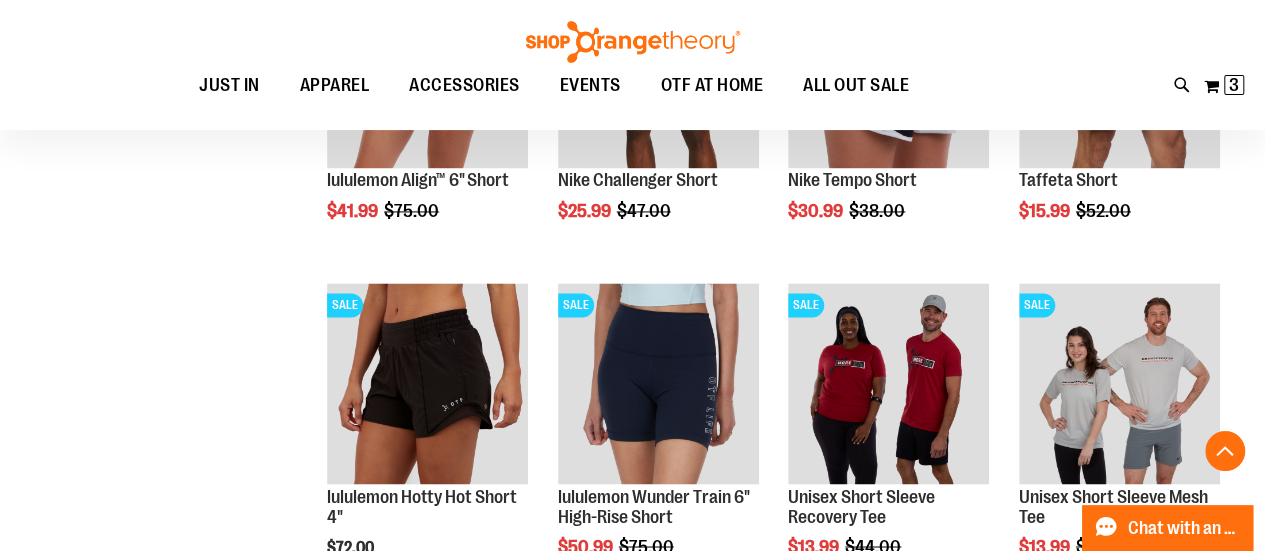 scroll, scrollTop: 1557, scrollLeft: 0, axis: vertical 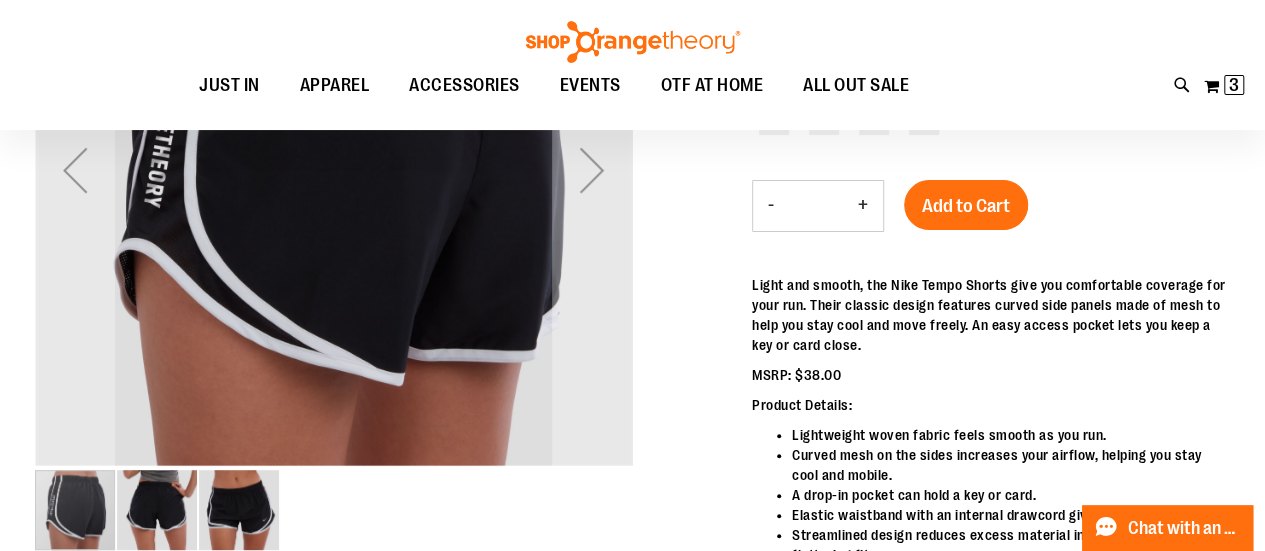 type on "**********" 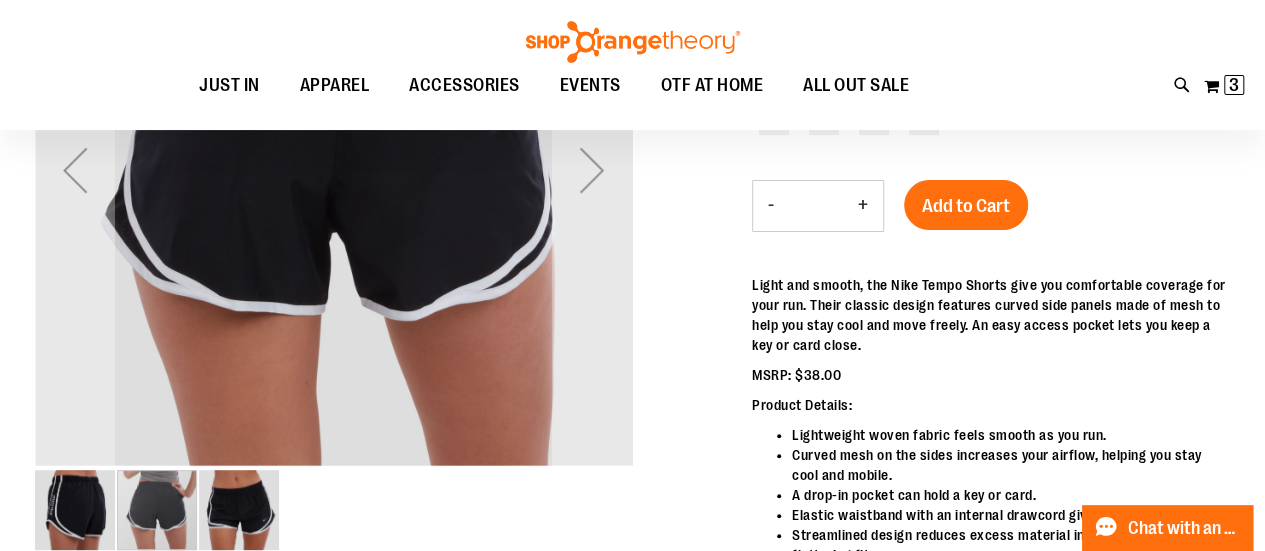 click at bounding box center (239, 510) 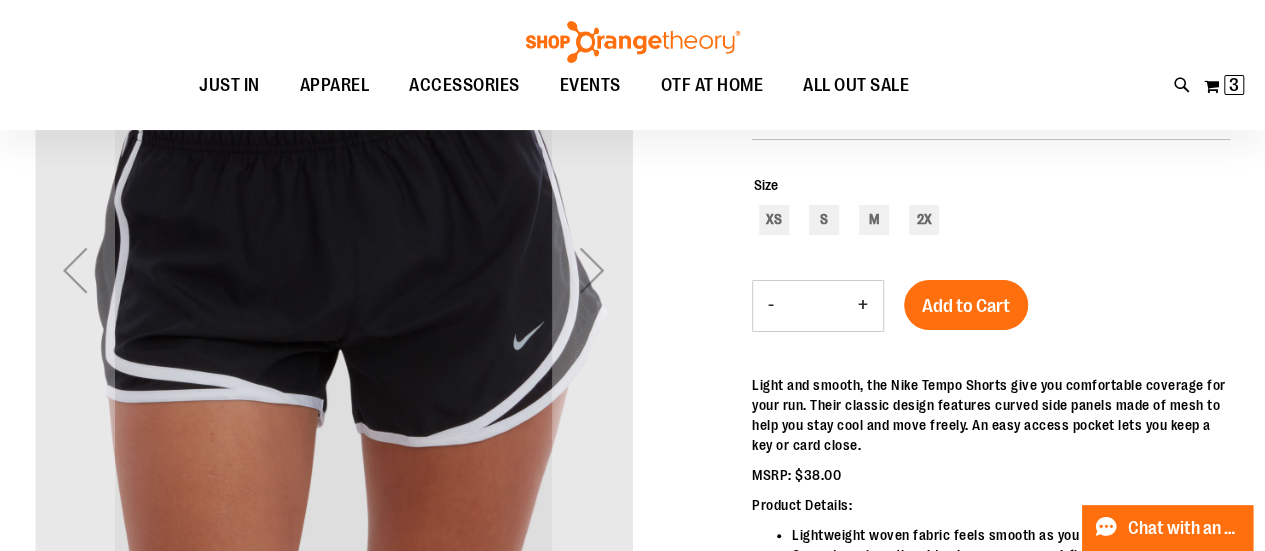 scroll, scrollTop: 298, scrollLeft: 0, axis: vertical 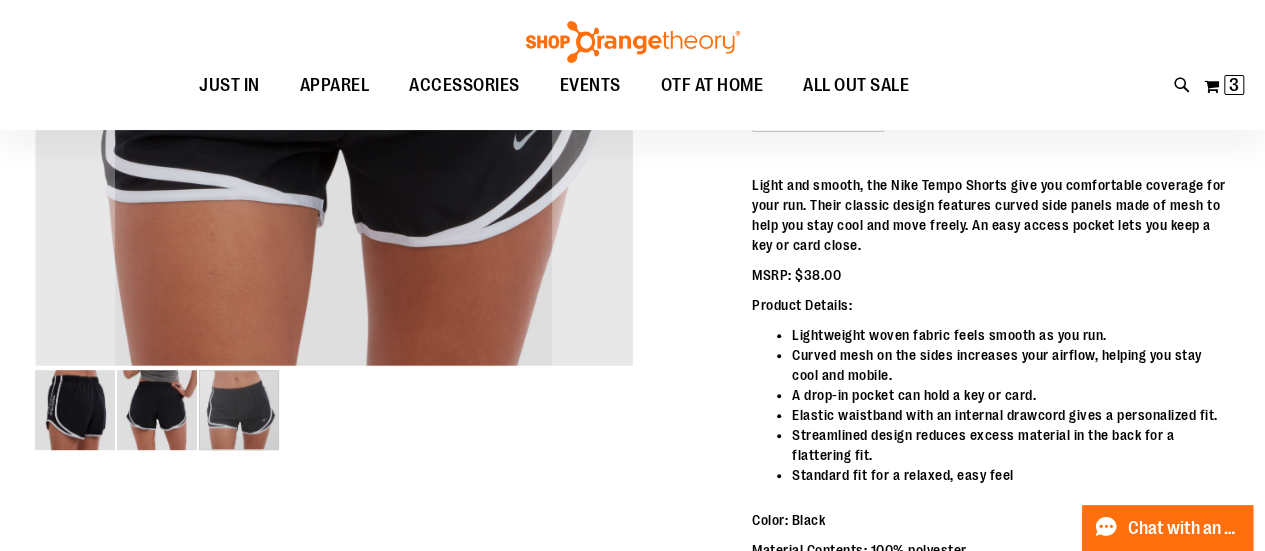 click at bounding box center [75, 410] 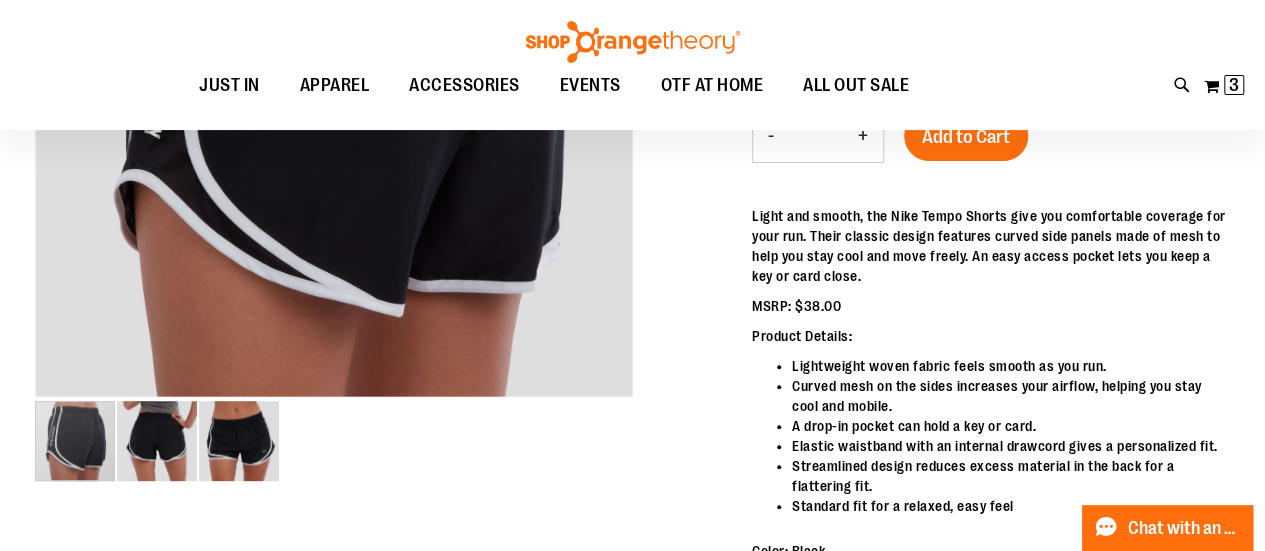scroll, scrollTop: 0, scrollLeft: 0, axis: both 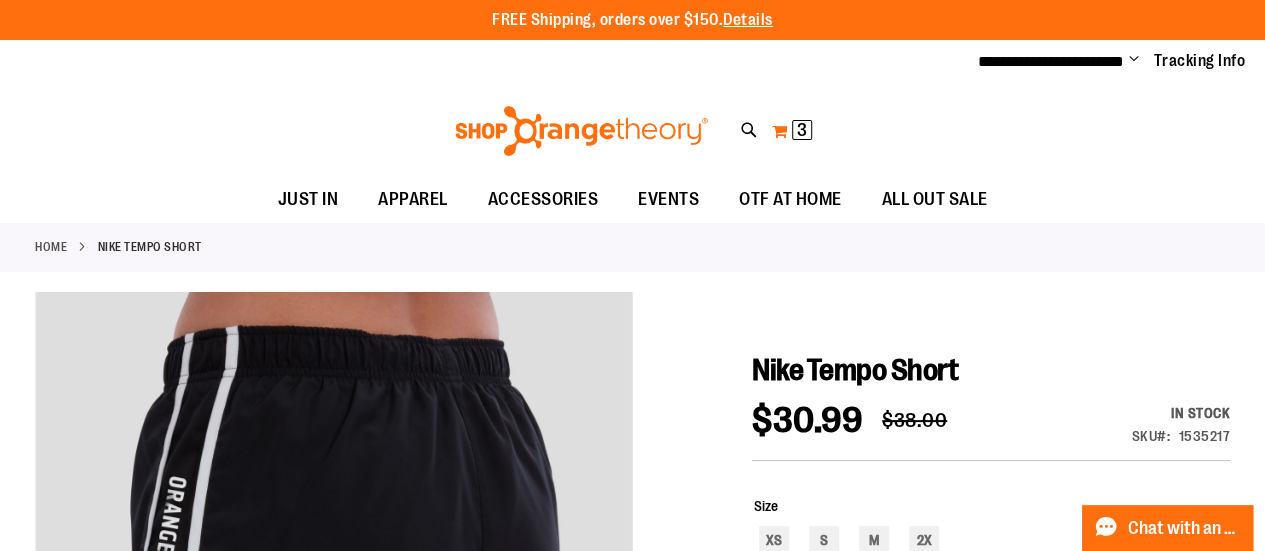 click on "My Cart
3
3
items" at bounding box center [792, 131] 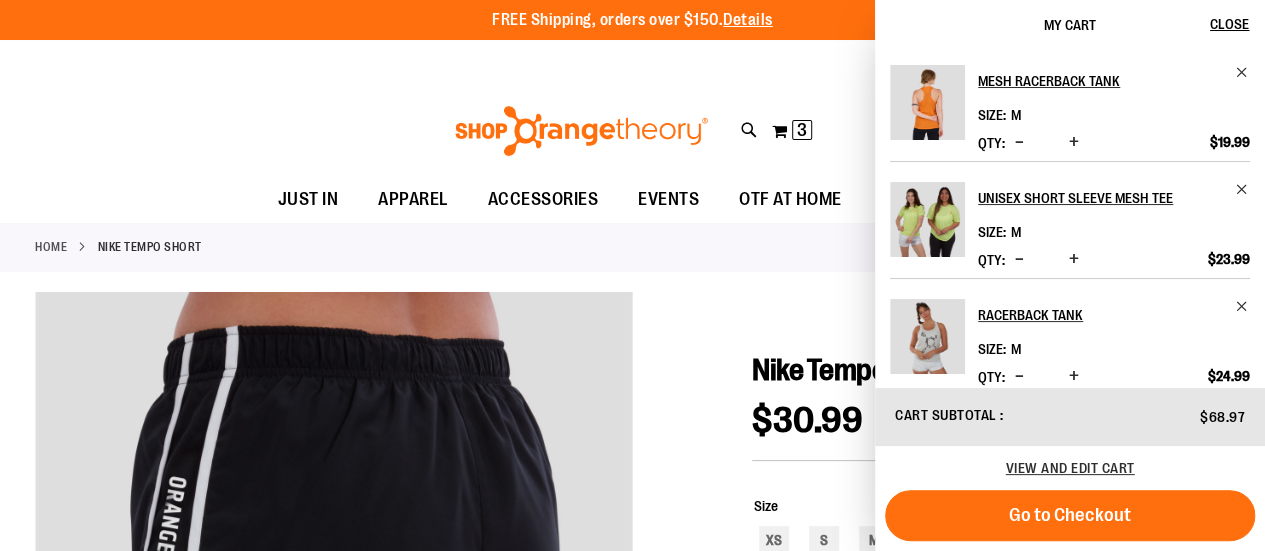 scroll, scrollTop: 23, scrollLeft: 0, axis: vertical 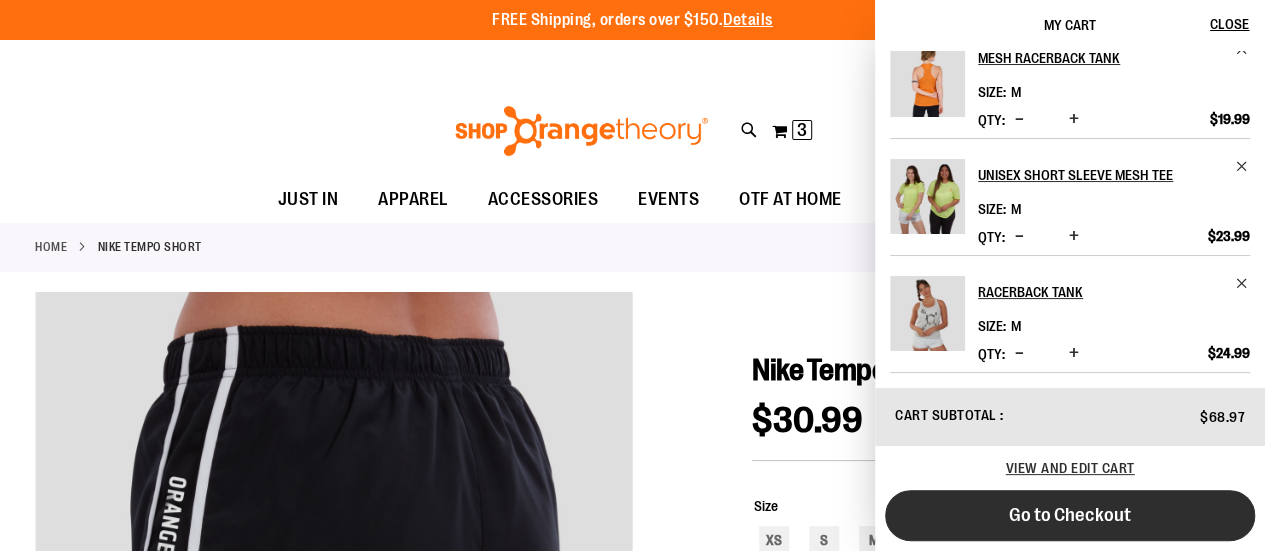 click on "Go to Checkout" at bounding box center [1070, 515] 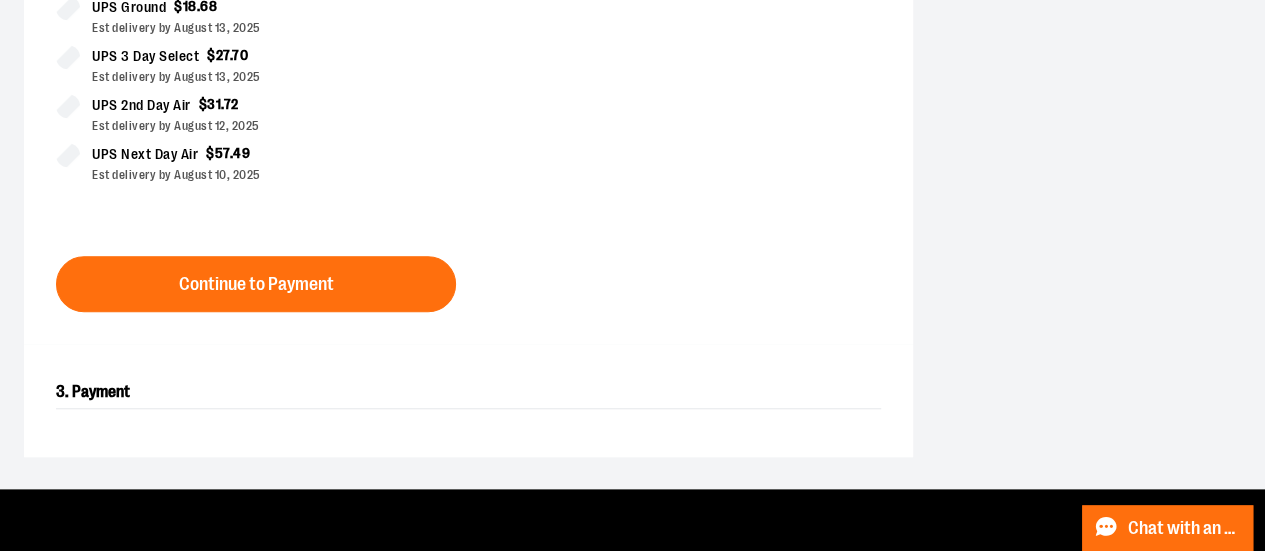 scroll, scrollTop: 700, scrollLeft: 0, axis: vertical 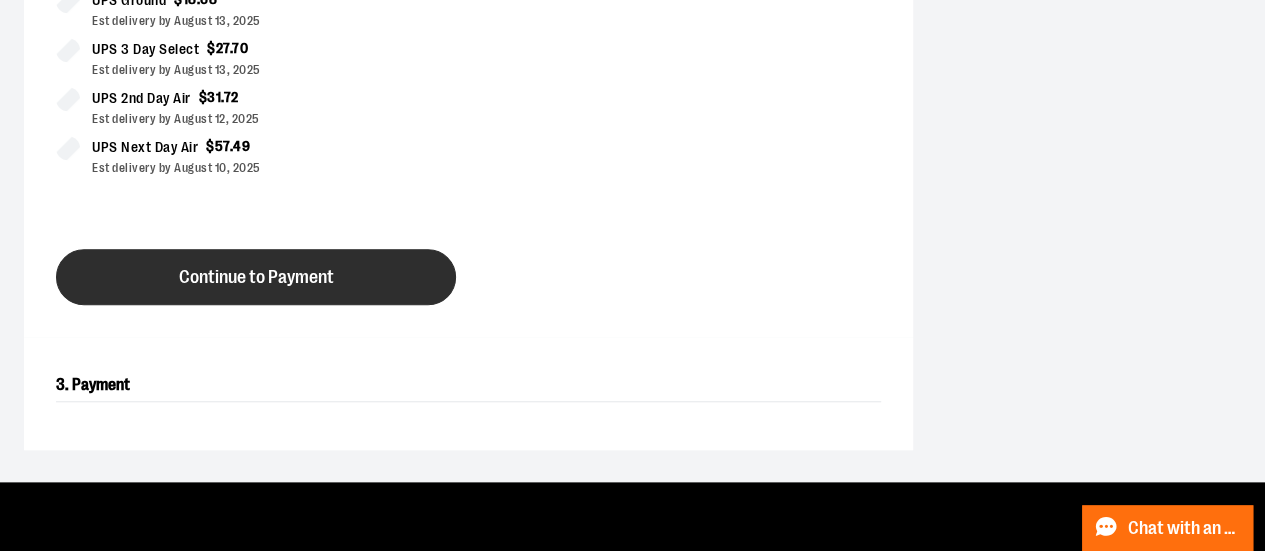 click on "Continue to Payment" at bounding box center (256, 277) 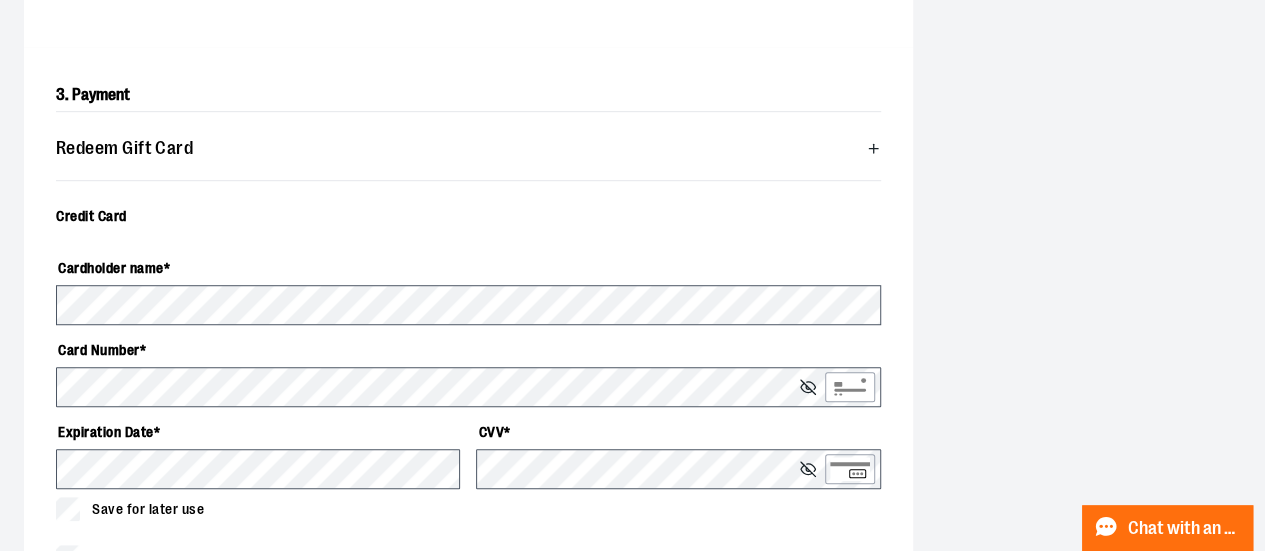 scroll, scrollTop: 580, scrollLeft: 0, axis: vertical 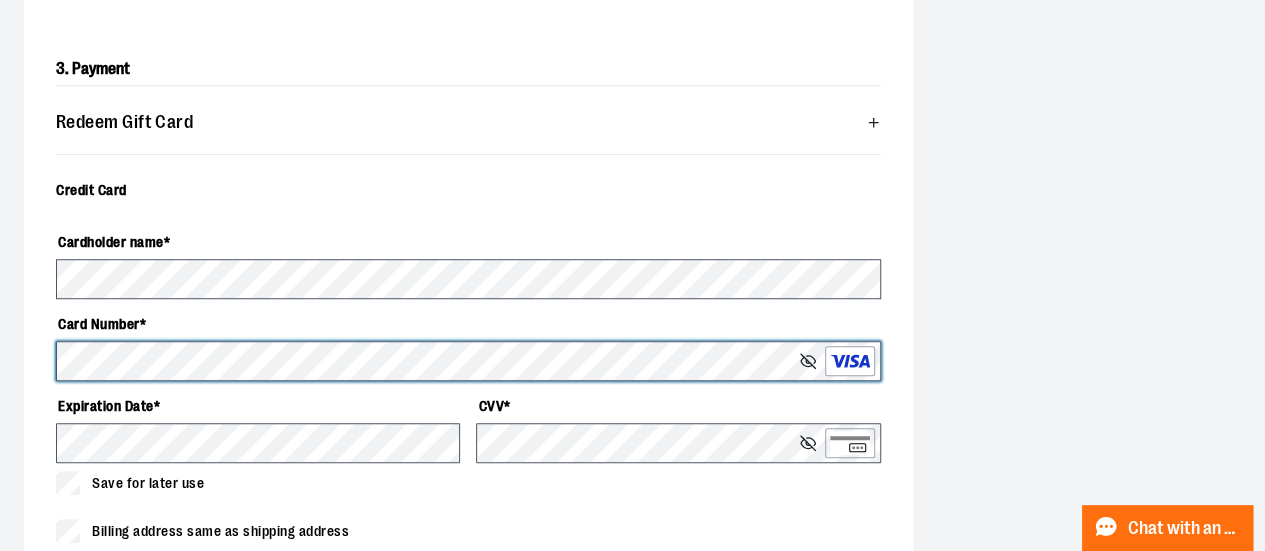 click on "**********" at bounding box center [468, 390] 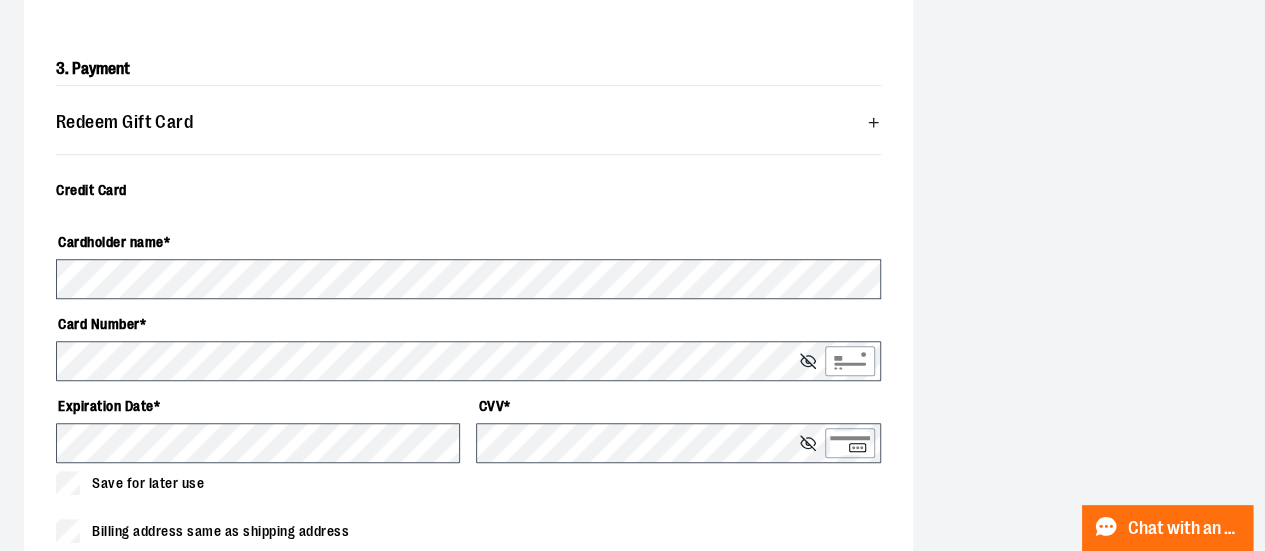 click on "1. Shipping address [STREET] [STREET] [STREET] [POSTAL_CODE] Edit 2. Shipping method In Stock - 3 items UPS Ground Saver  -  $ 11 . 79 Est delivery by [DATE] Edit 3. Payment Redeem Gift Card Card number * Pin number * Apply gift card Cancel Credit Card Cardholder name * [NAME] Card Number * Expiration Date * CVV * Save for later use Billing address same as shipping address [STREET] [STREET] [STREET] [POSTAL_CODE] Edit Continue to additional information 4. Additional Information Order Summary Subtotal $ 68 . 97 Shipping $ 11 . 79 Est Tax $ 5 . 90 Order total $ 86 . 66 Items in order (3) In Stock - 3 items Racerback Tank  Size: M Qty : 1 $ 24 . 99 Unisex Short Sleeve Mesh Tee Size: M Qty : 1 $ 23 . 99 Mesh Racerback Tank Size: M Qty : 1 $ 19 . 99 Add promo Apply promo" at bounding box center (632, 253) 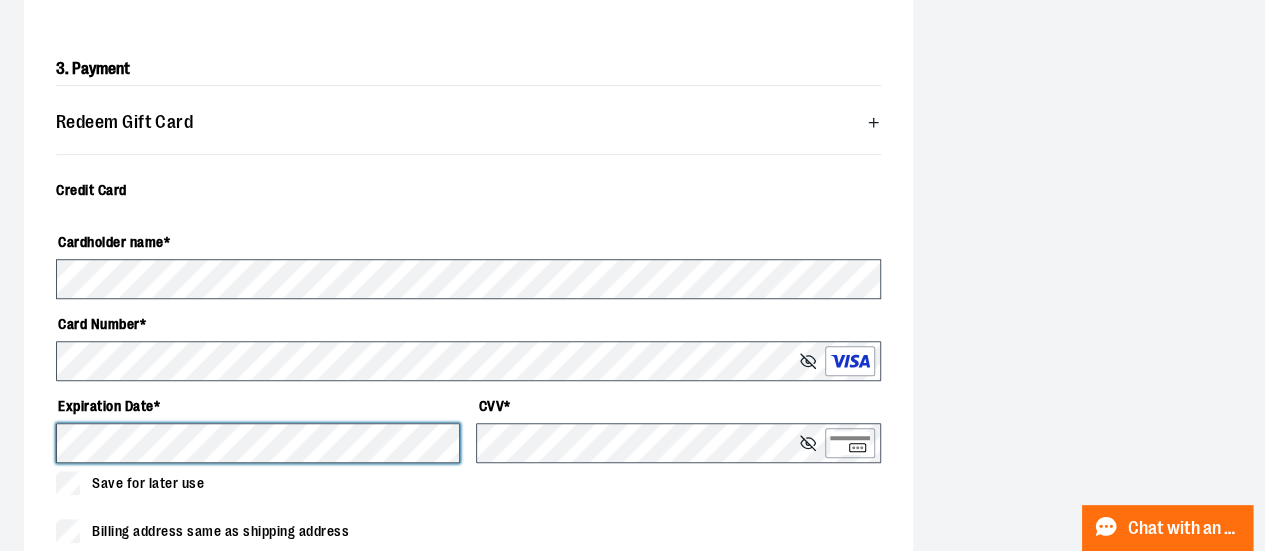 click on "Secure checkout 1. Shipping address [STREET] [STREET] [STREET] [POSTAL_CODE] Edit 2. Shipping method In Stock - 3 items UPS Ground Saver  -  $ 11 . 79 Est delivery by [DATE] Edit 3. Payment Redeem Gift Card Card number * Pin number * Apply gift card Cancel Credit Card Cardholder name * [NAME] Card Number * Expiration Date * CVV * Save for later use Billing address same as shipping address [STREET] [STREET] [STREET] [POSTAL_CODE] Edit Continue to additional information 4. Additional Information Order Summary Subtotal $ 68 . 97 Shipping $ 11 . 79 Est Tax $ 5 . 90 Order total $ 86 . 66 Items in order (3) In Stock - 3 items Racerback Tank  Size: M Qty : 1 $ 24 . 99 Unisex Short Sleeve Mesh Tee Size: M Qty : 1 $ 23 . 99 Mesh Racerback Tank Size: M Qty : 1 $ 19 . 99 Add promo Apply promo Change Shipping address Cancel Apply Add New Address [STREET] [STREET] [STREET] [POSTAL_CODE] Cancel Apply" at bounding box center [632, 231] 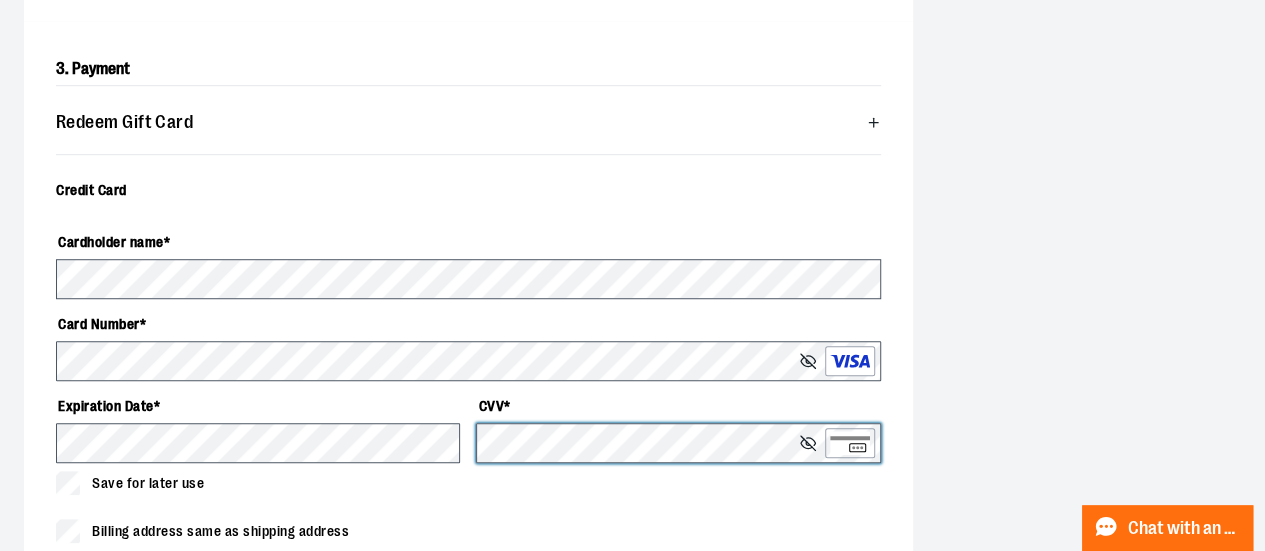 click on "Cardholder name * Card Number * Expiration Date * CVV * Save for later use" at bounding box center [468, 360] 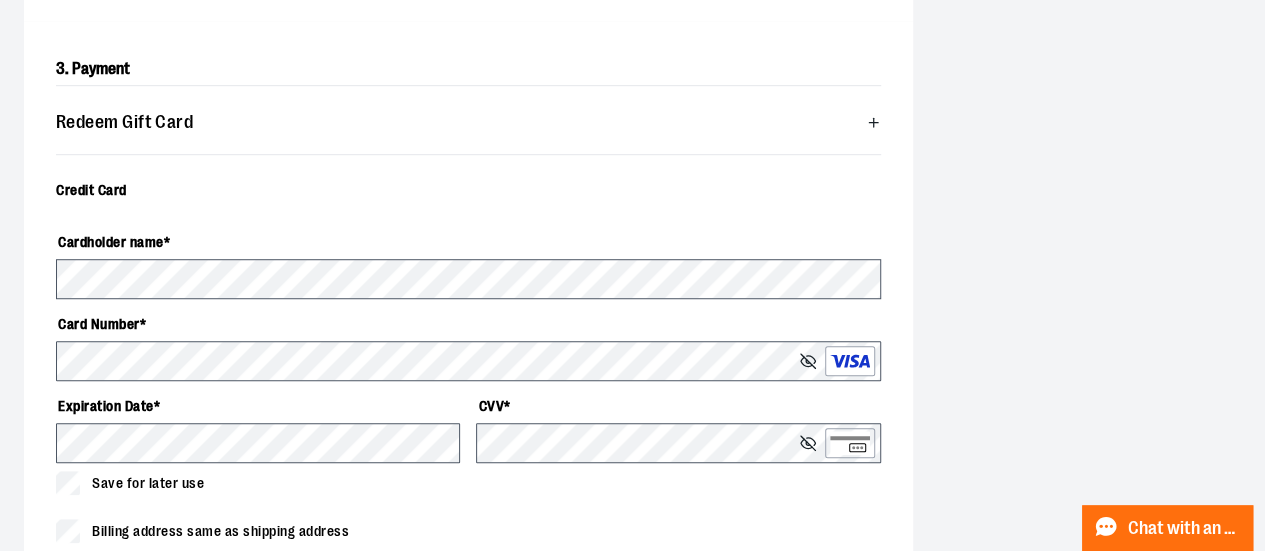 click on "**********" at bounding box center (632, 253) 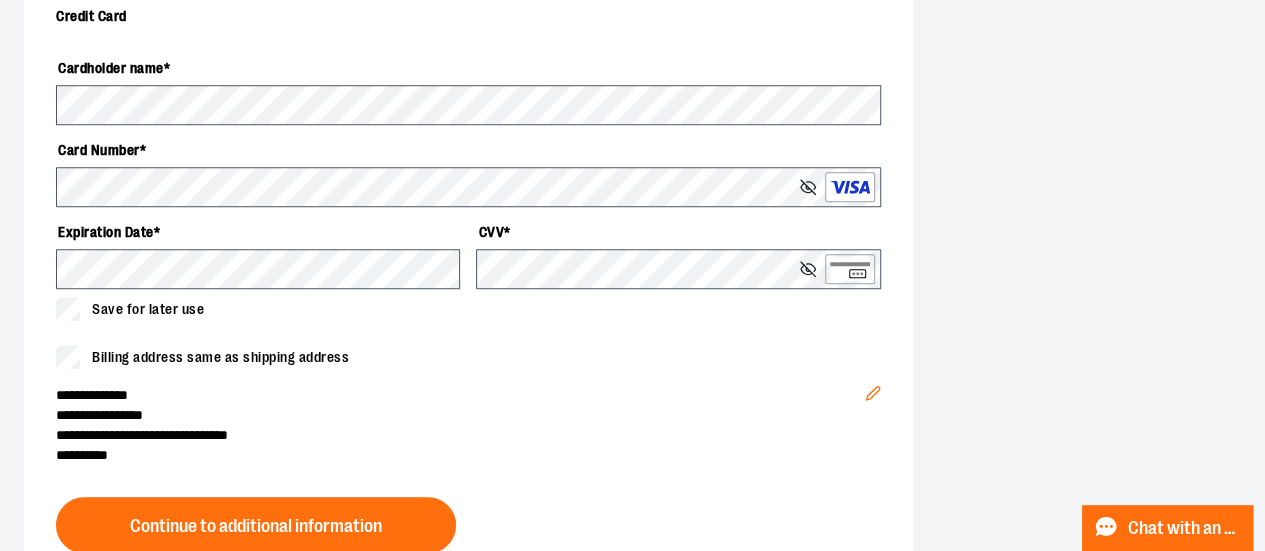 scroll, scrollTop: 780, scrollLeft: 0, axis: vertical 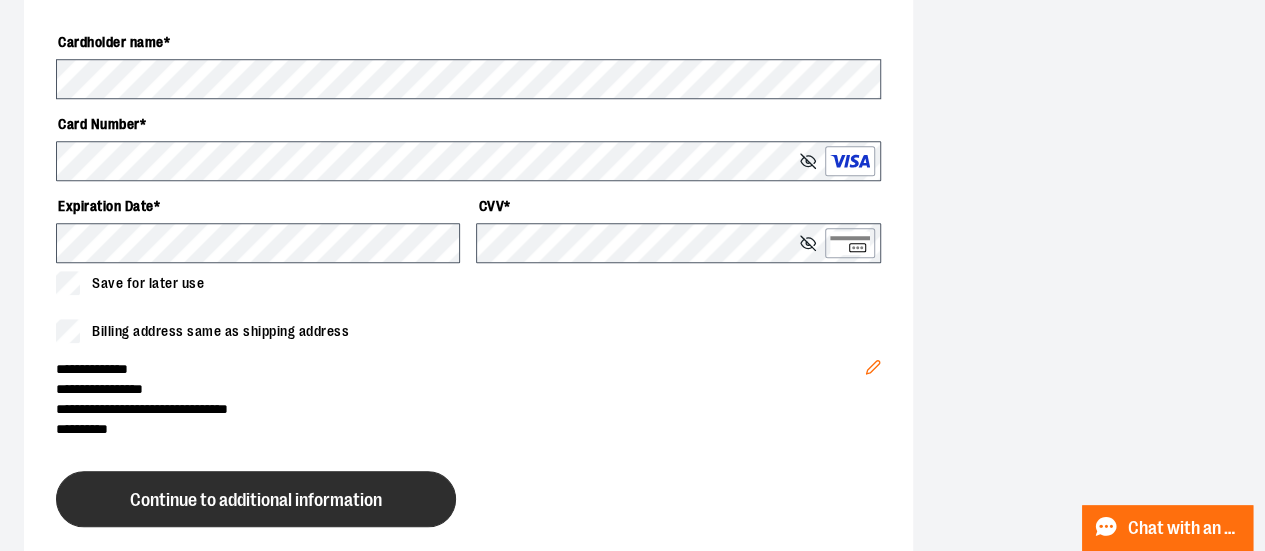 click on "Continue to additional information" at bounding box center (256, 499) 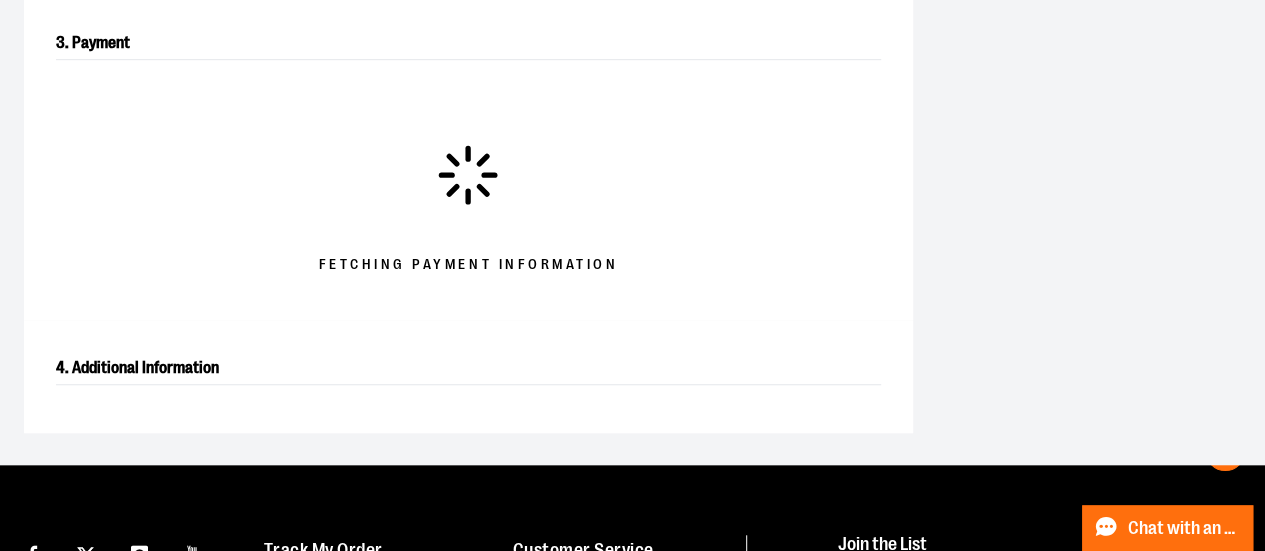 scroll, scrollTop: 580, scrollLeft: 0, axis: vertical 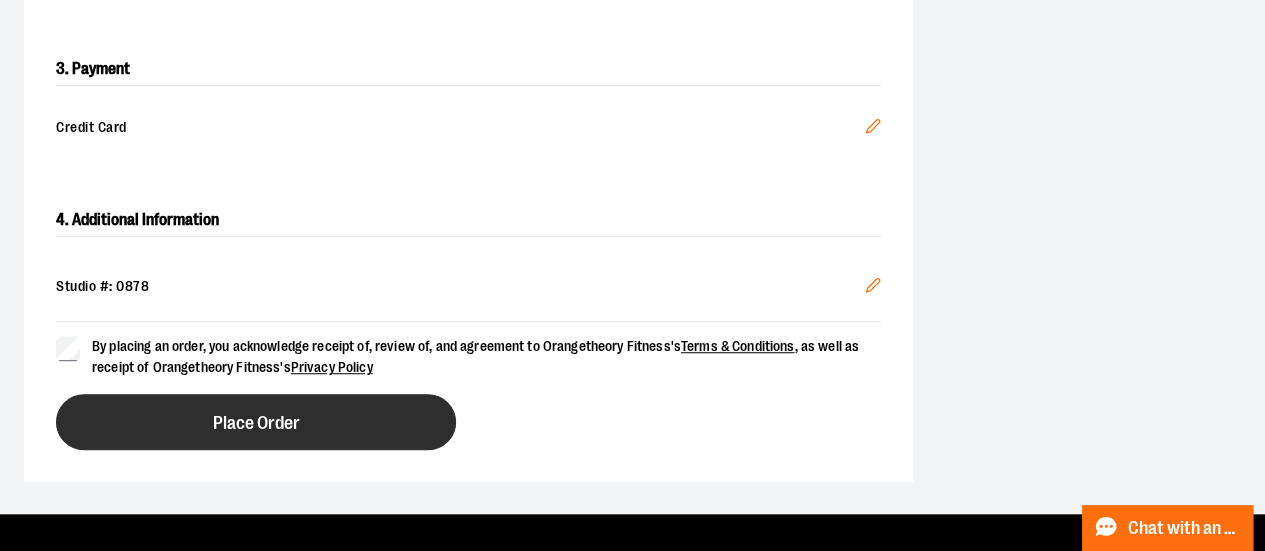 click on "Place Order" at bounding box center [256, 422] 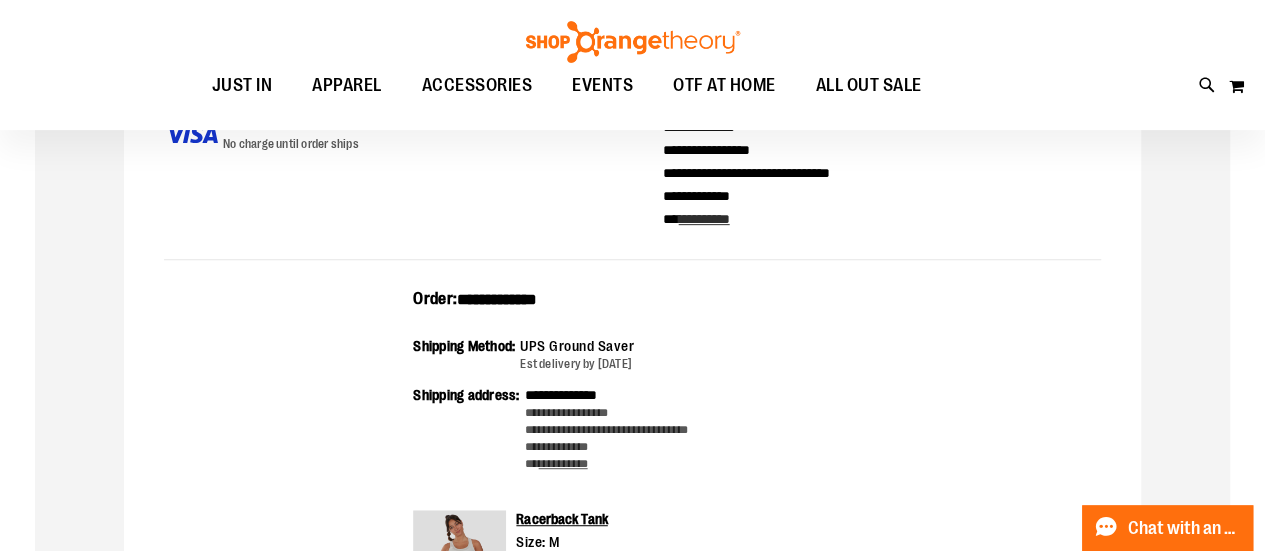 scroll, scrollTop: 100, scrollLeft: 0, axis: vertical 